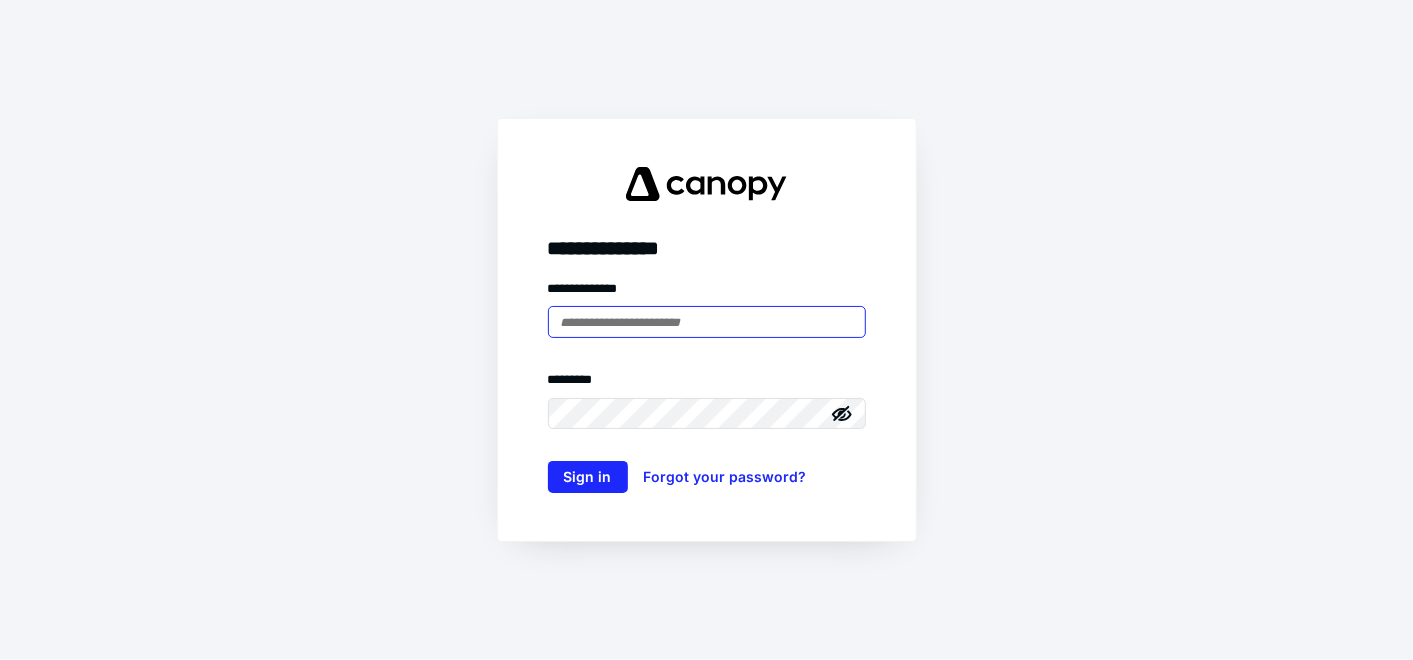 scroll, scrollTop: 0, scrollLeft: 0, axis: both 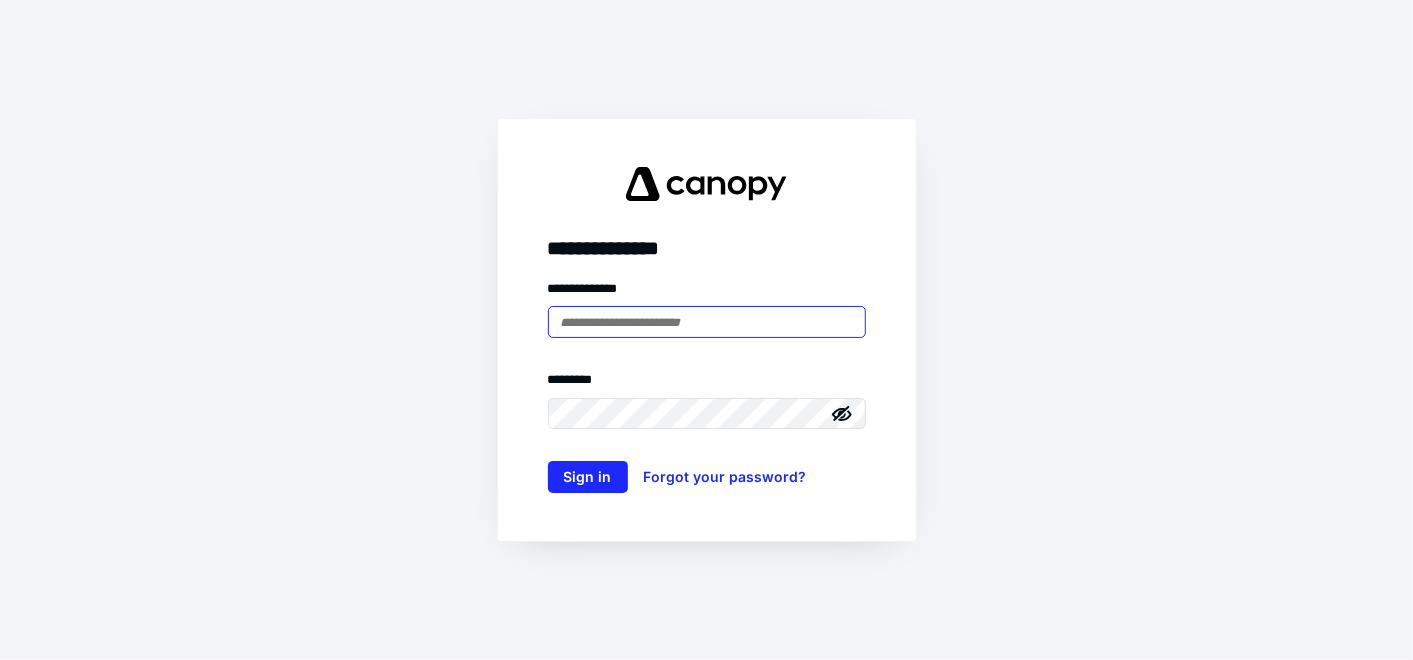 type on "**********" 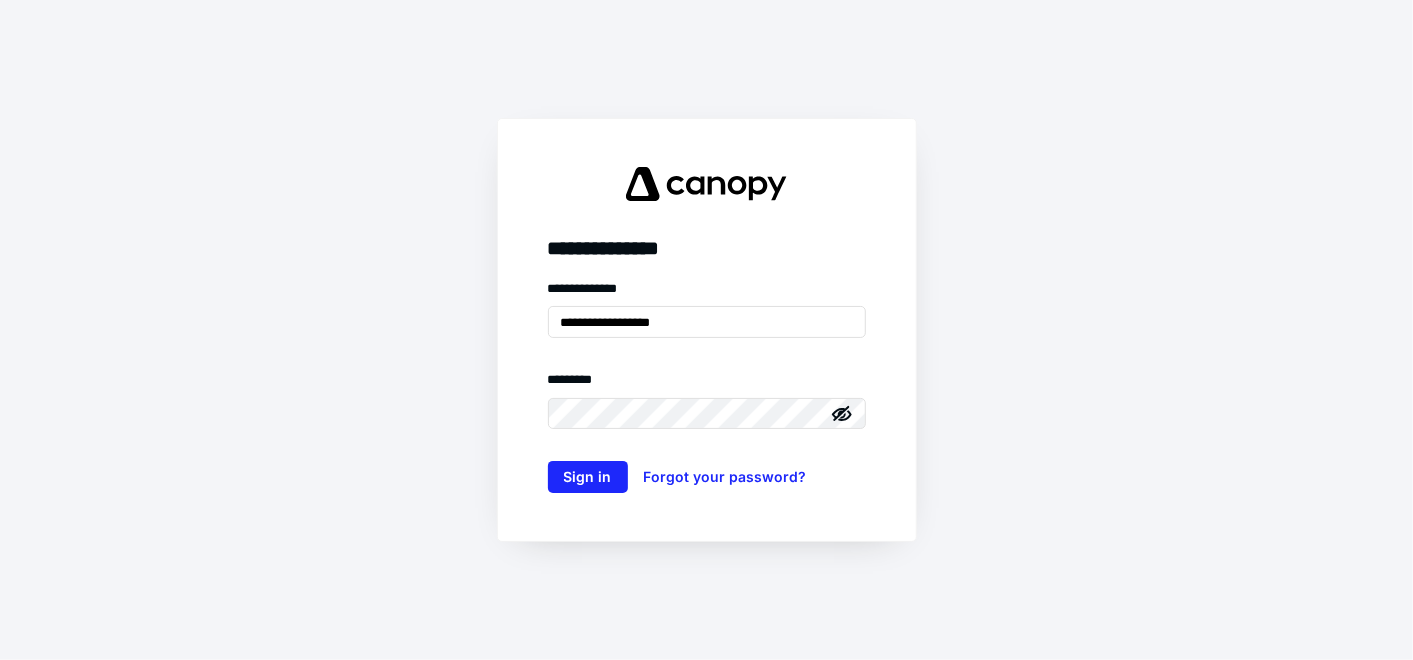 click on "**********" at bounding box center (707, 330) 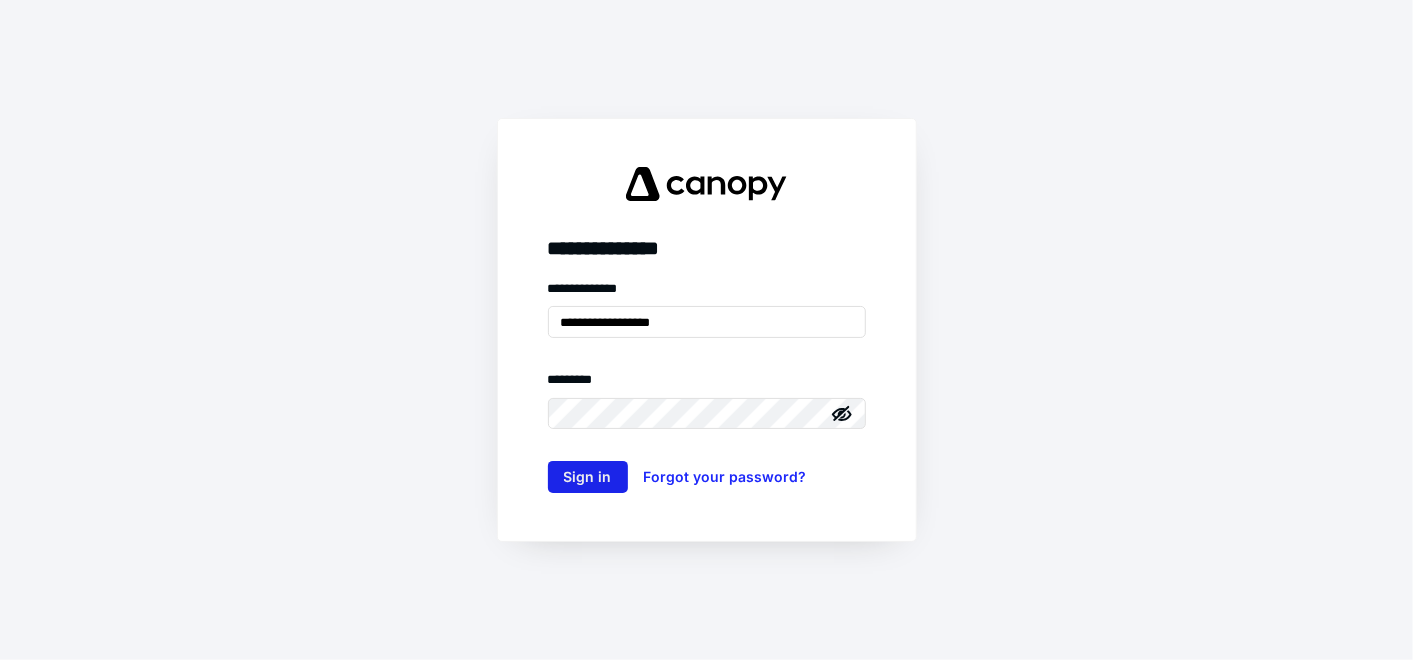 click on "Sign in" at bounding box center (588, 477) 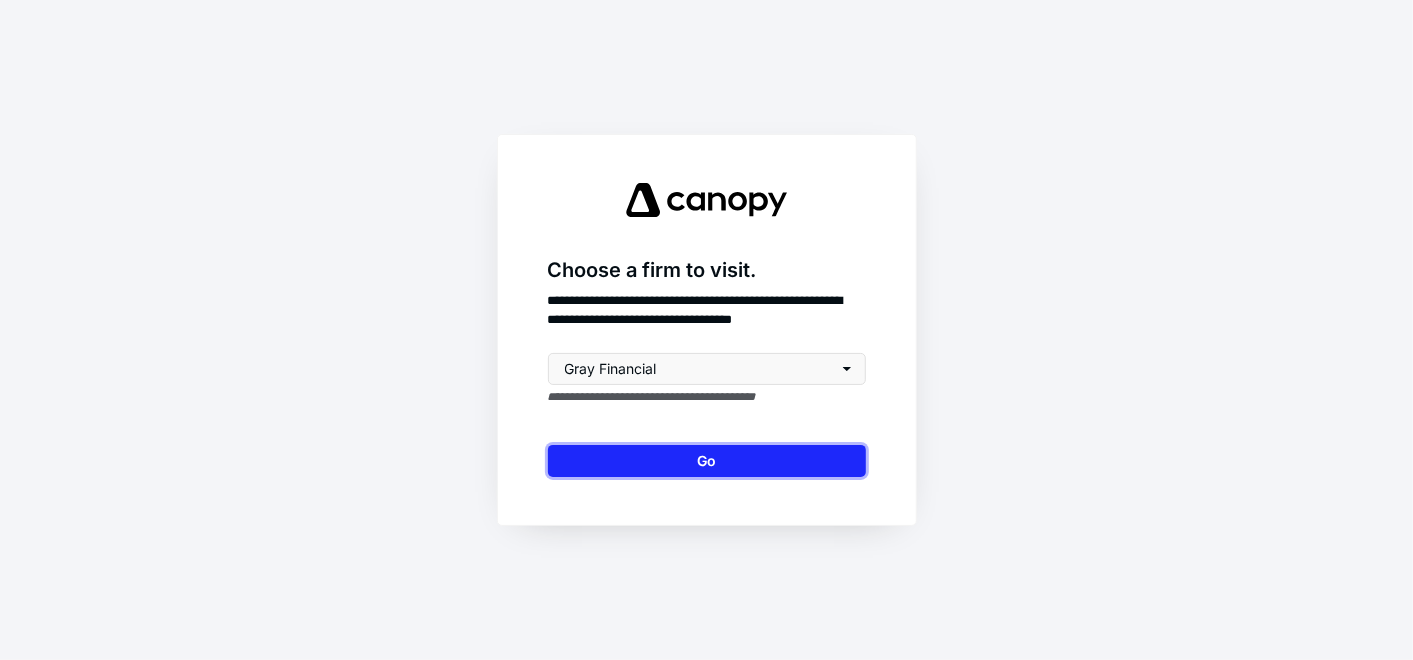 click on "Go" at bounding box center (707, 461) 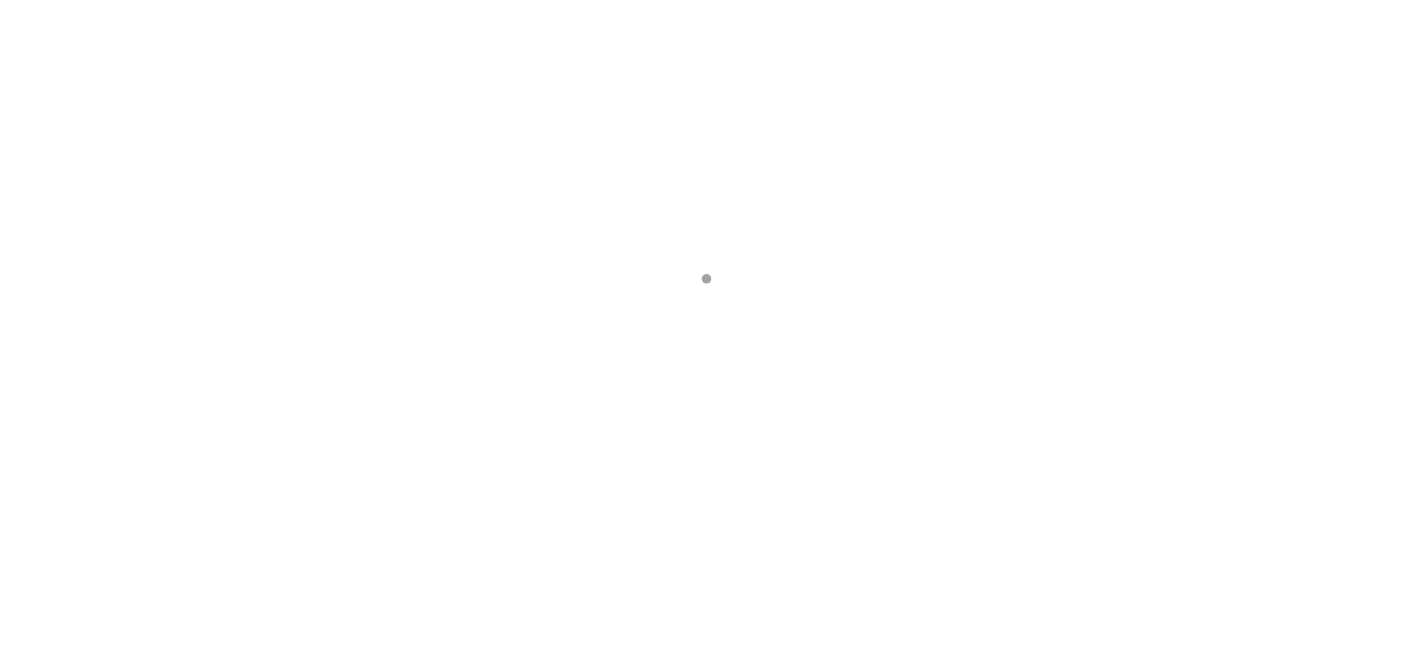 scroll, scrollTop: 0, scrollLeft: 0, axis: both 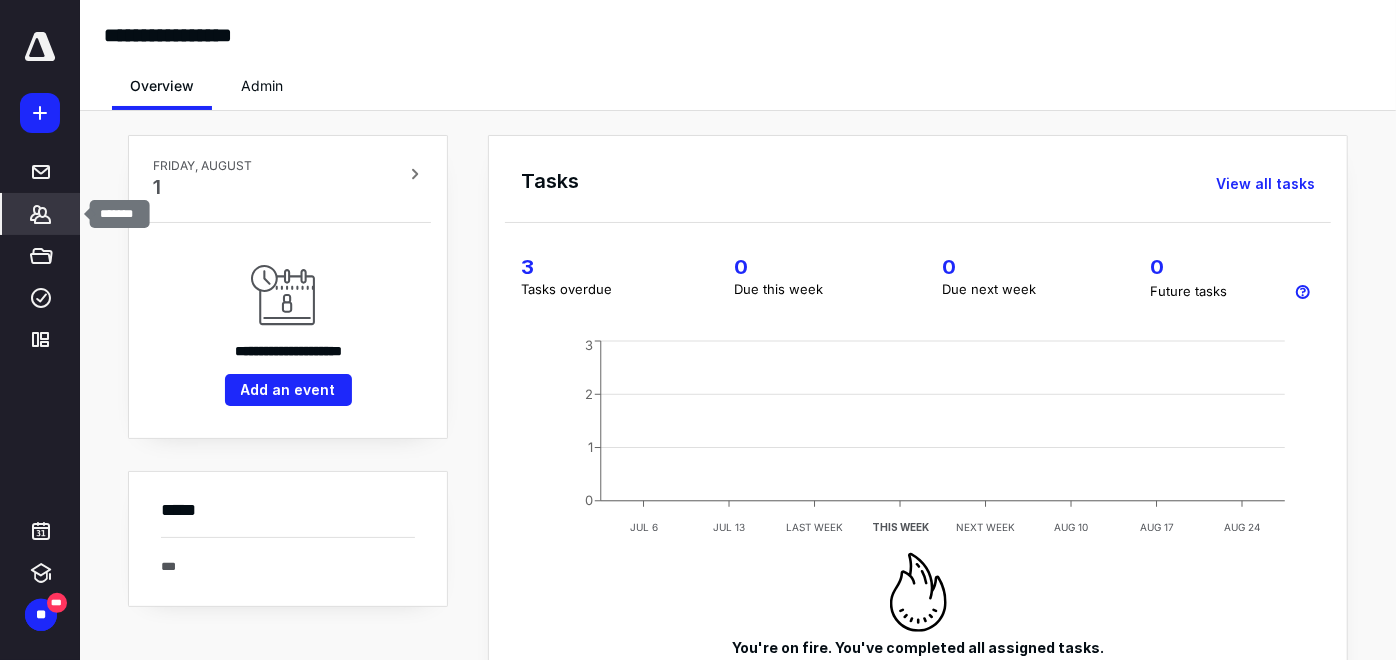 click on "*******" at bounding box center [41, 214] 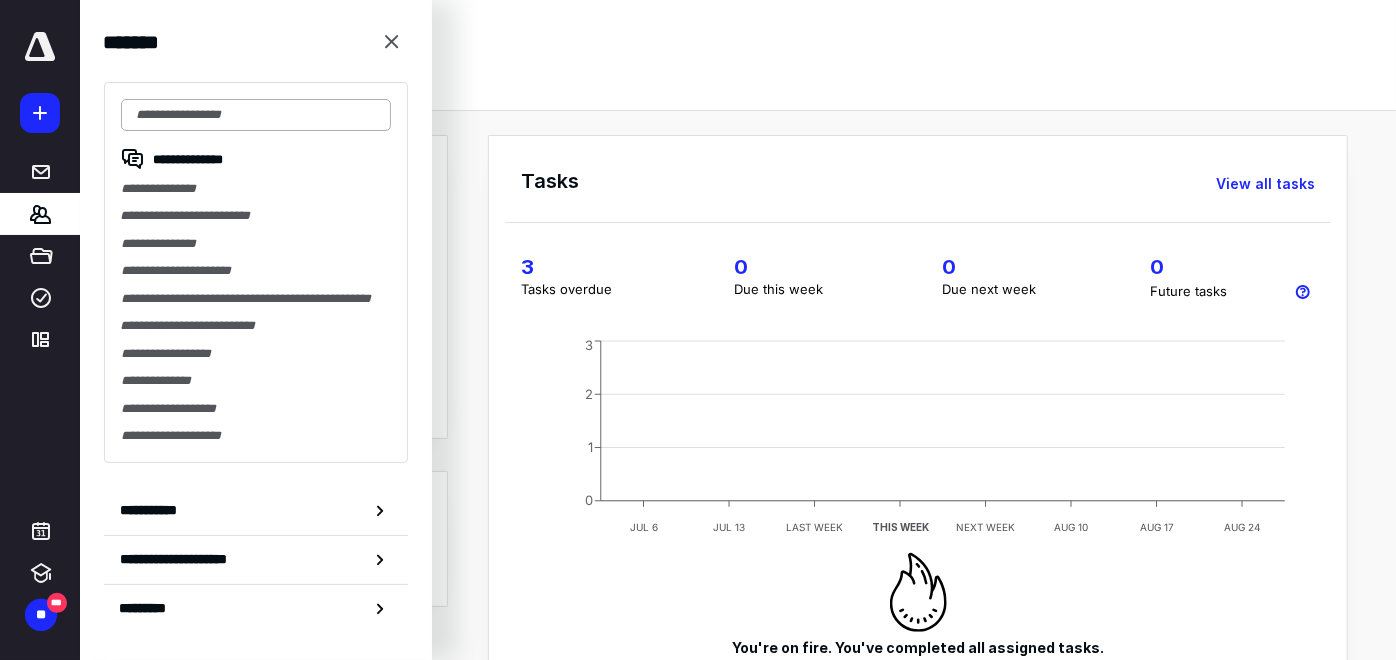 click at bounding box center (256, 115) 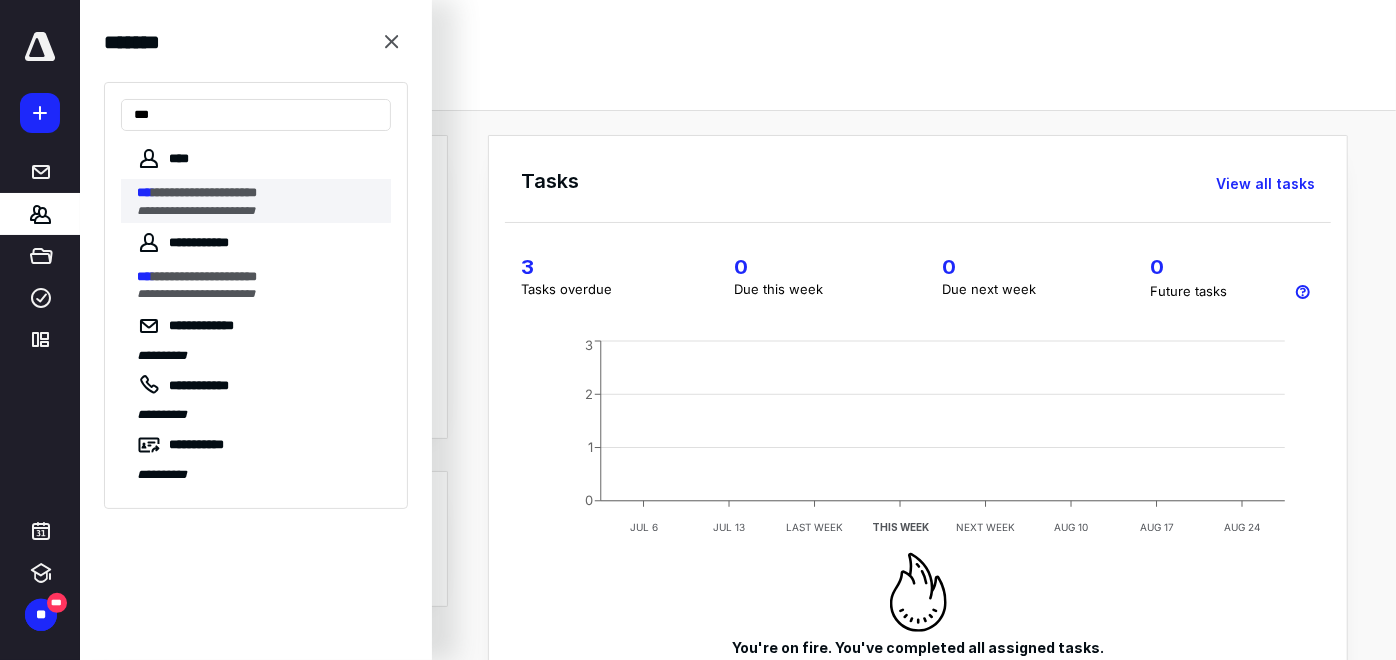 type on "***" 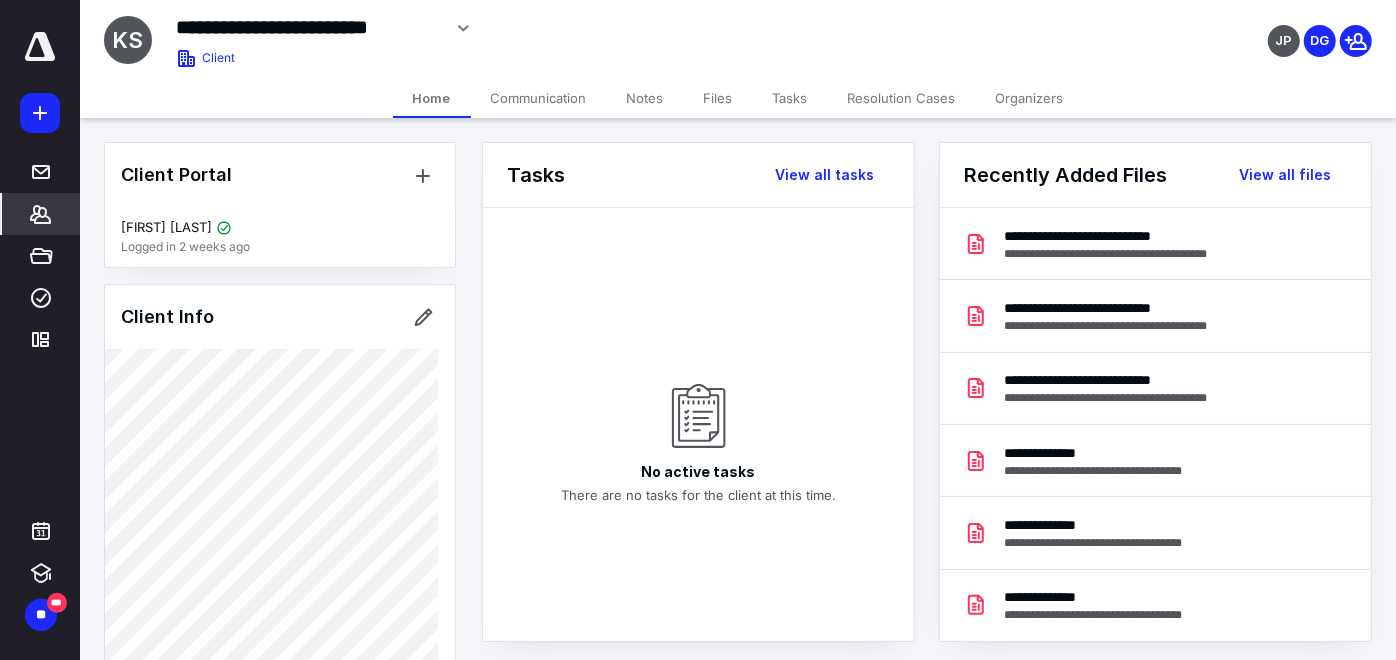click on "Notes" at bounding box center (645, 98) 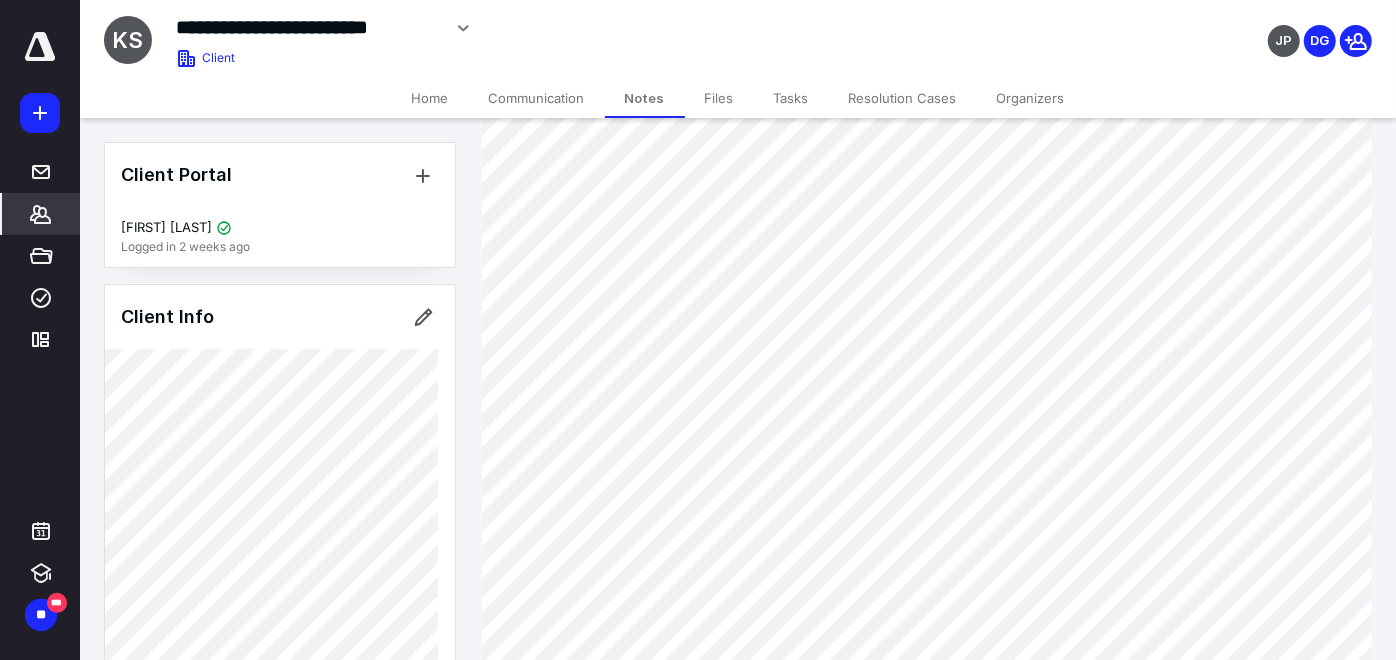 scroll, scrollTop: 168, scrollLeft: 0, axis: vertical 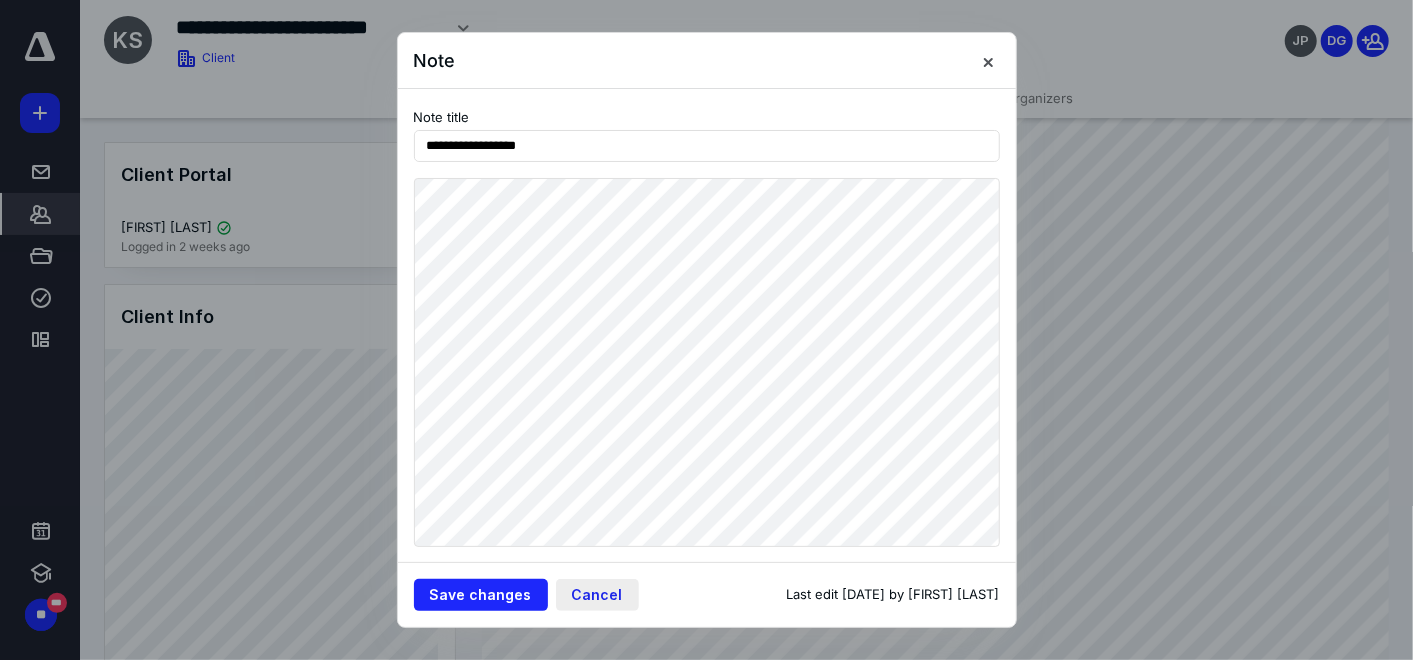 click on "Cancel" at bounding box center [597, 595] 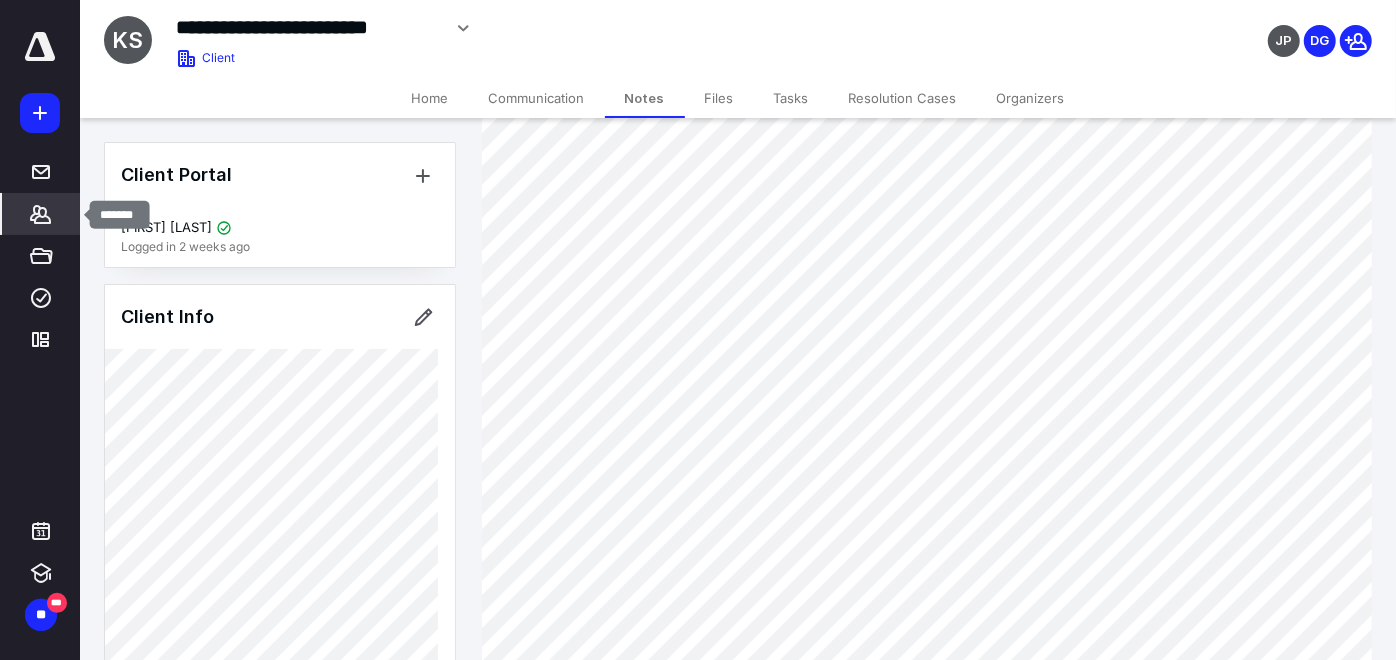 click on "*******" at bounding box center [41, 214] 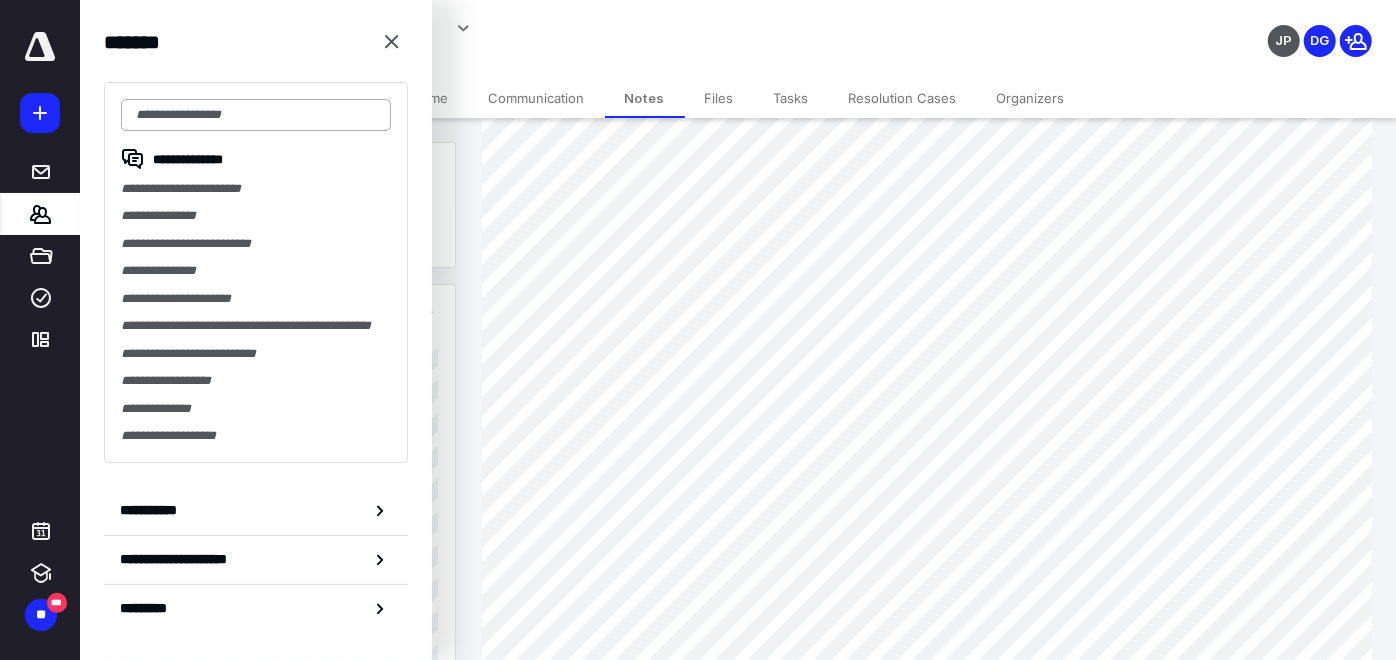 click at bounding box center (256, 115) 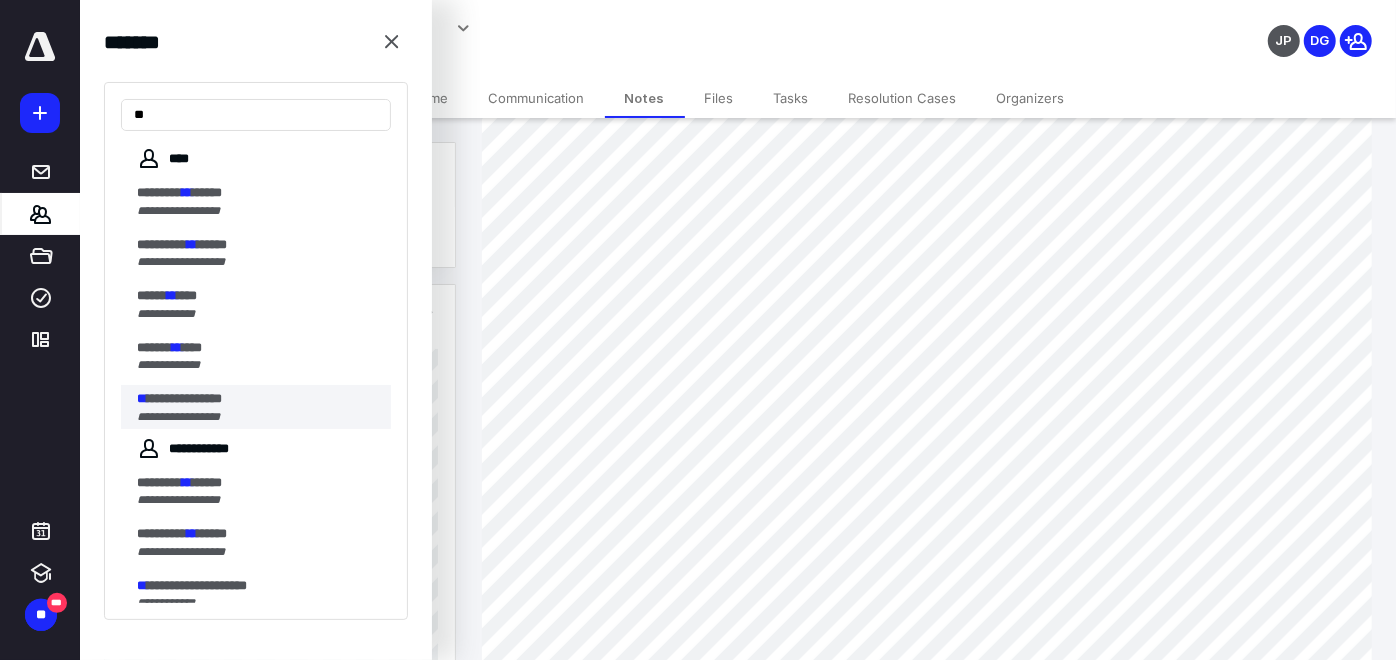 type on "**" 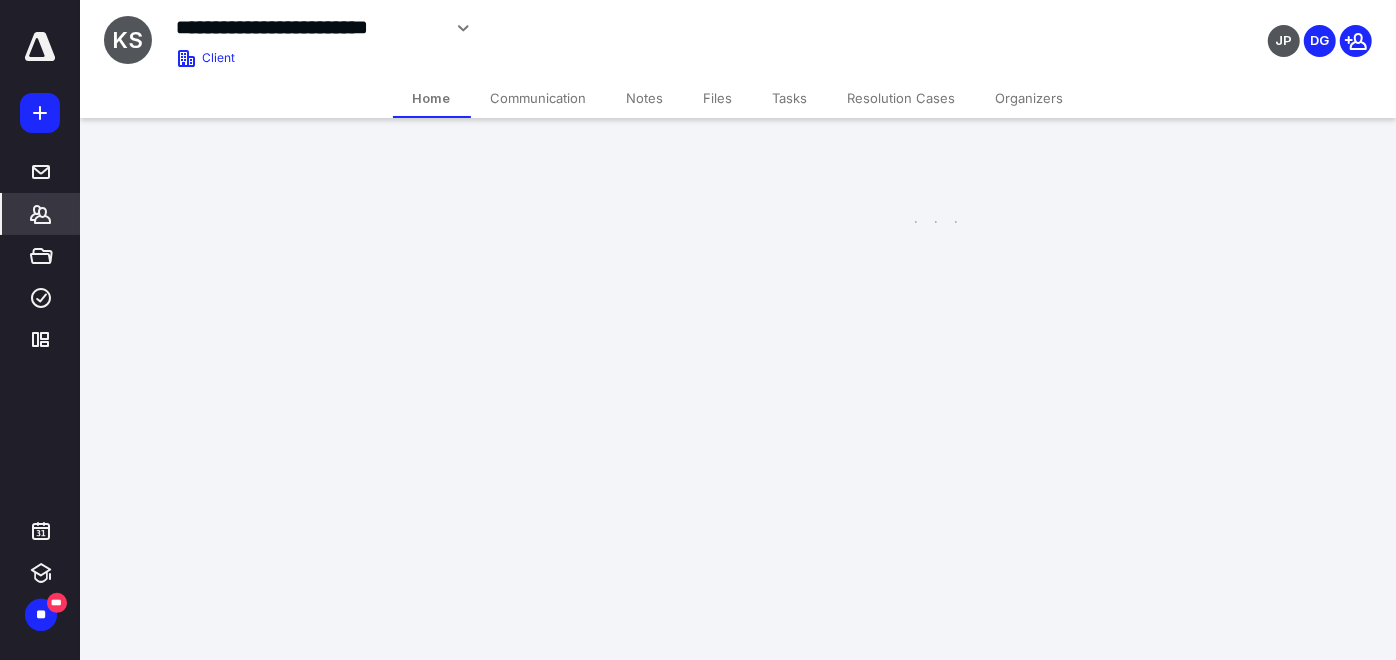 scroll, scrollTop: 0, scrollLeft: 0, axis: both 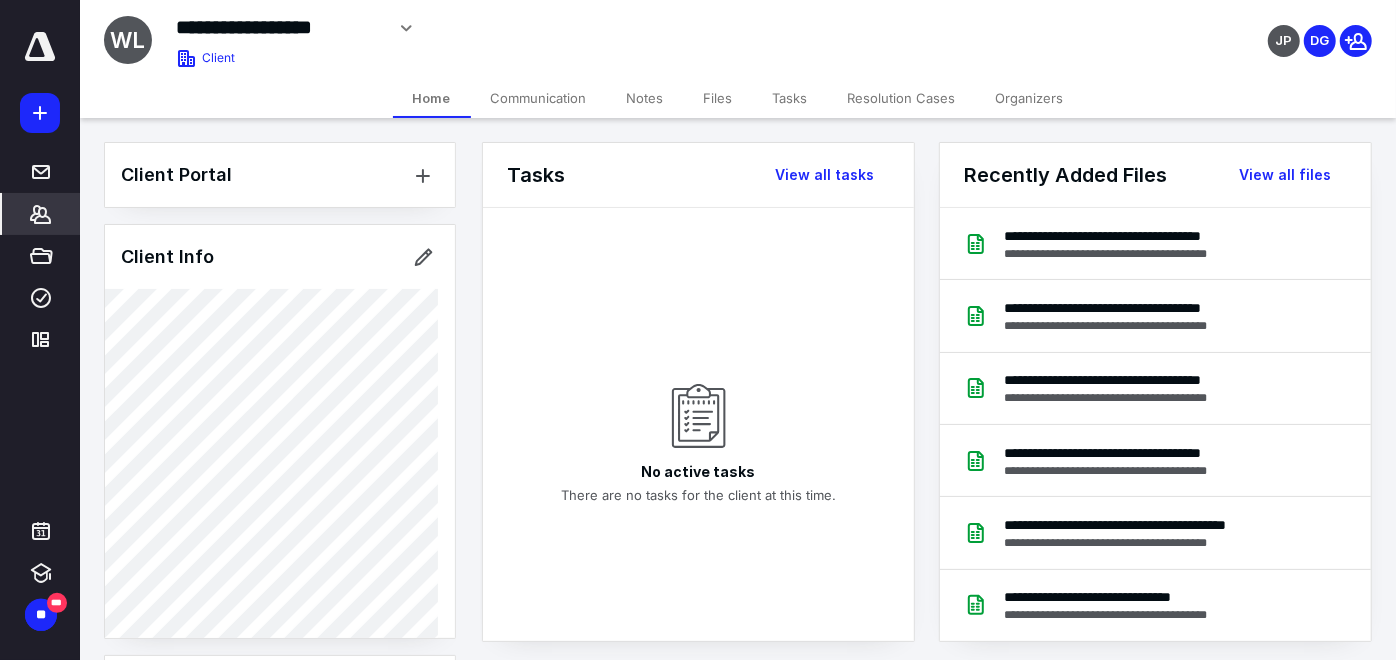 click on "Notes" at bounding box center (645, 98) 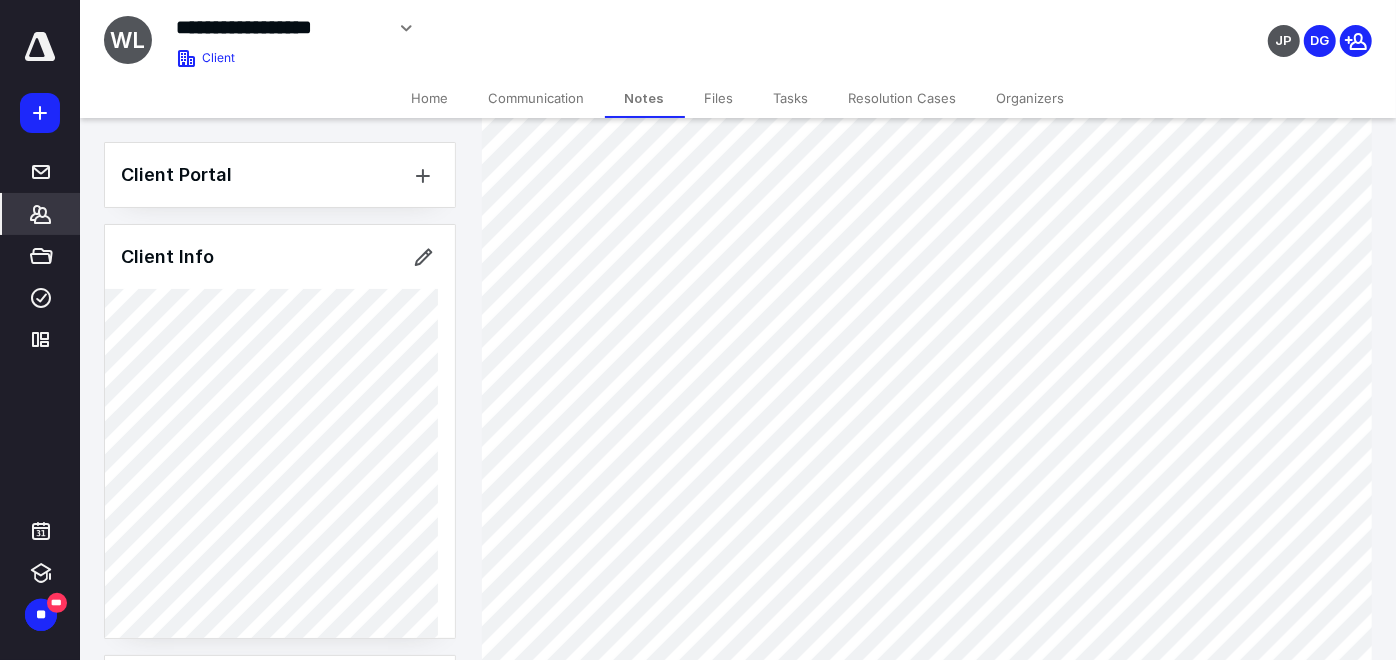 scroll, scrollTop: 173, scrollLeft: 0, axis: vertical 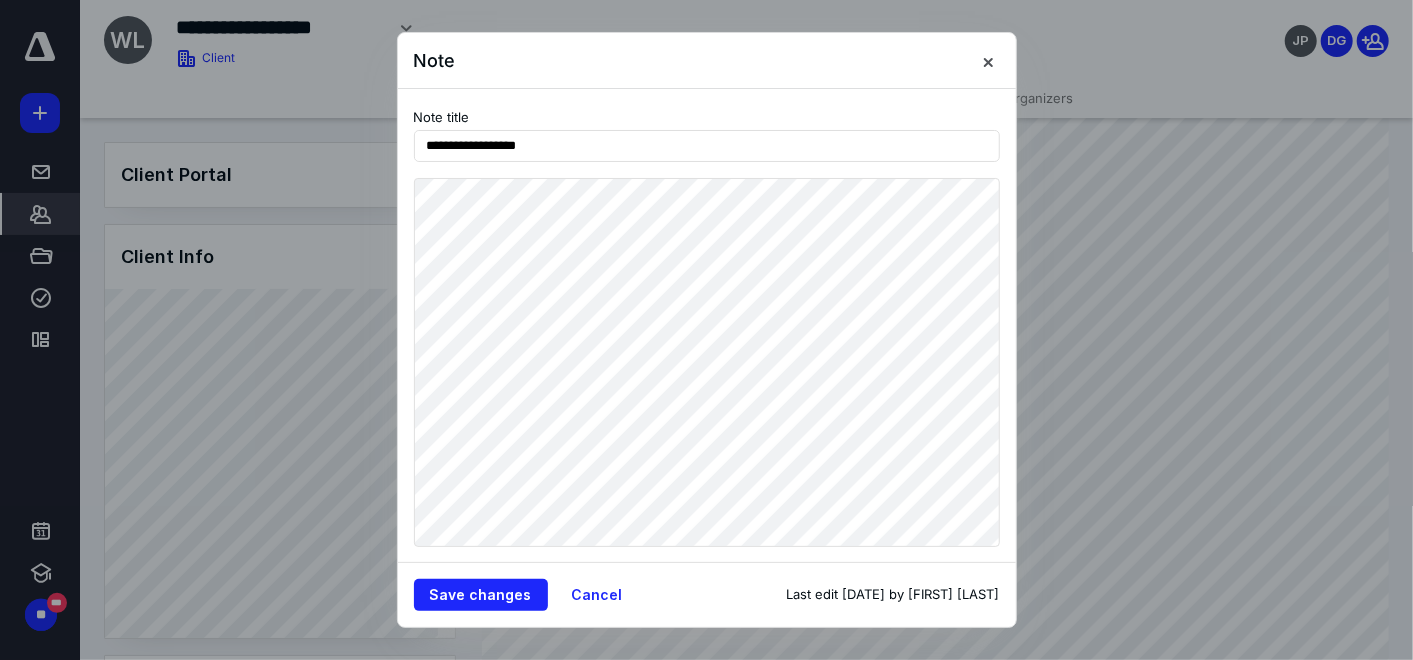 click on "**********" at bounding box center (707, 325) 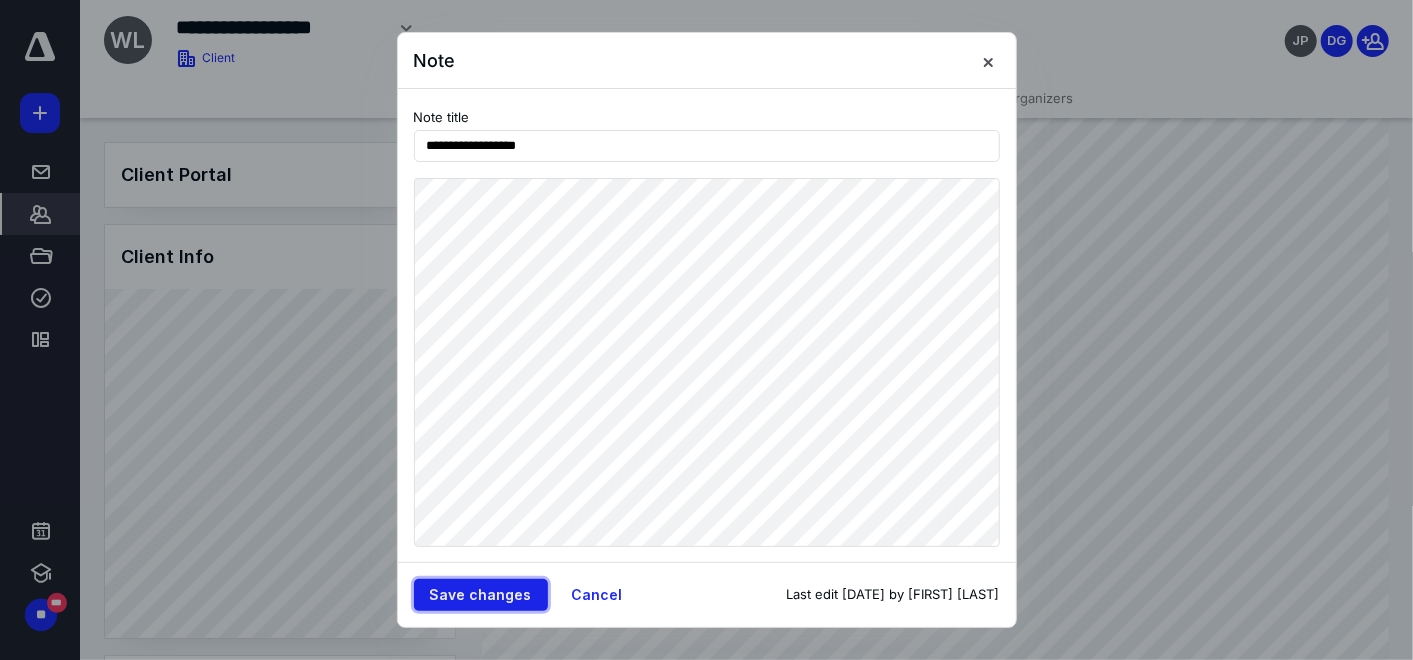 click on "Save changes" at bounding box center [481, 595] 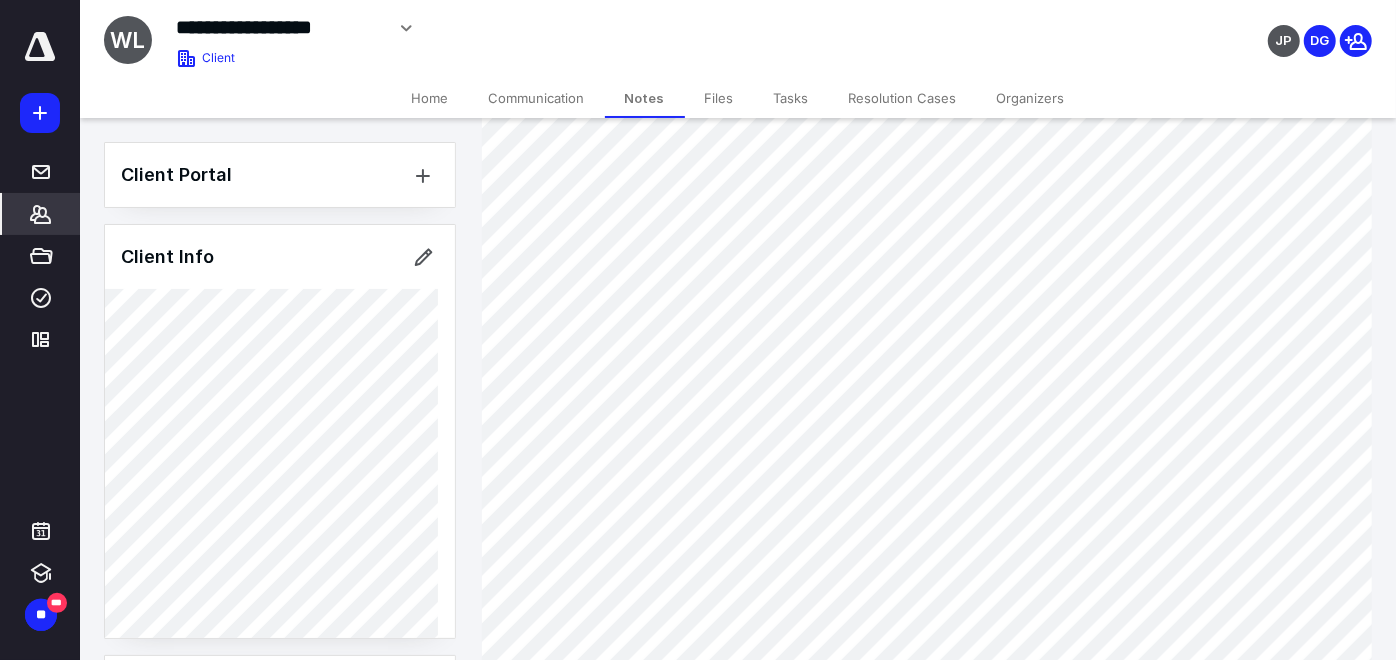 click 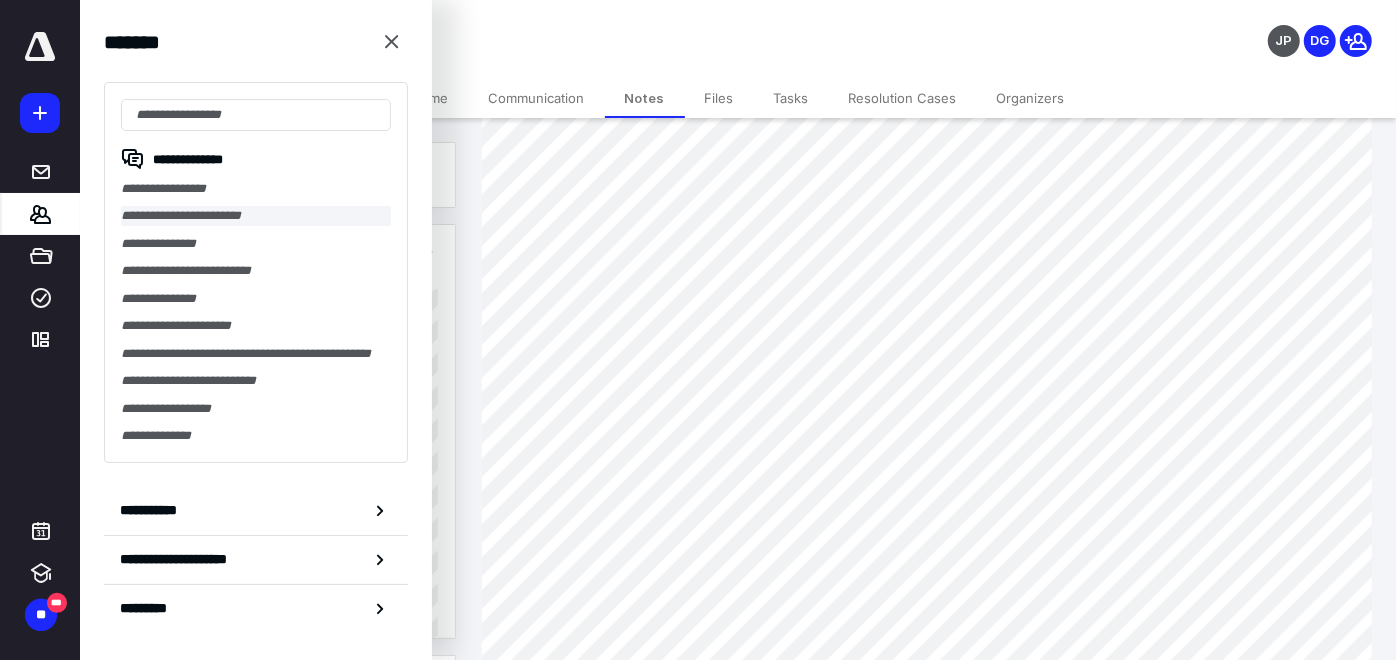 click on "**********" at bounding box center [256, 215] 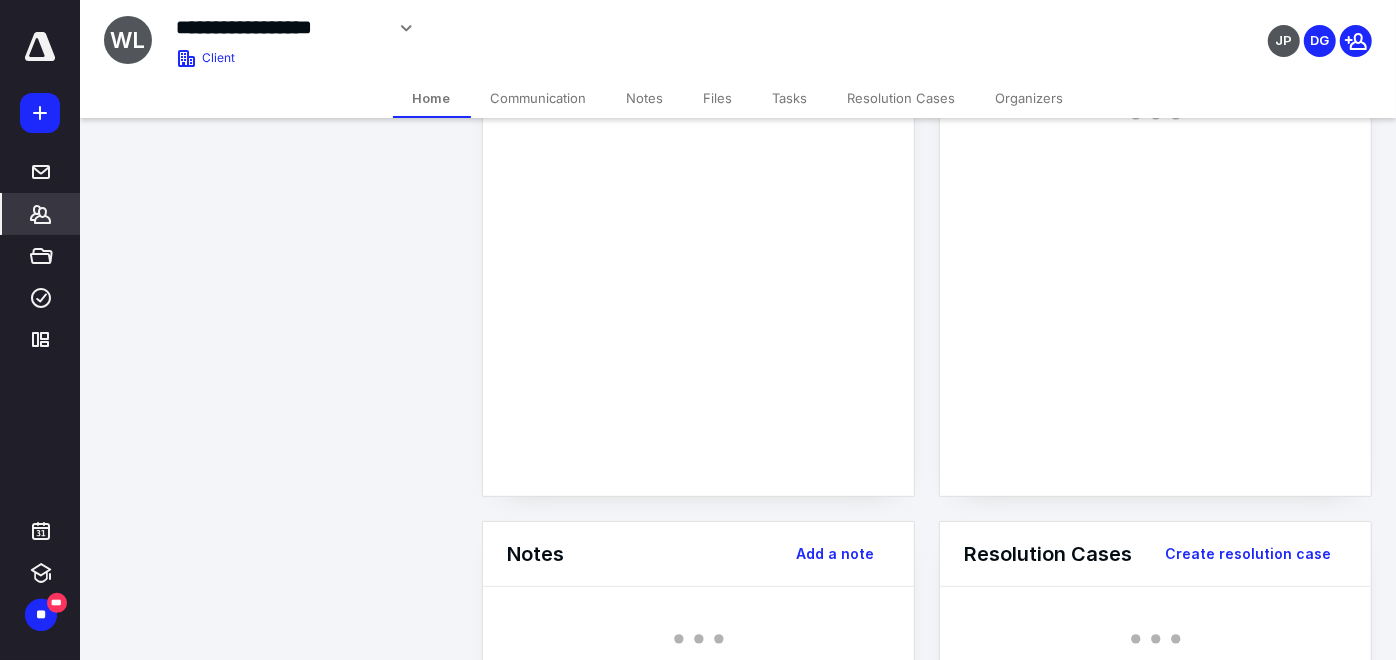 scroll, scrollTop: 0, scrollLeft: 0, axis: both 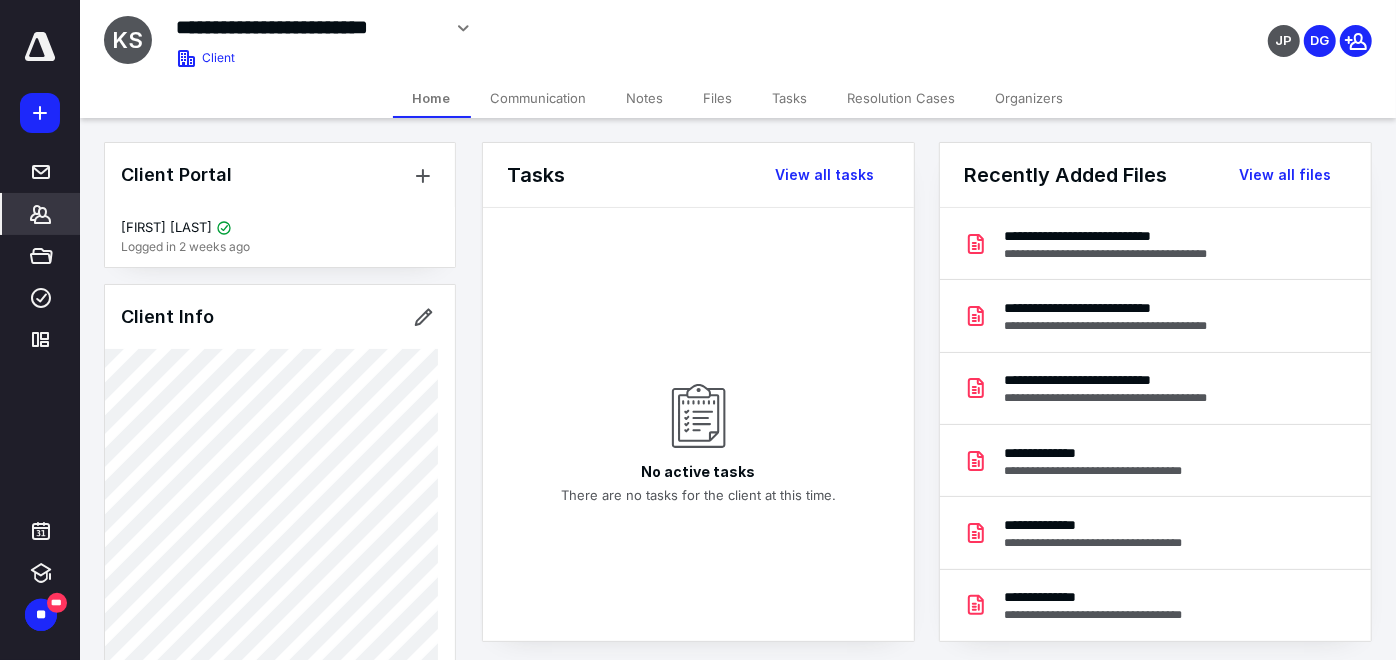click on "Notes" at bounding box center (645, 98) 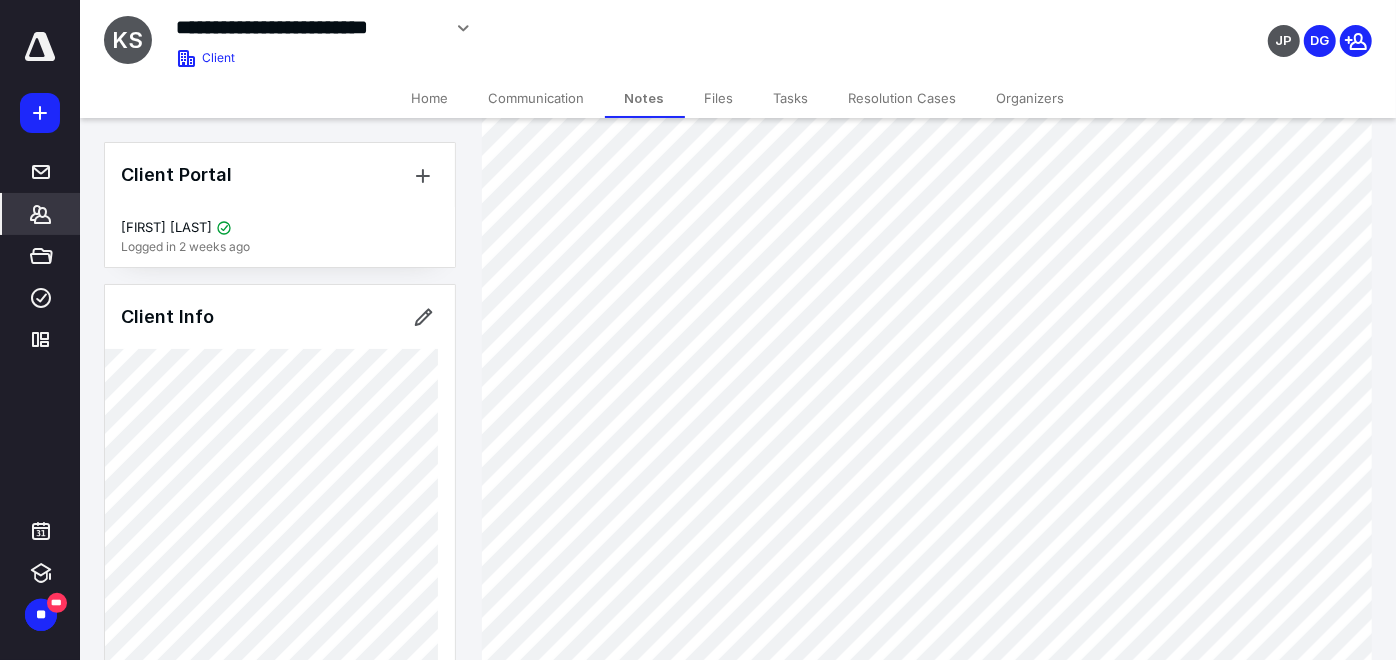 scroll, scrollTop: 217, scrollLeft: 0, axis: vertical 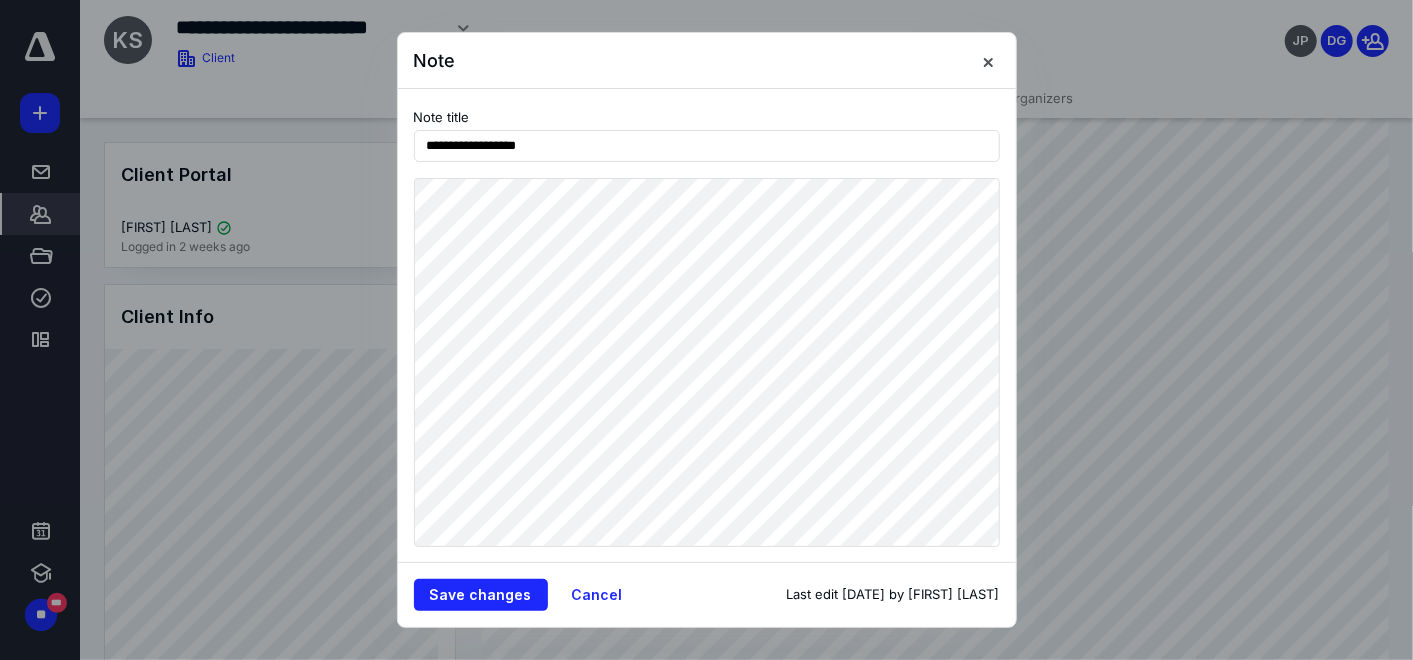 click on "**********" at bounding box center (707, 358) 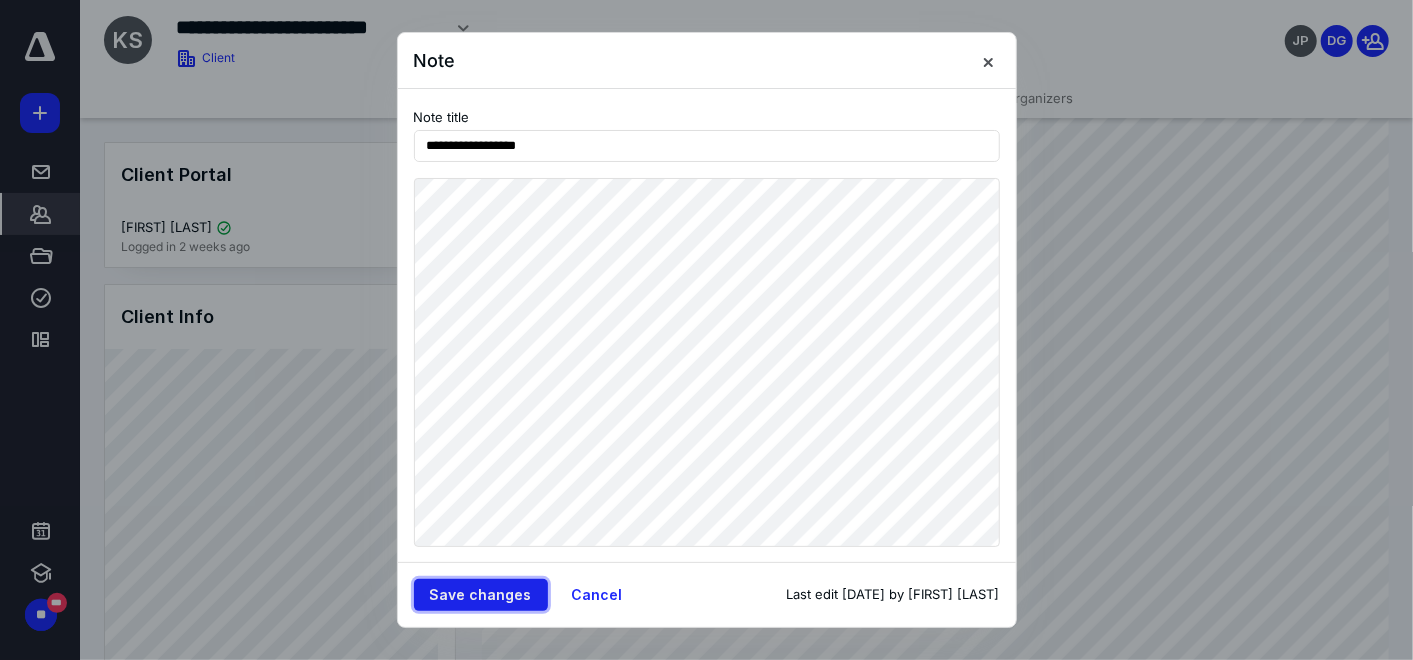 click on "Save changes" at bounding box center [481, 595] 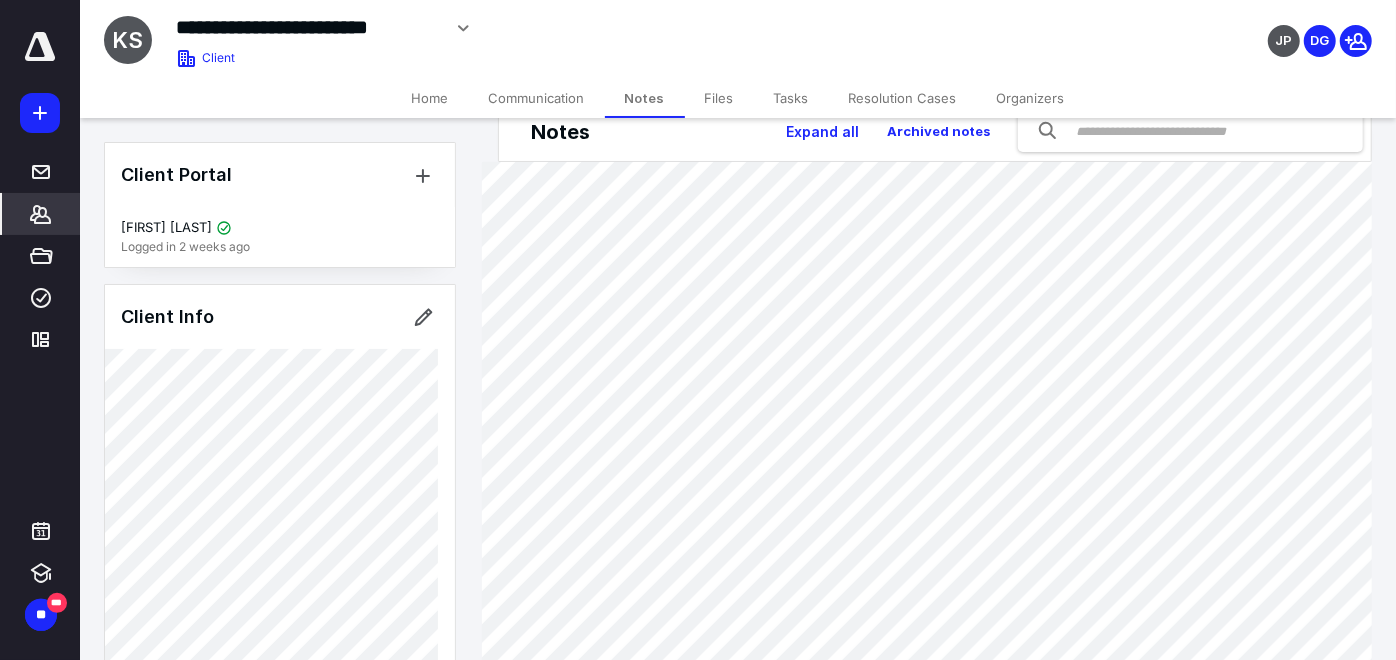 scroll, scrollTop: 34, scrollLeft: 0, axis: vertical 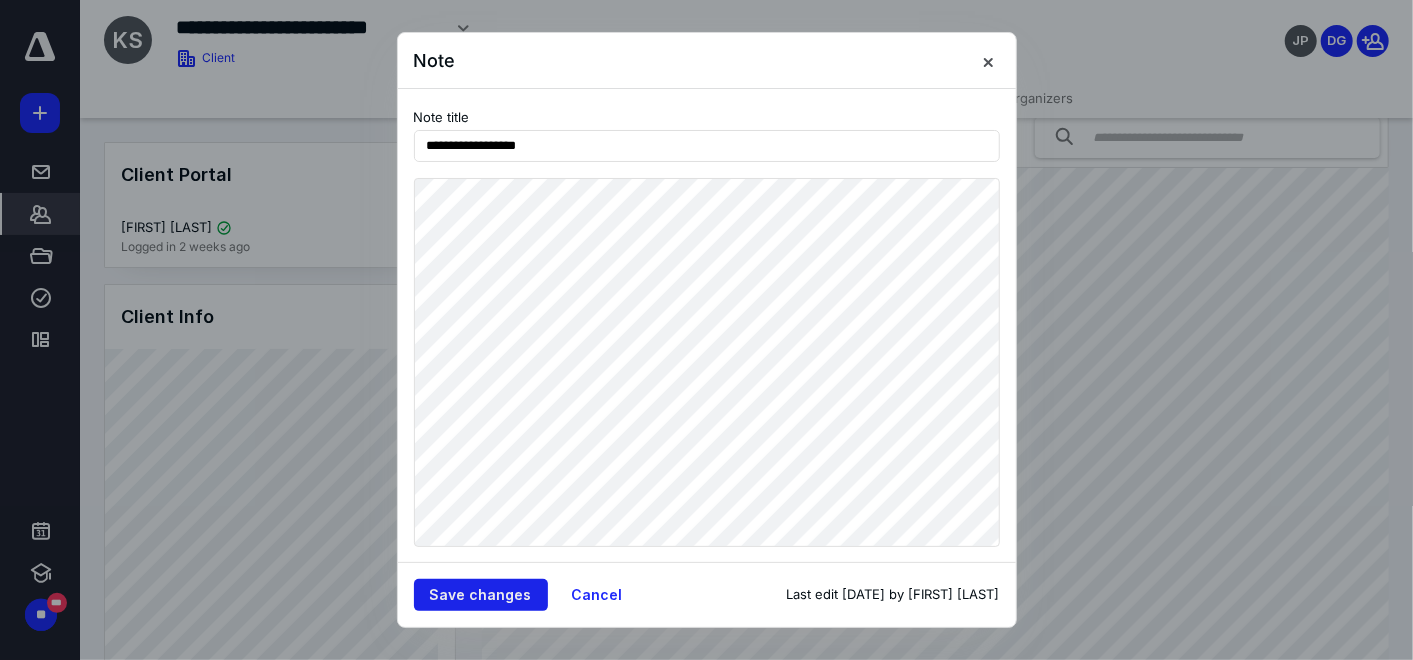 click on "Save changes" at bounding box center (481, 595) 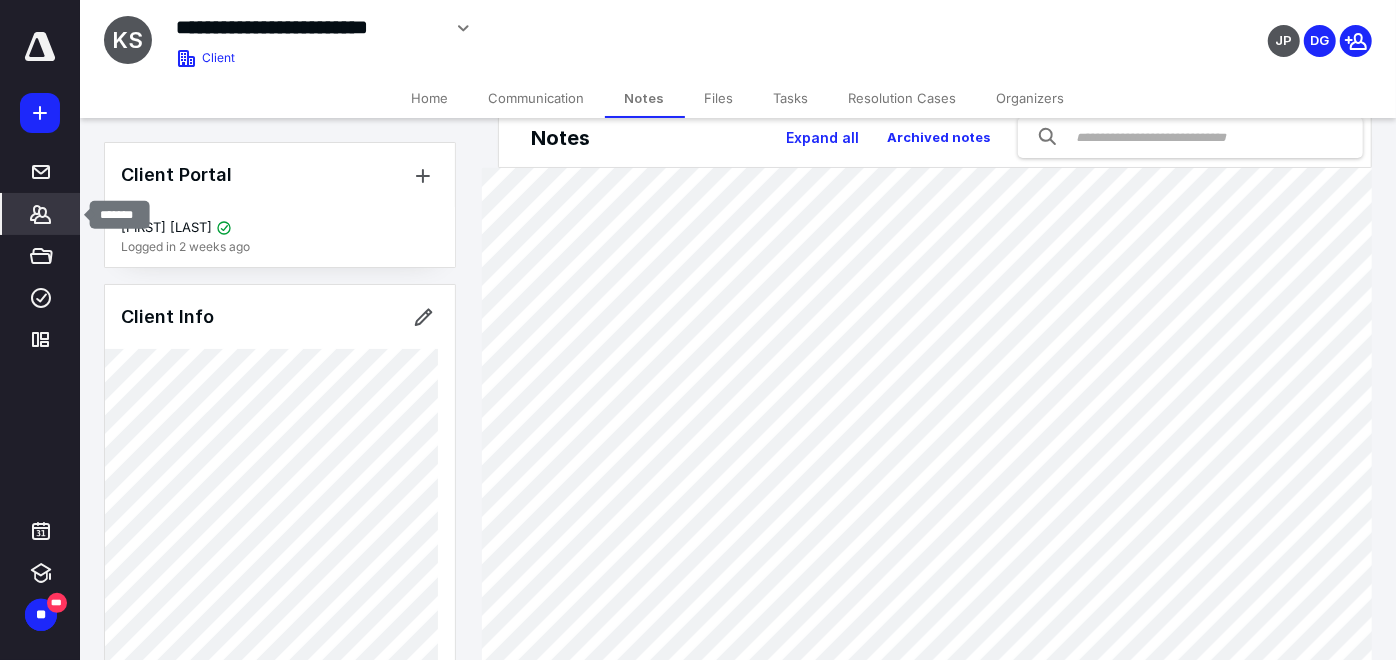 click 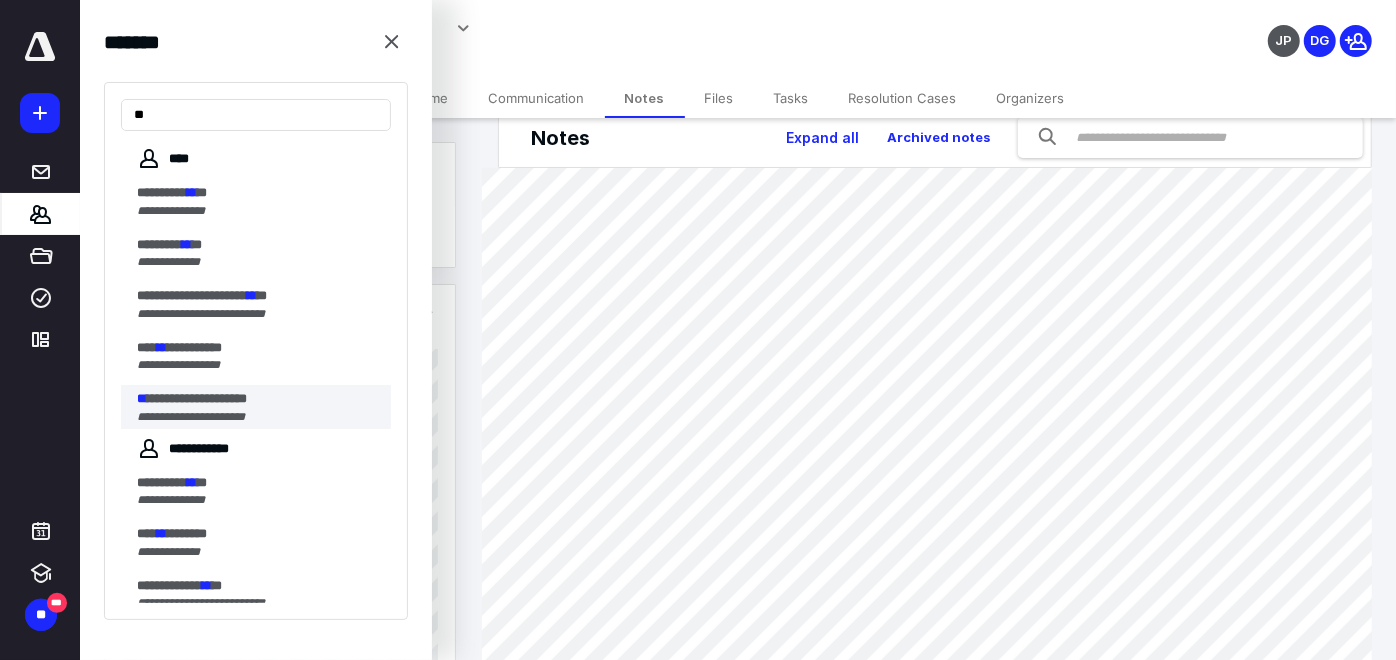 type on "**" 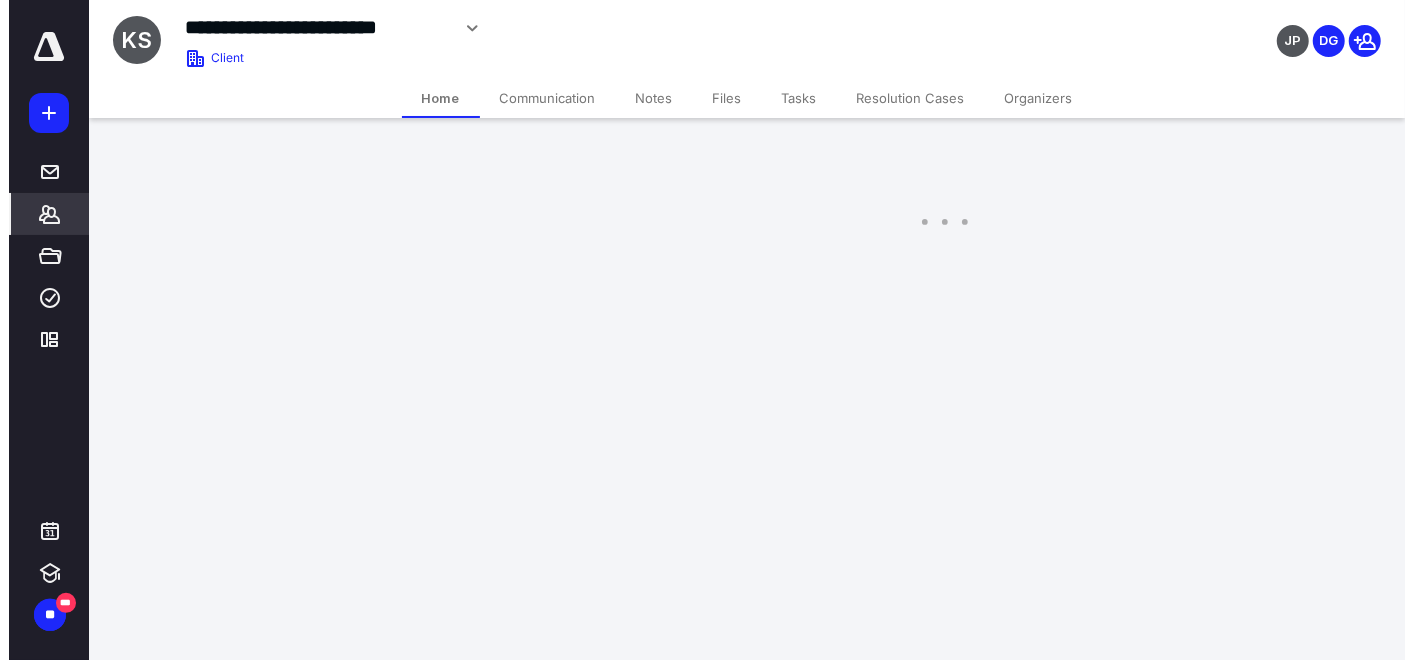 scroll, scrollTop: 0, scrollLeft: 0, axis: both 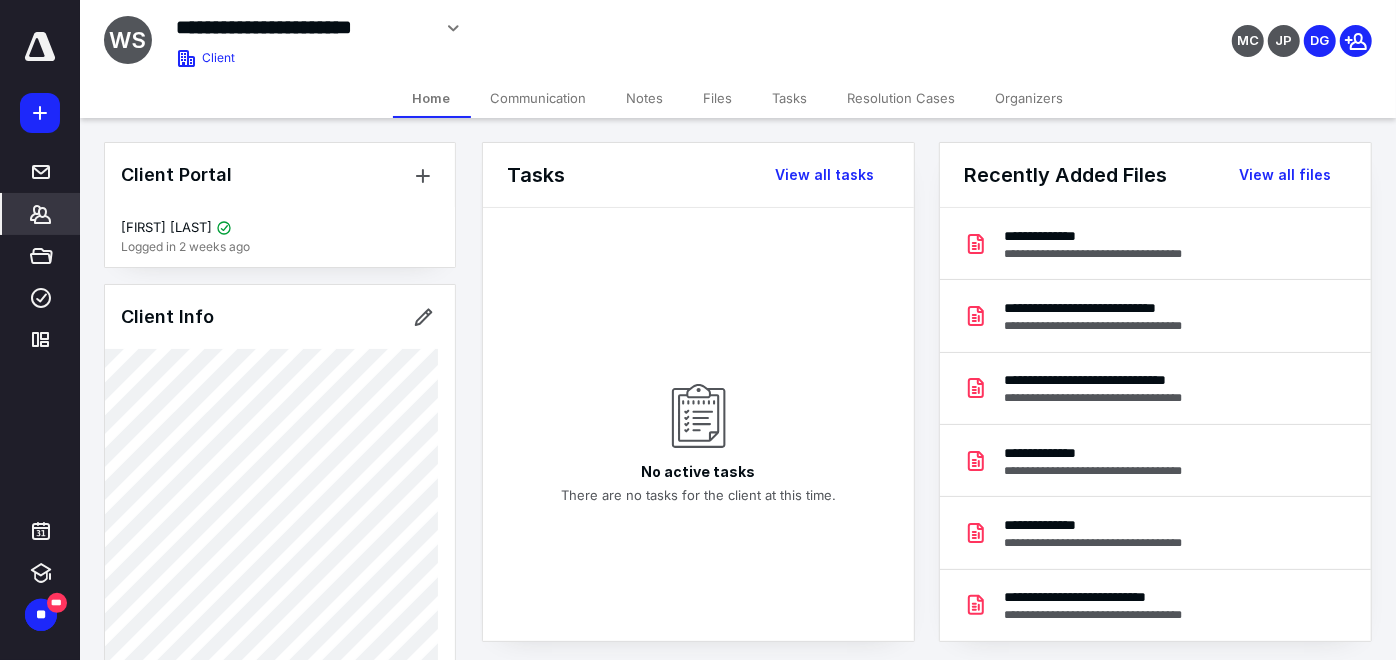 click on "Files" at bounding box center [718, 98] 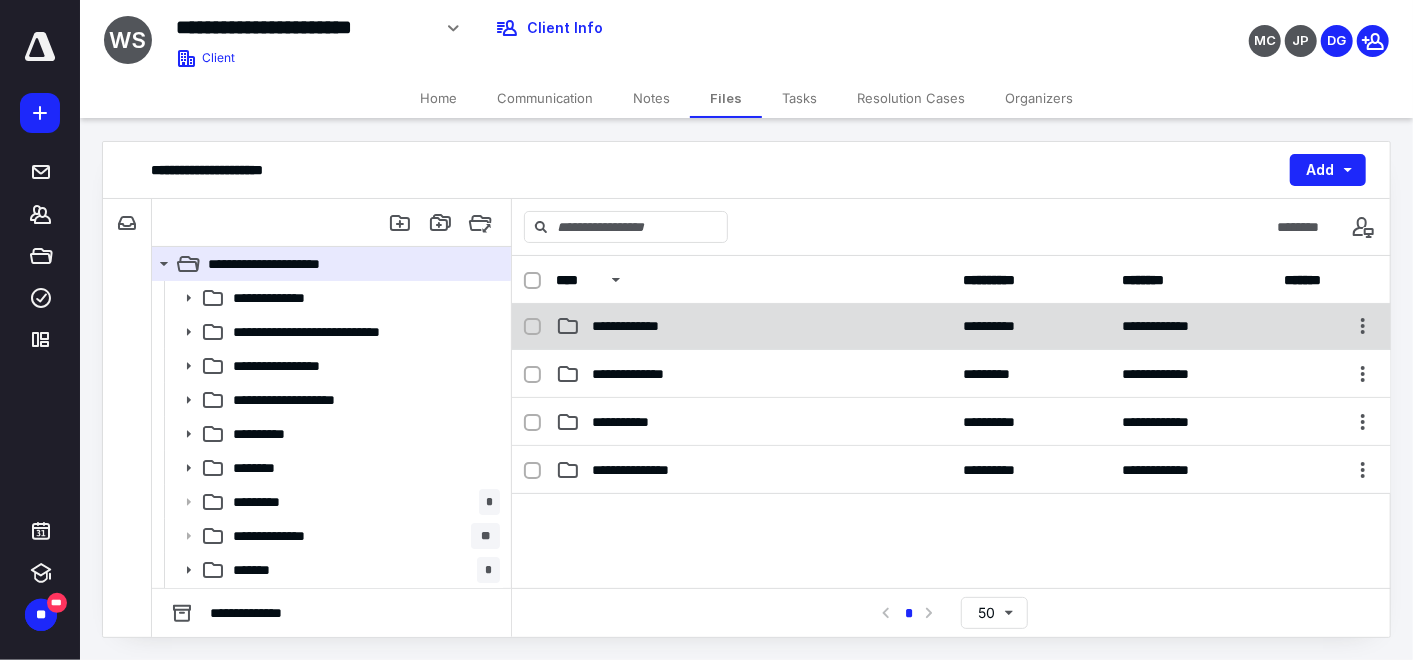 scroll, scrollTop: 476, scrollLeft: 0, axis: vertical 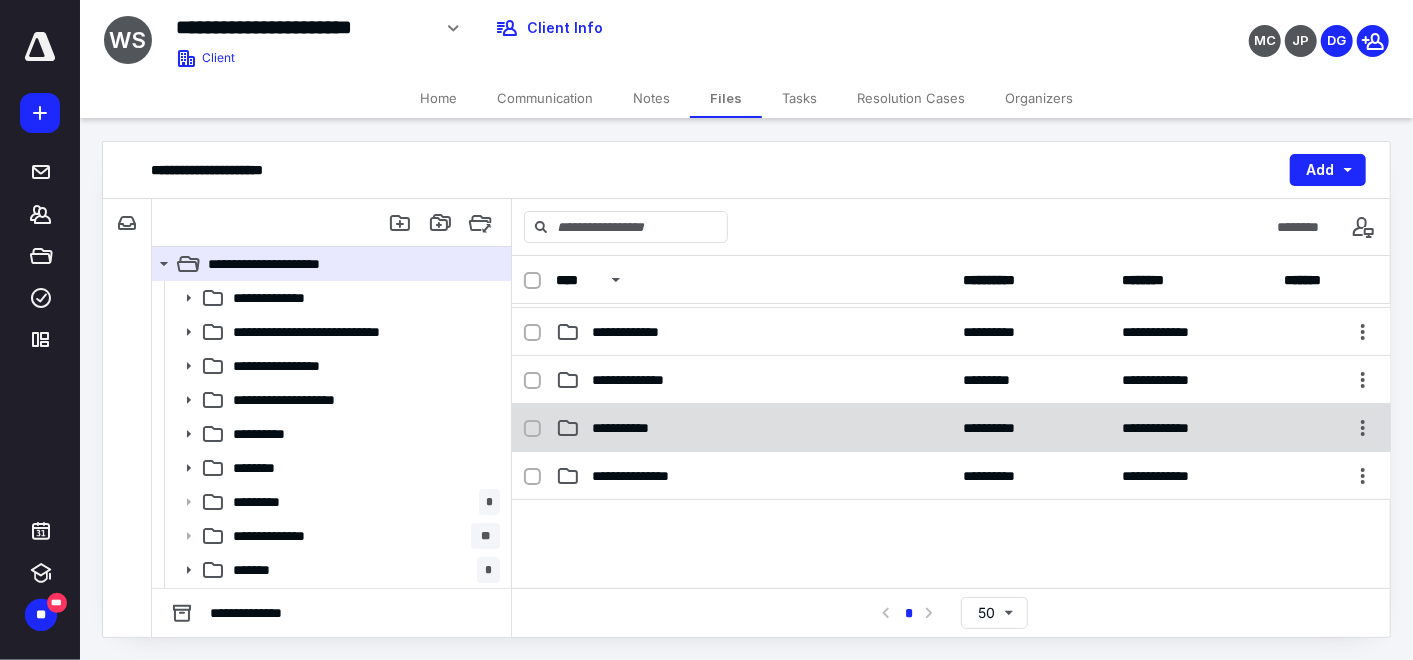 click on "**********" at bounding box center [631, 428] 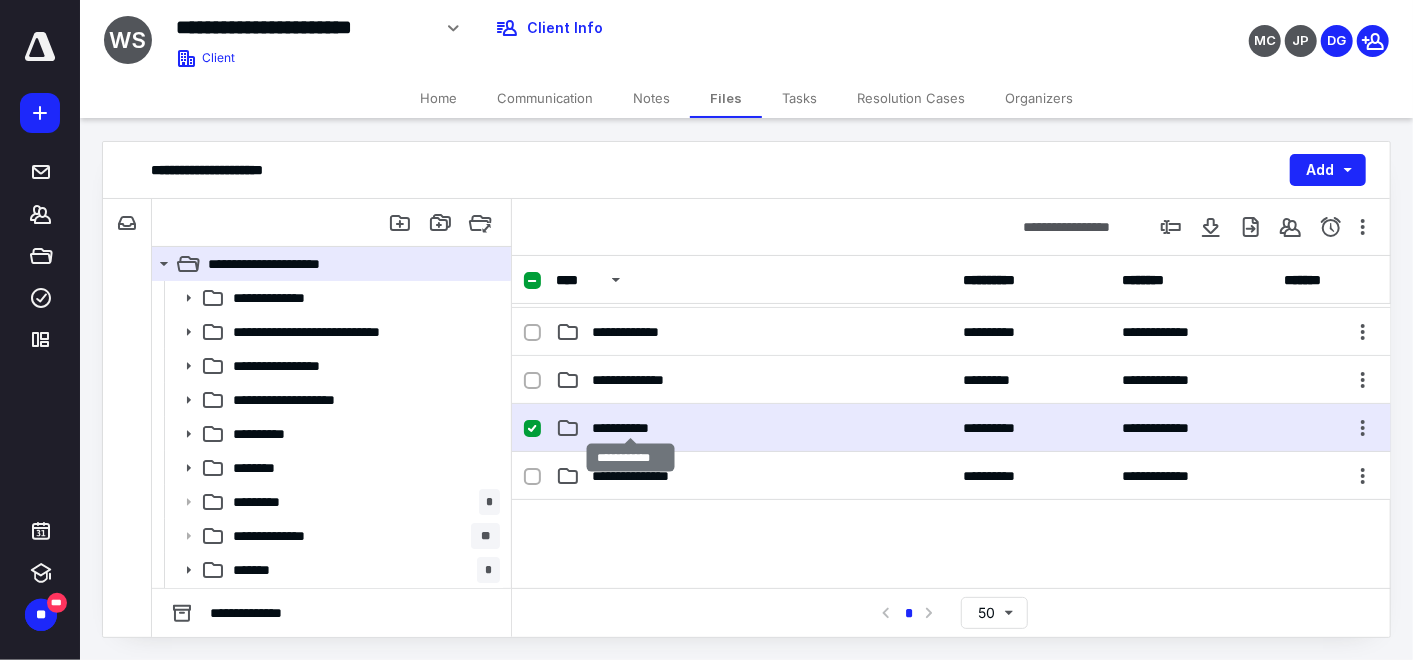 click on "**********" at bounding box center [631, 428] 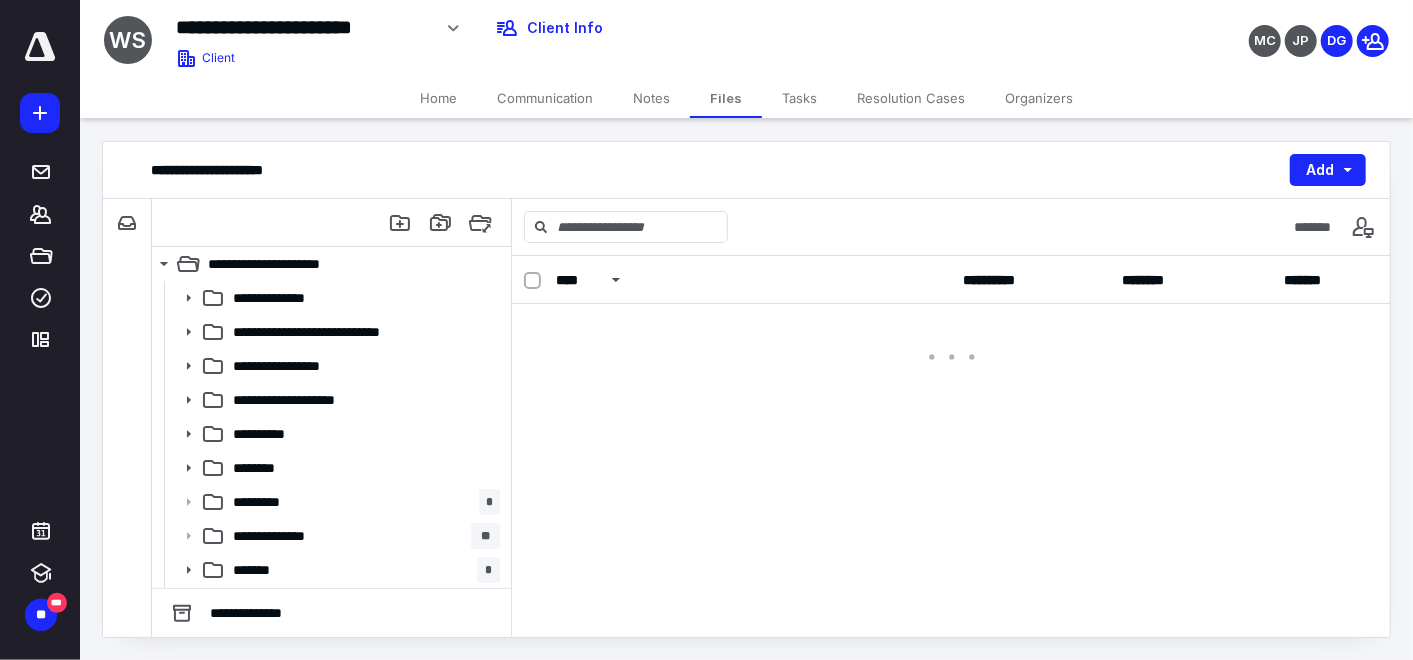 scroll, scrollTop: 0, scrollLeft: 0, axis: both 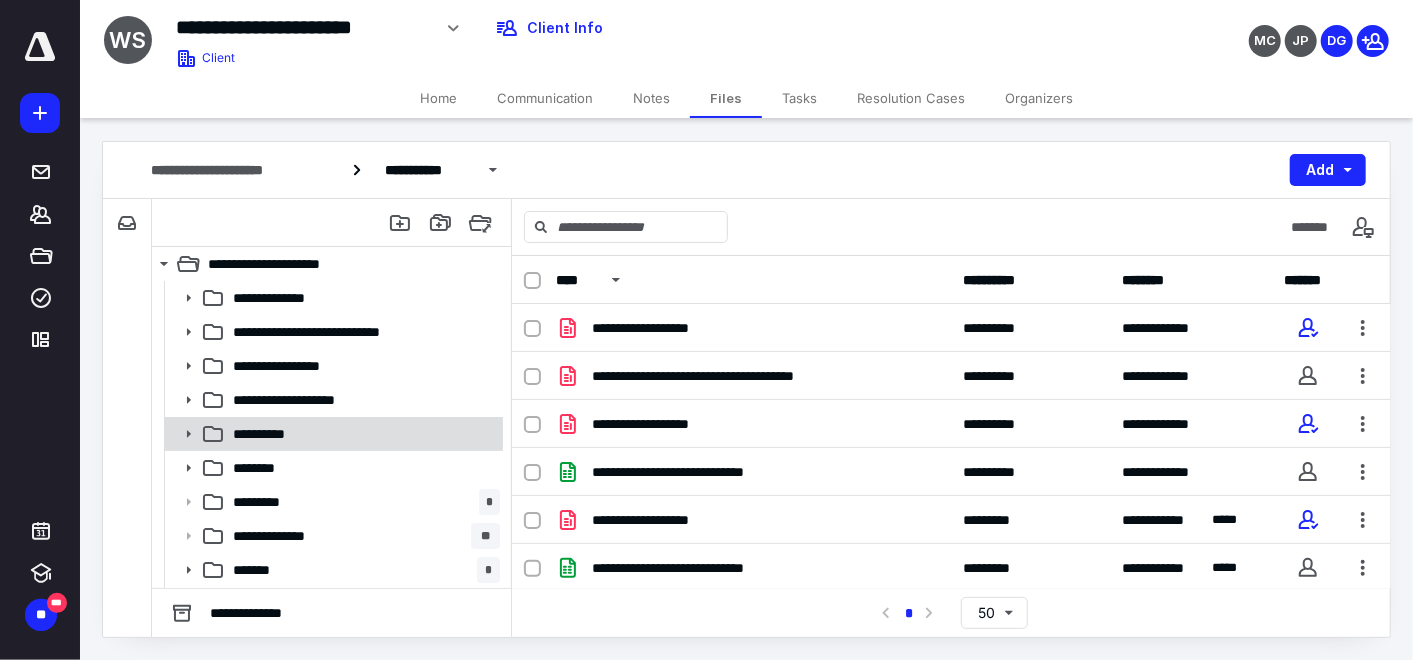 click on "**********" at bounding box center (362, 434) 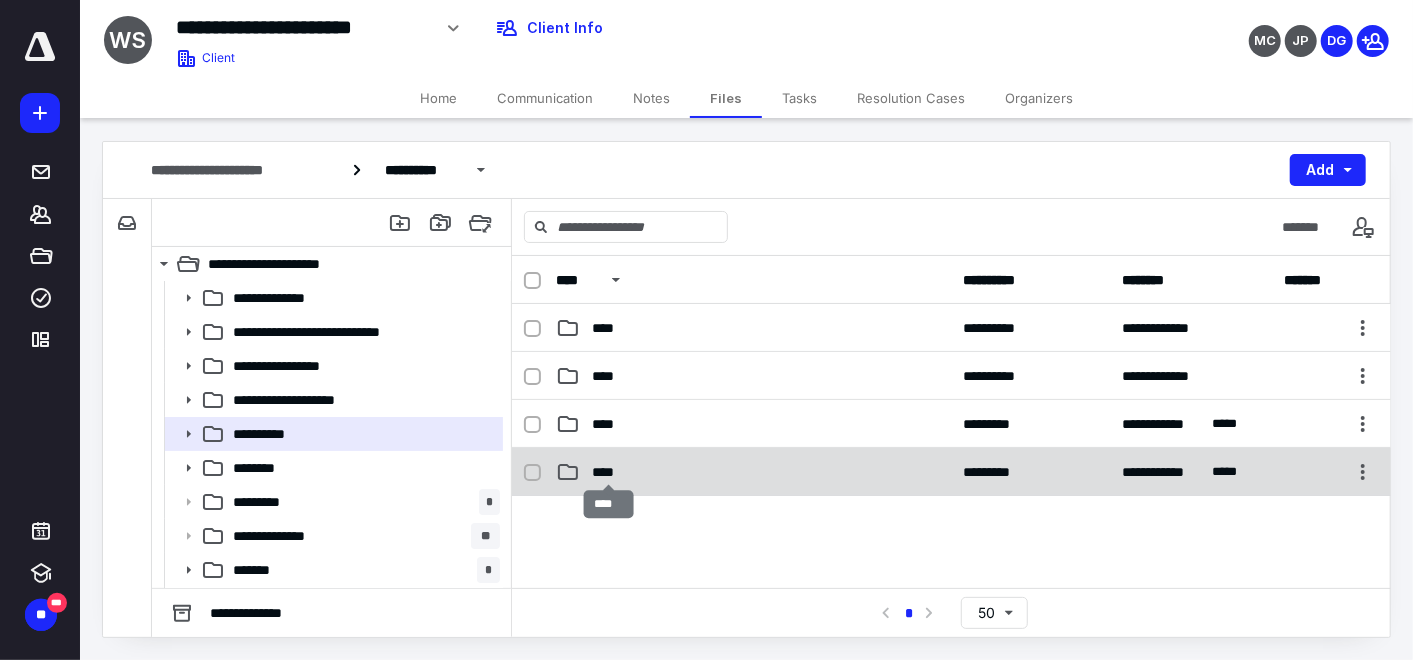 click on "****" at bounding box center (609, 472) 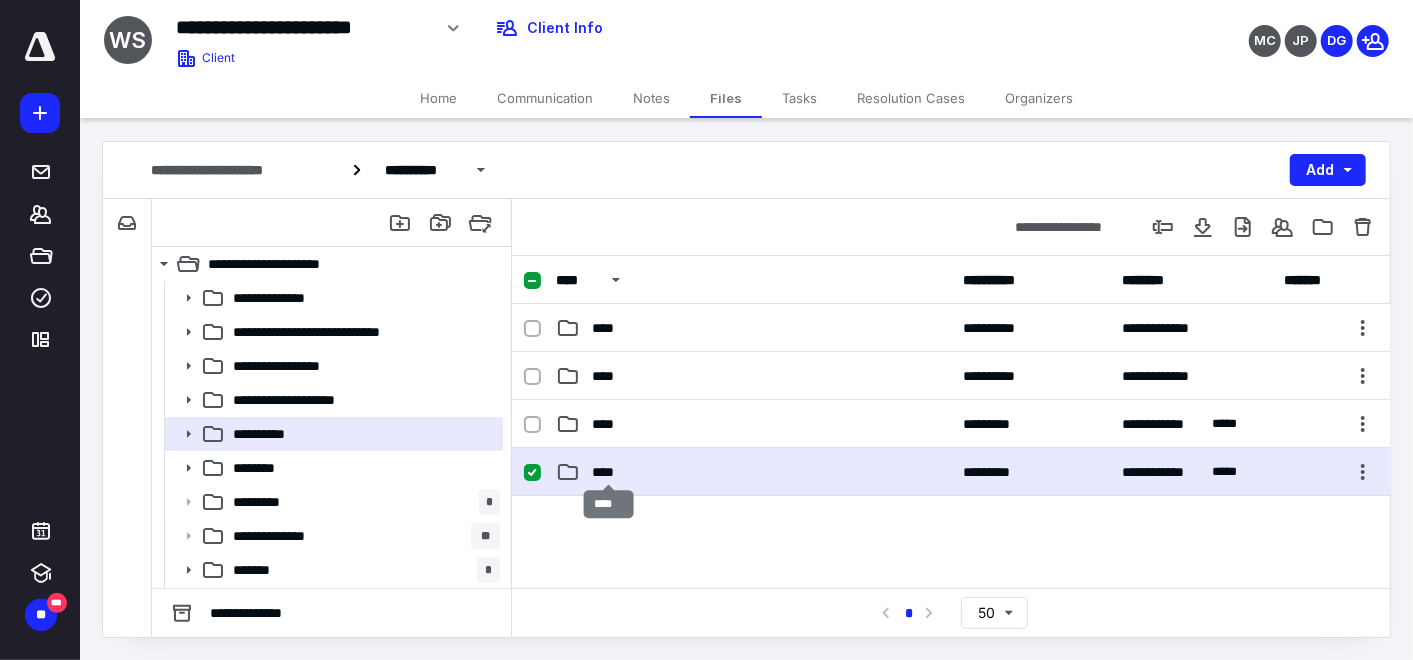 click on "****" at bounding box center (609, 472) 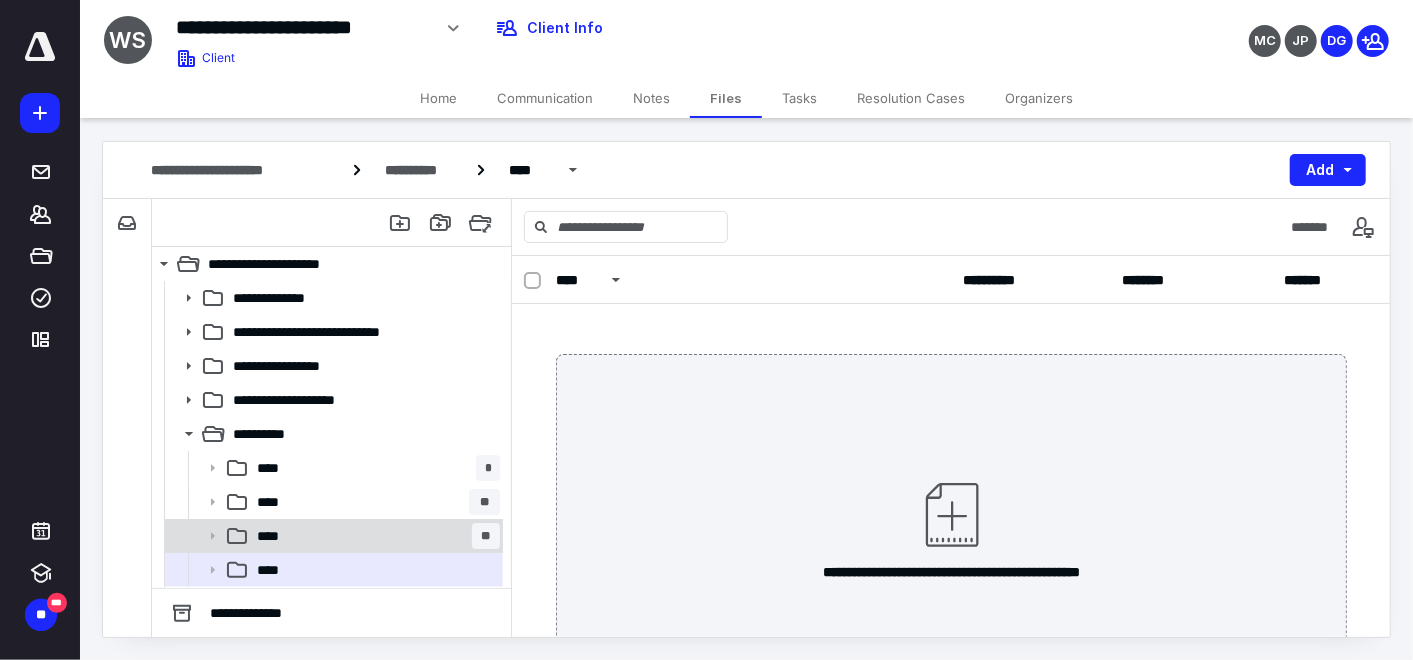 click on "**** **" at bounding box center [374, 536] 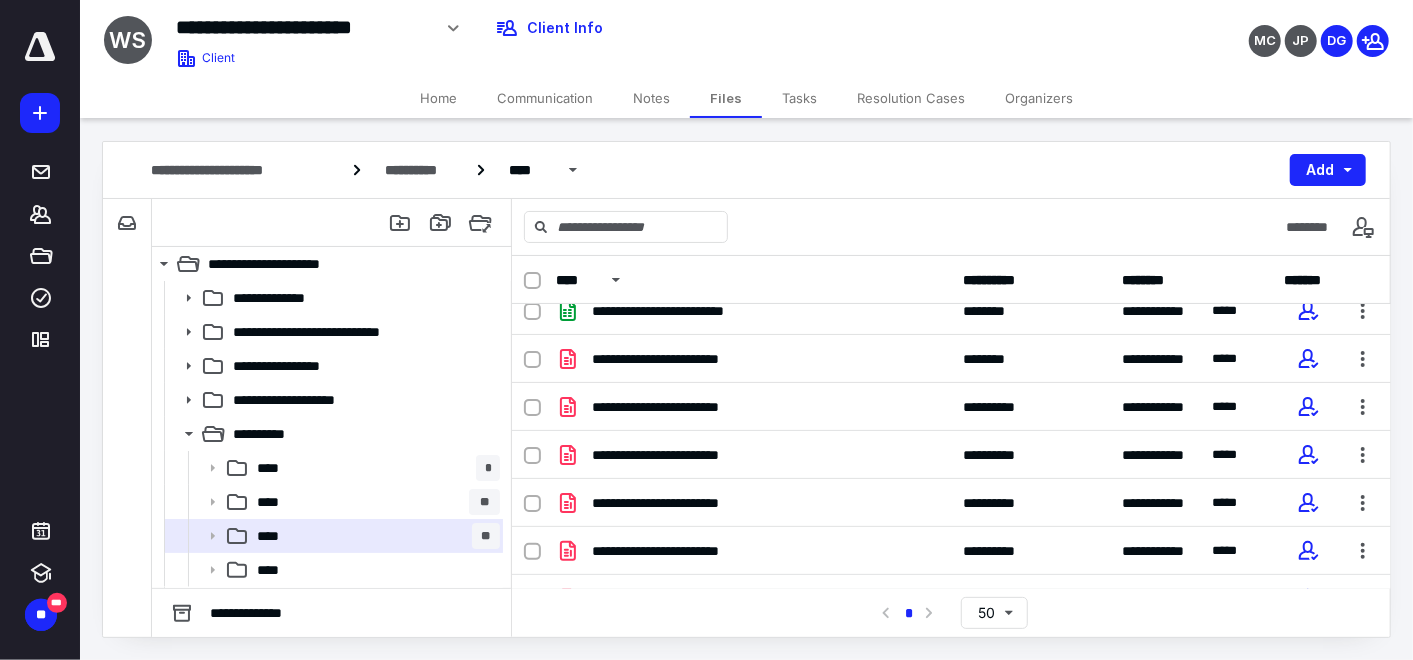 scroll, scrollTop: 525, scrollLeft: 0, axis: vertical 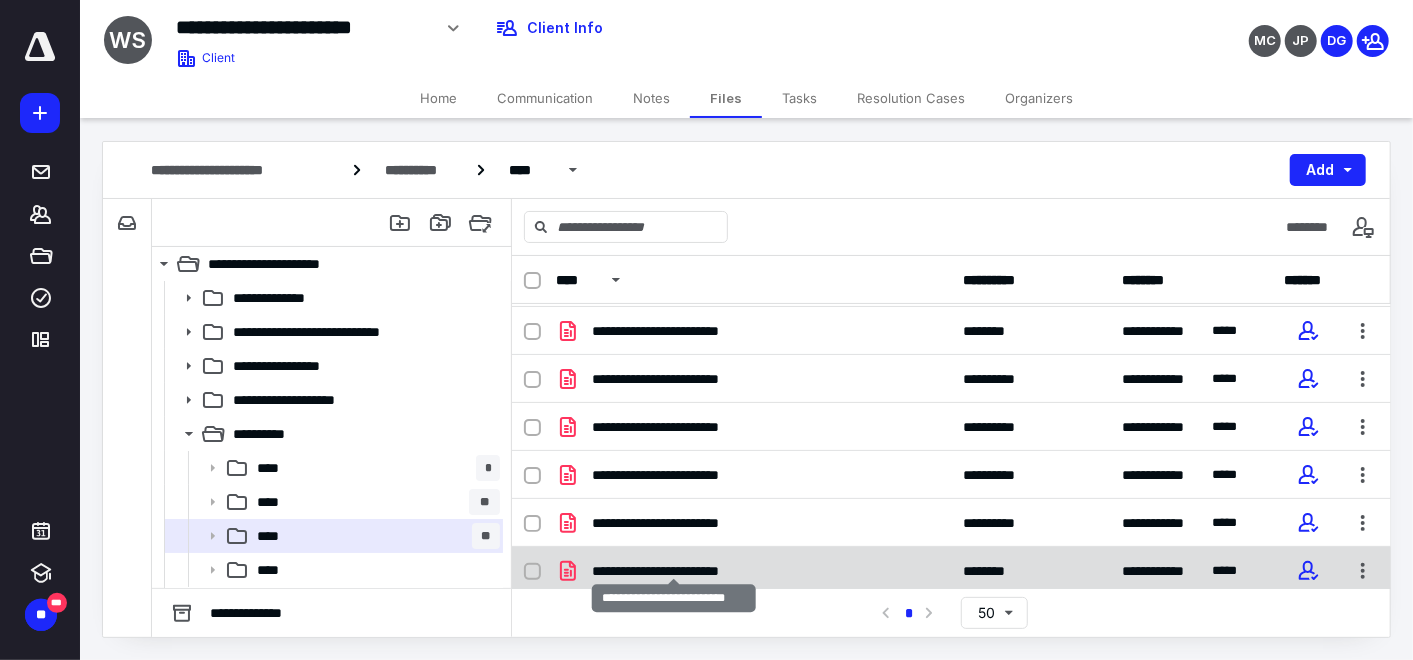 click on "**********" at bounding box center [675, 571] 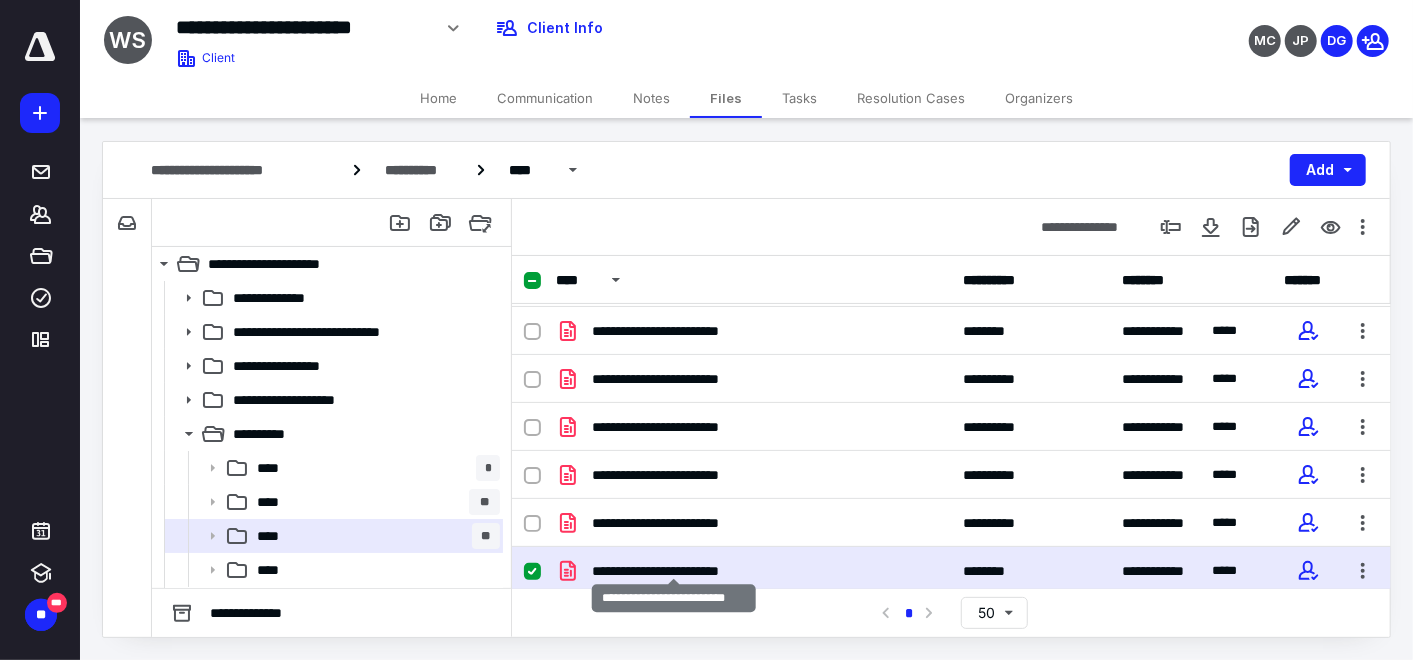 click on "**********" at bounding box center [675, 571] 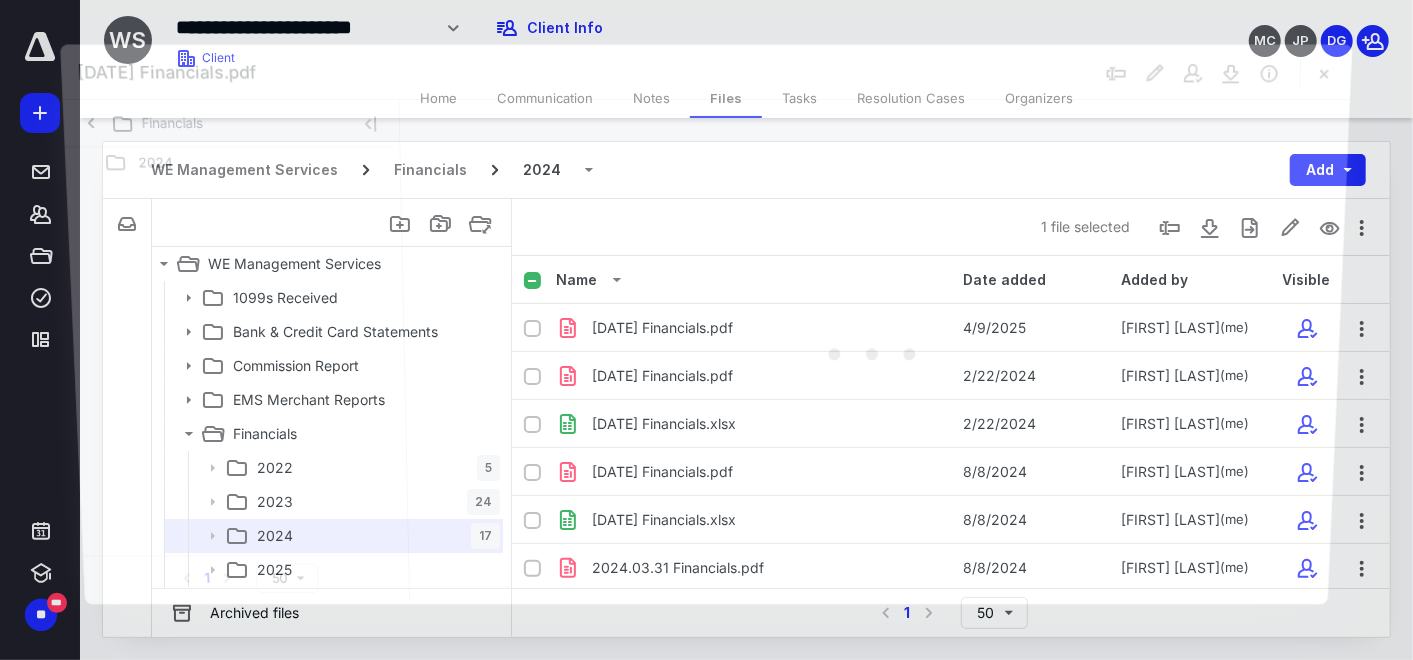 scroll, scrollTop: 525, scrollLeft: 0, axis: vertical 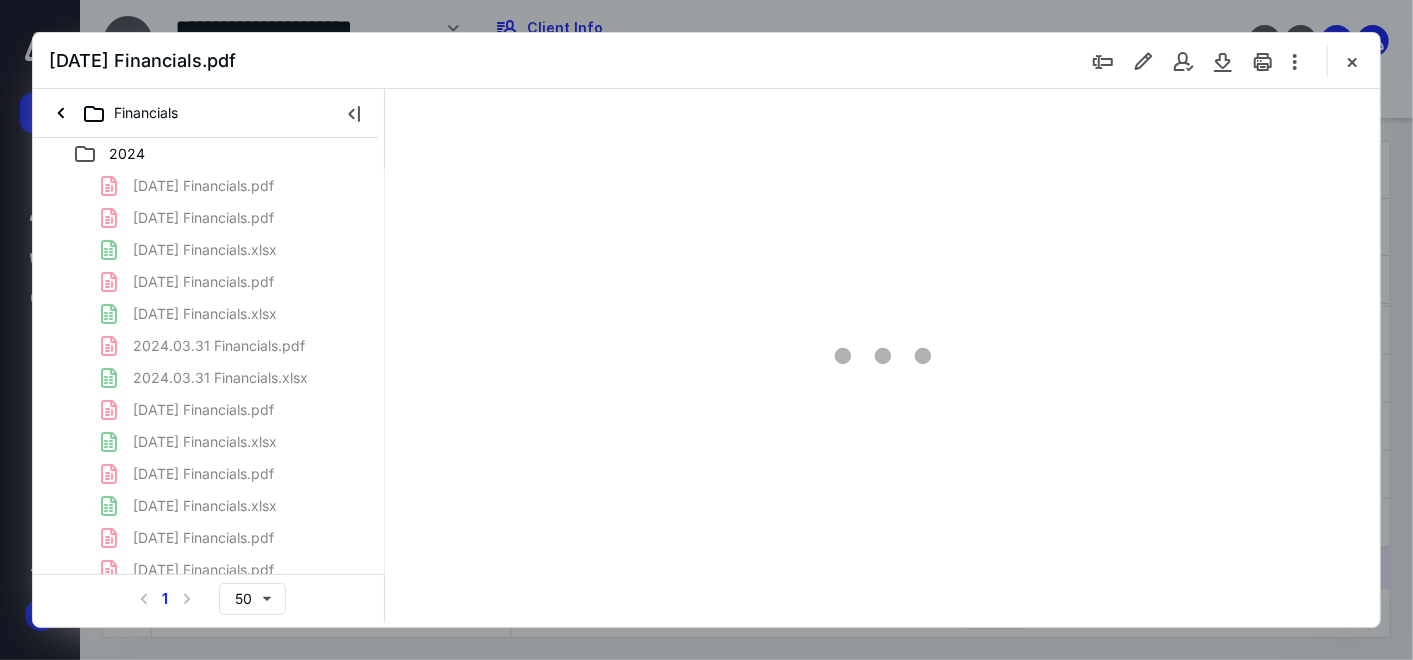 type on "58" 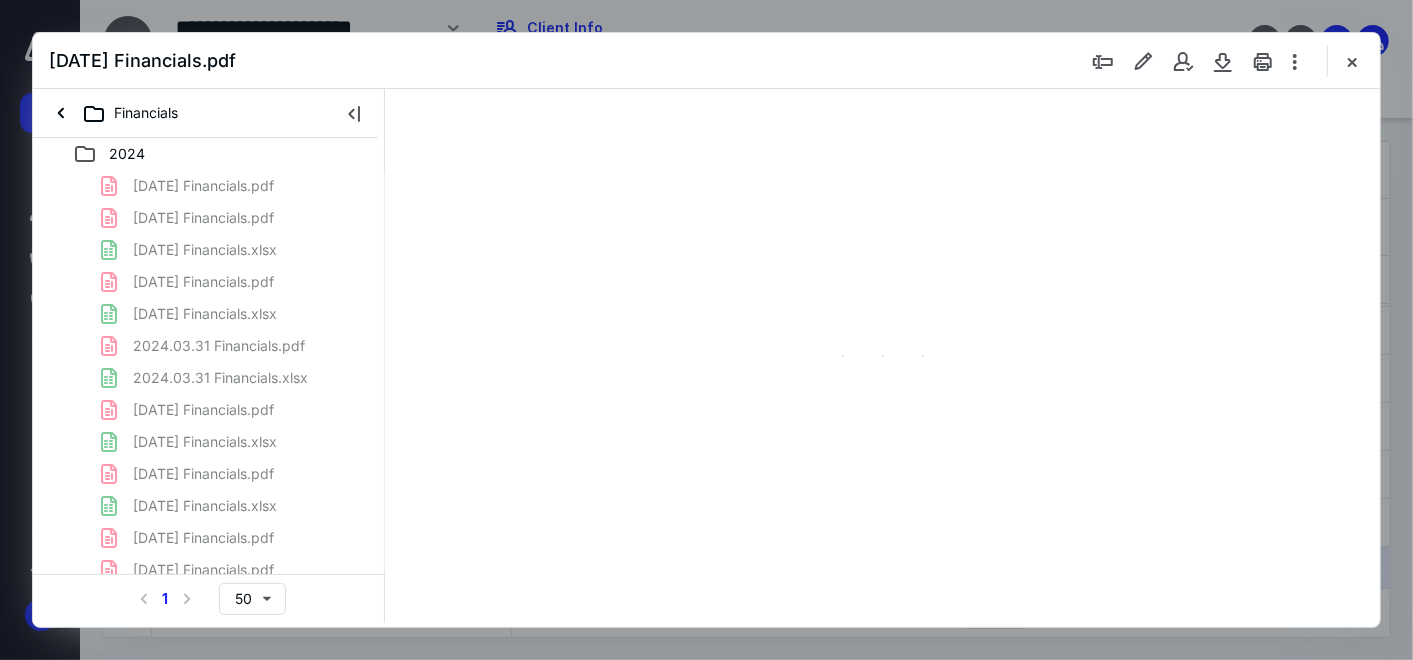 scroll, scrollTop: 77, scrollLeft: 0, axis: vertical 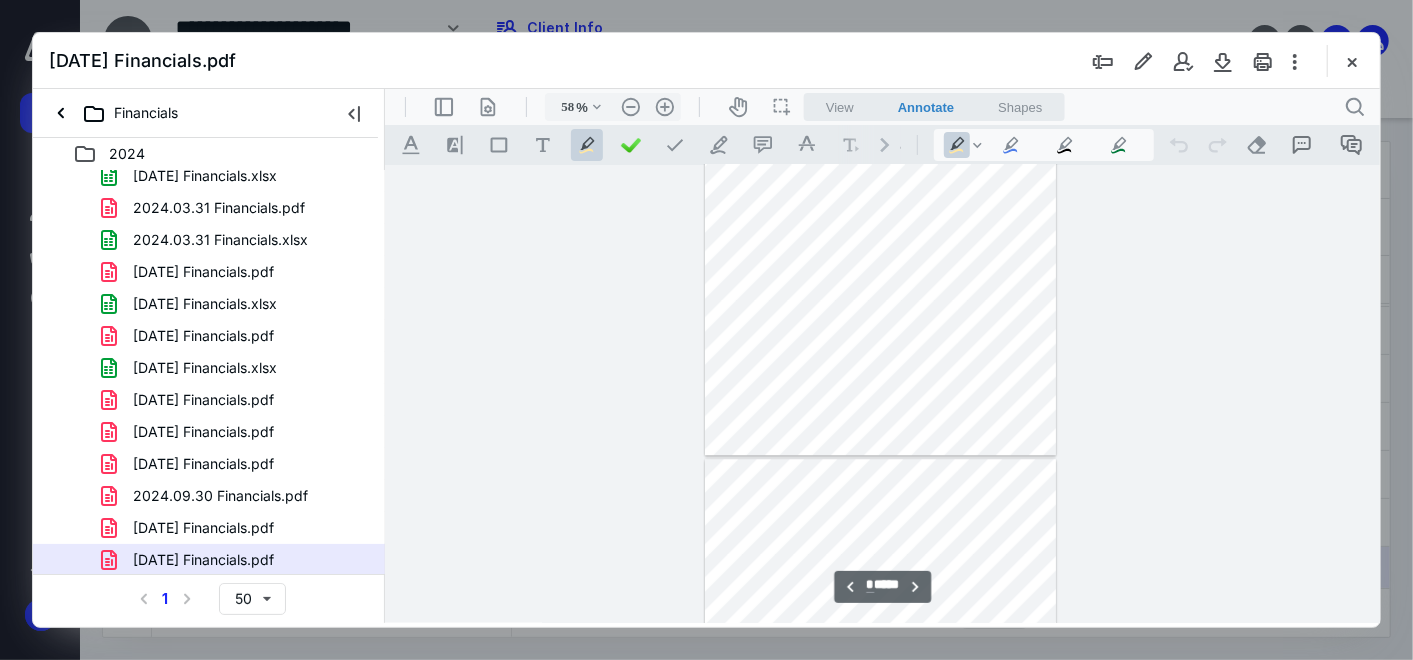 type on "*" 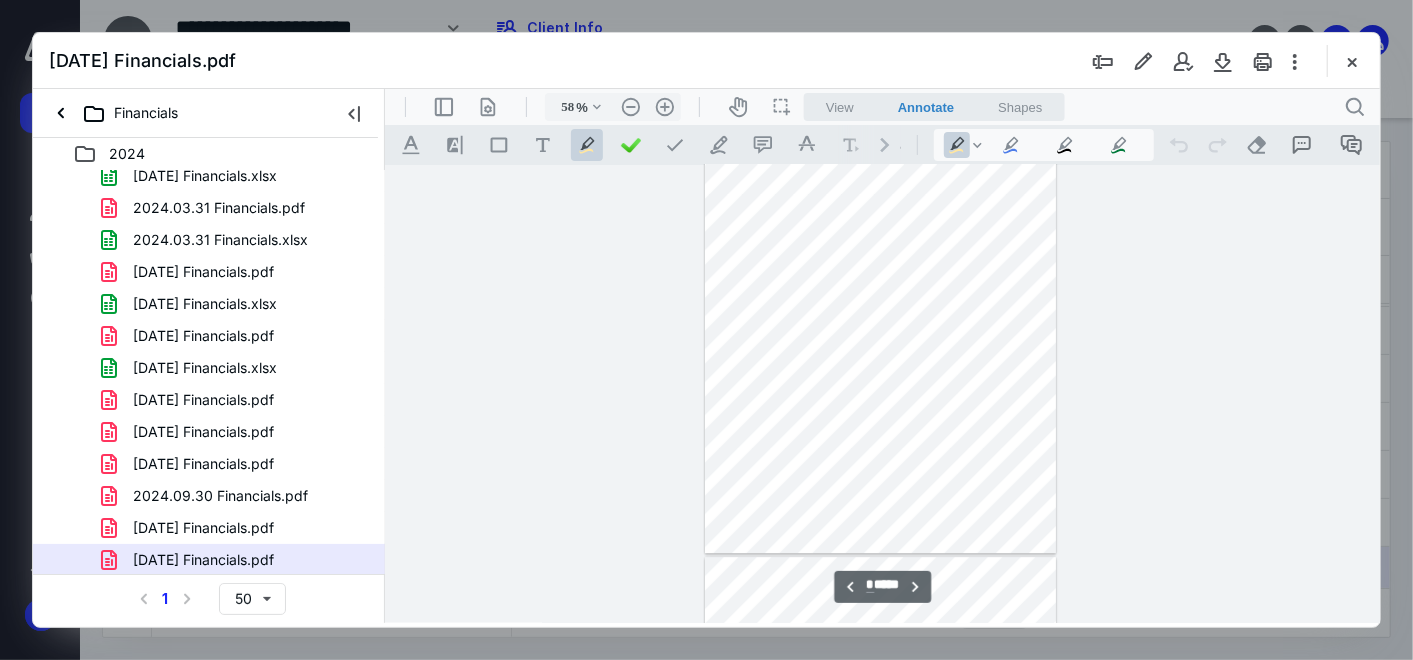 scroll, scrollTop: 3279, scrollLeft: 0, axis: vertical 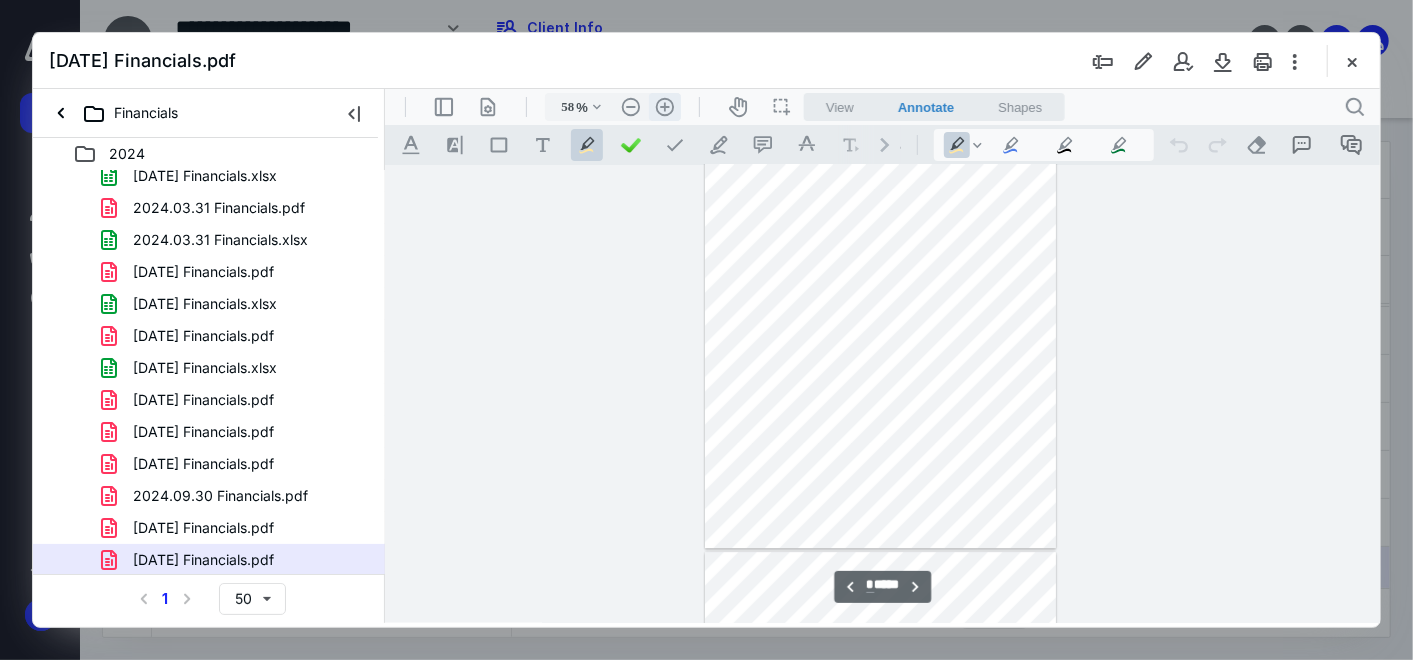 click on ".cls-1{fill:#abb0c4;} icon - header - zoom - in - line" at bounding box center (664, 106) 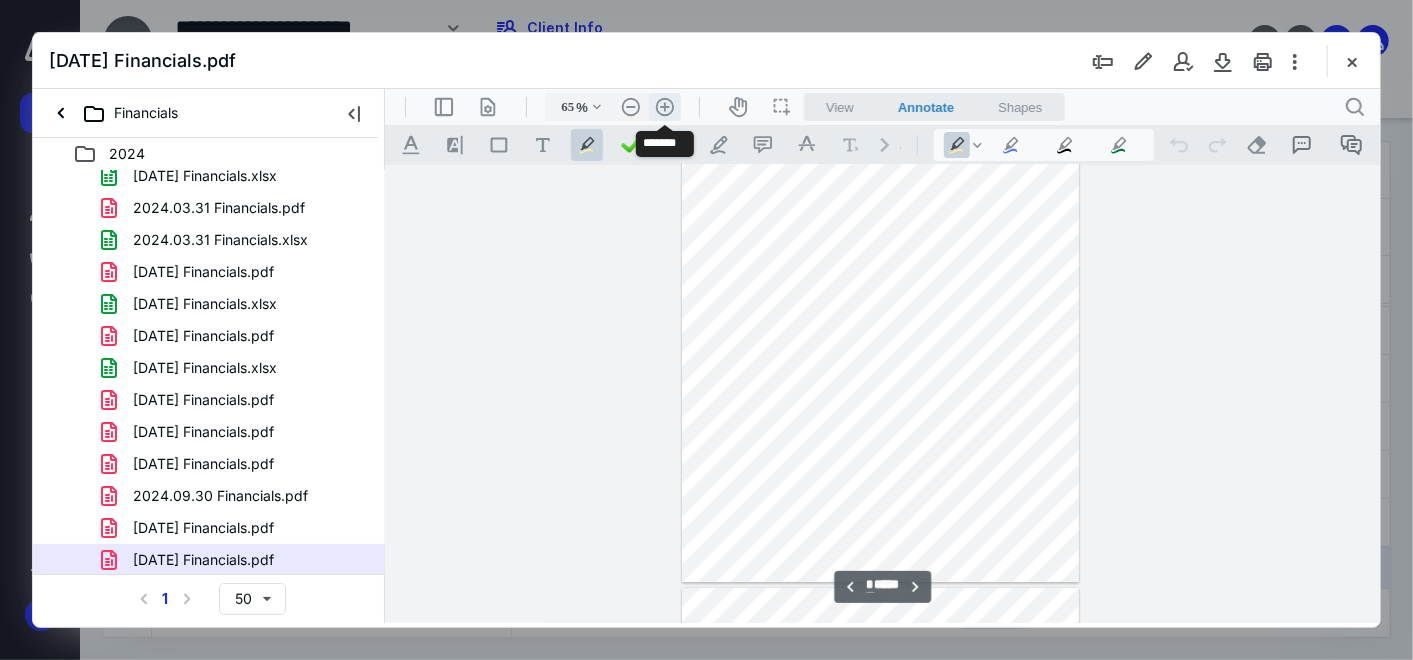 click on ".cls-1{fill:#abb0c4;} icon - header - zoom - in - line" at bounding box center [664, 106] 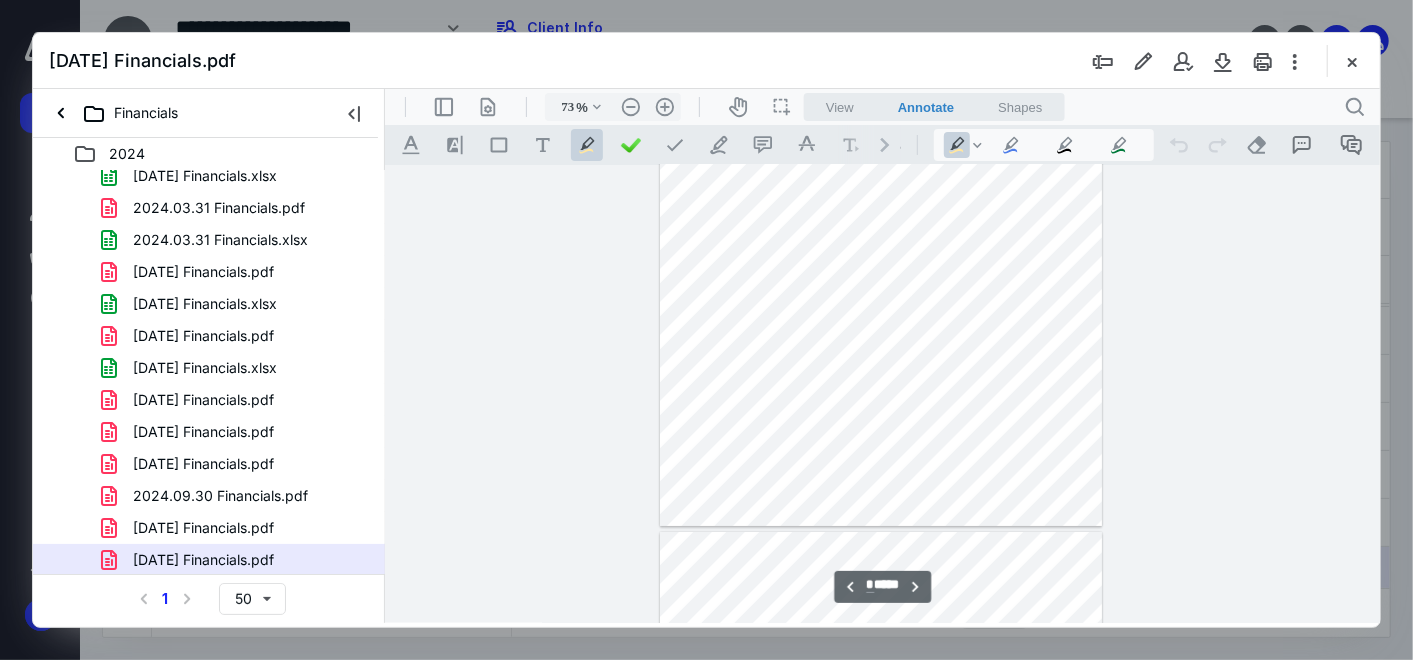 scroll, scrollTop: 4292, scrollLeft: 0, axis: vertical 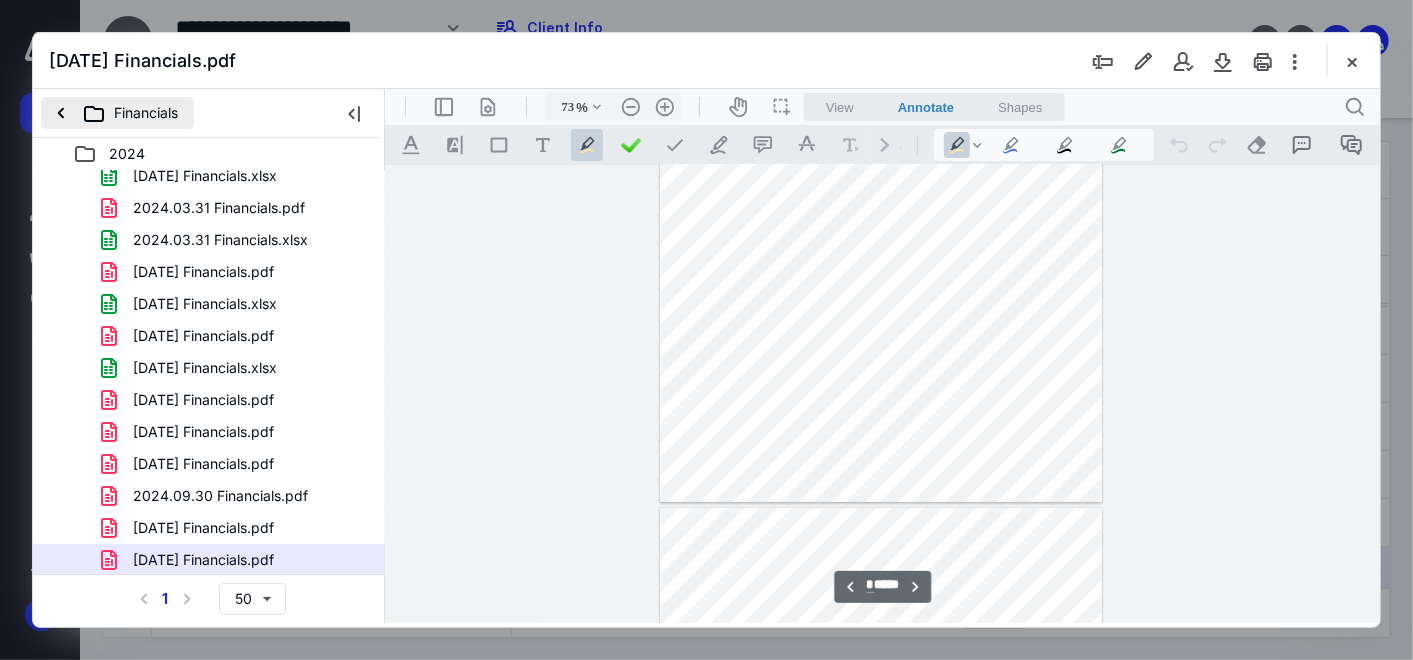 click on "Financials" at bounding box center (117, 113) 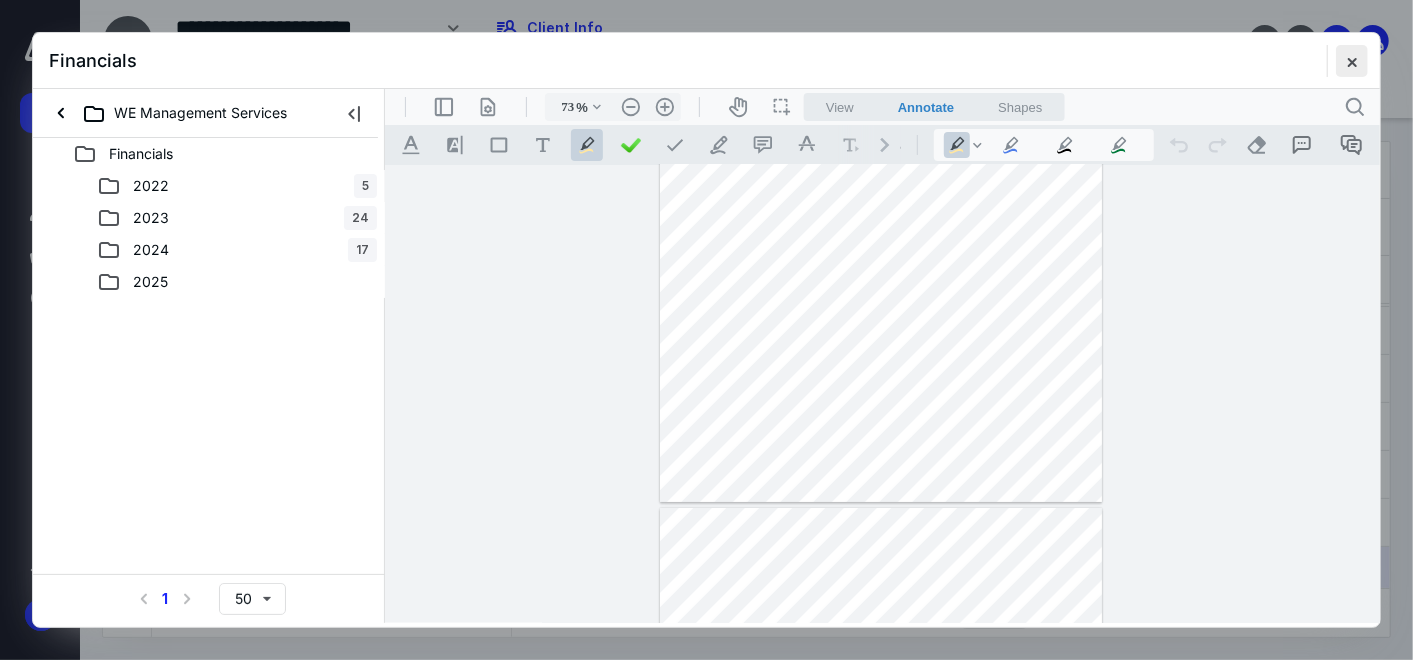 click at bounding box center (1352, 61) 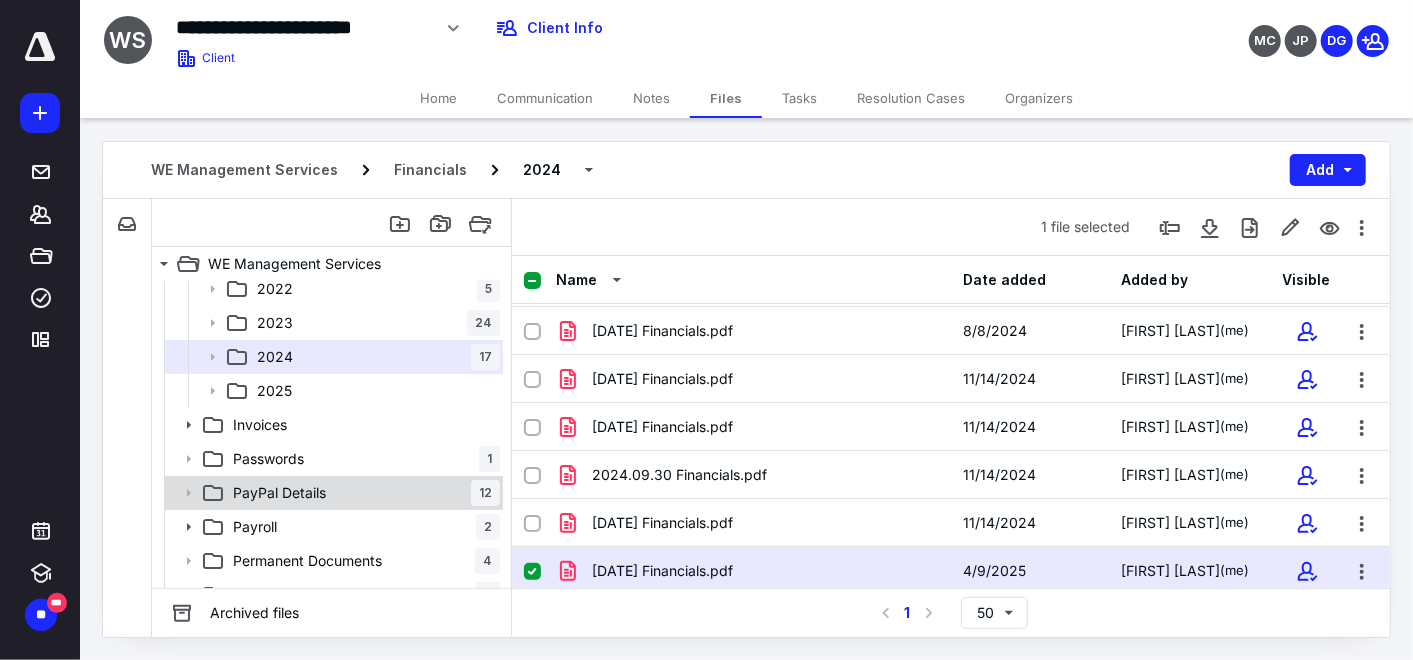 scroll, scrollTop: 303, scrollLeft: 0, axis: vertical 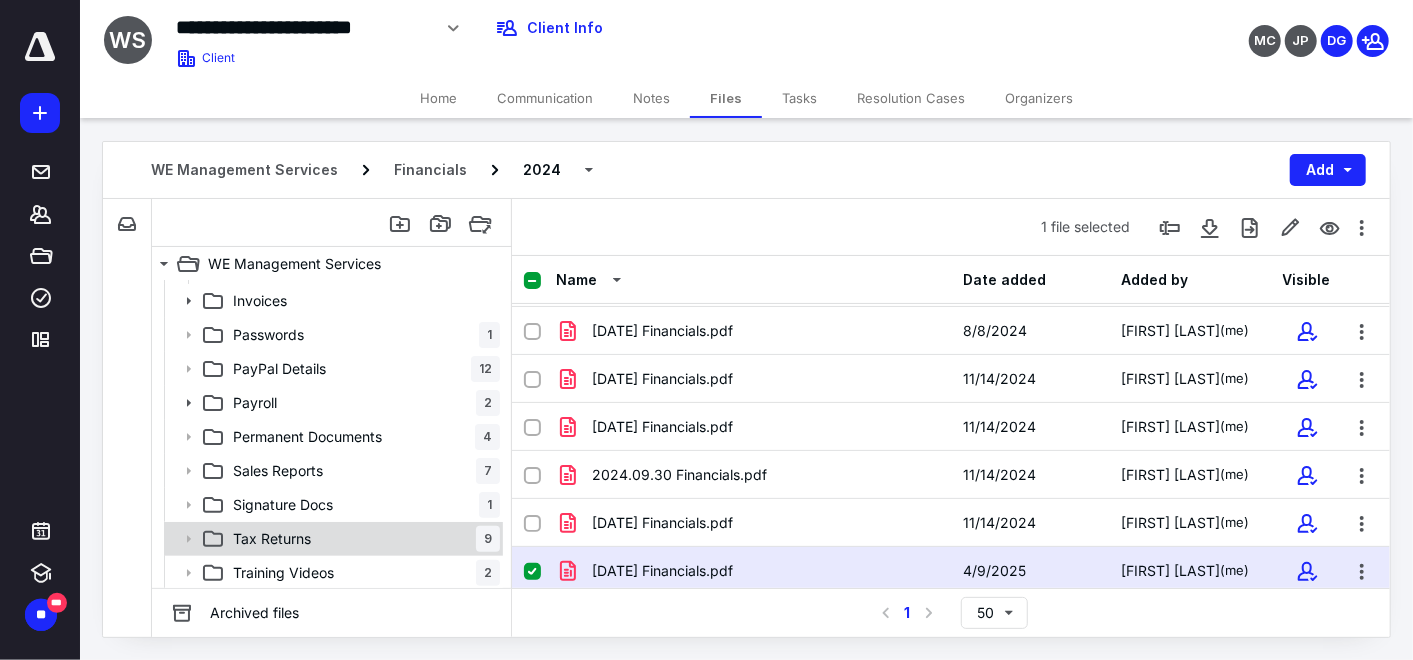click on "Tax Returns" at bounding box center [272, 539] 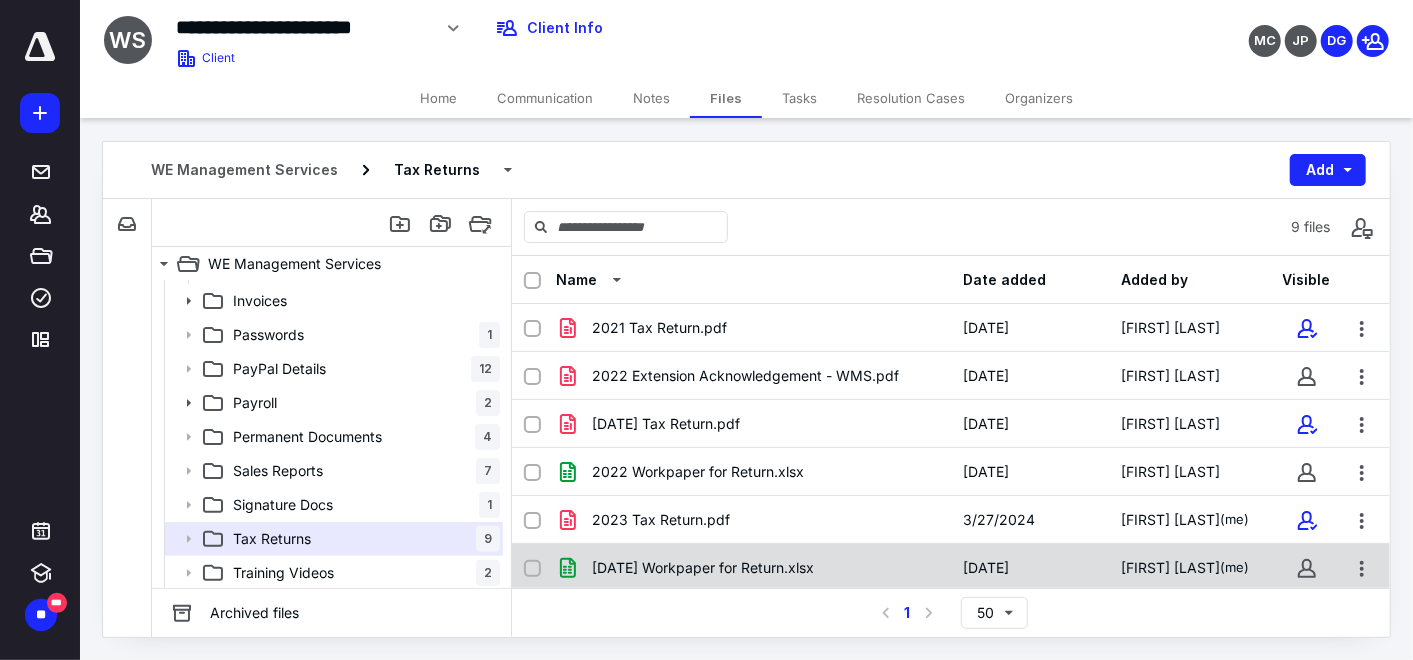 scroll, scrollTop: 144, scrollLeft: 0, axis: vertical 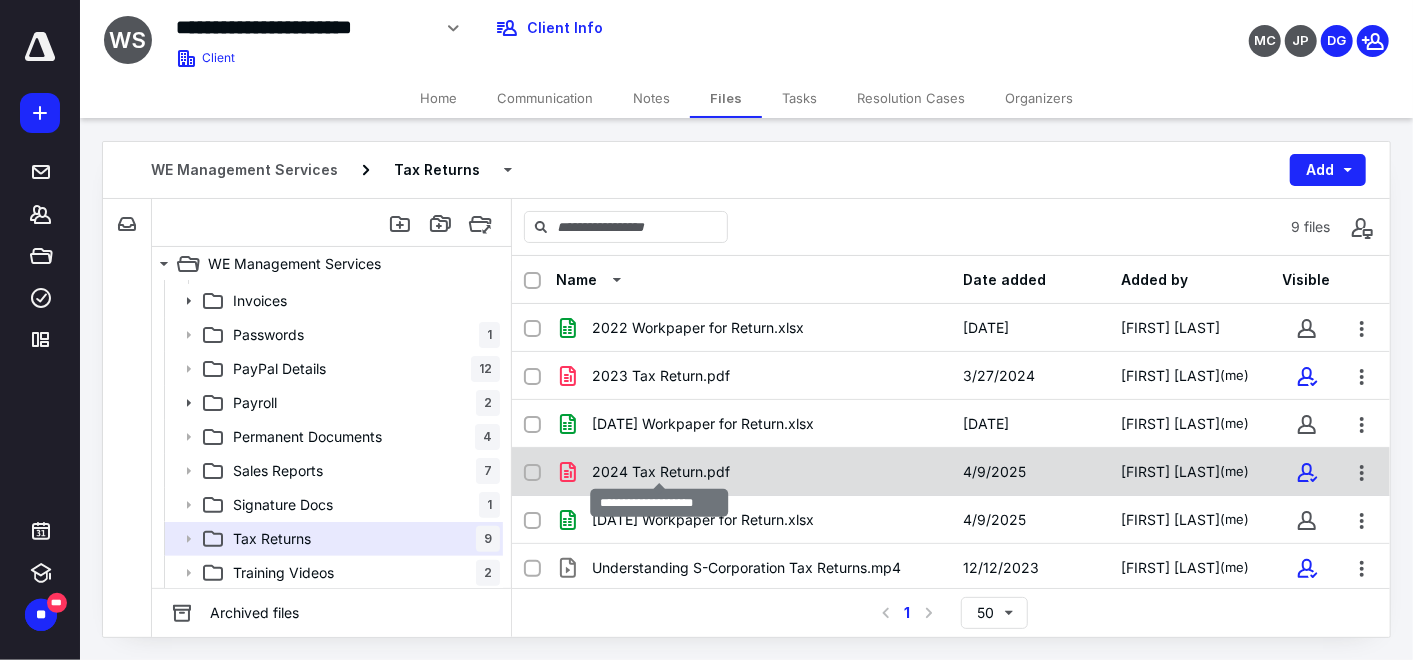 click on "2024 Tax Return.pdf" at bounding box center (661, 472) 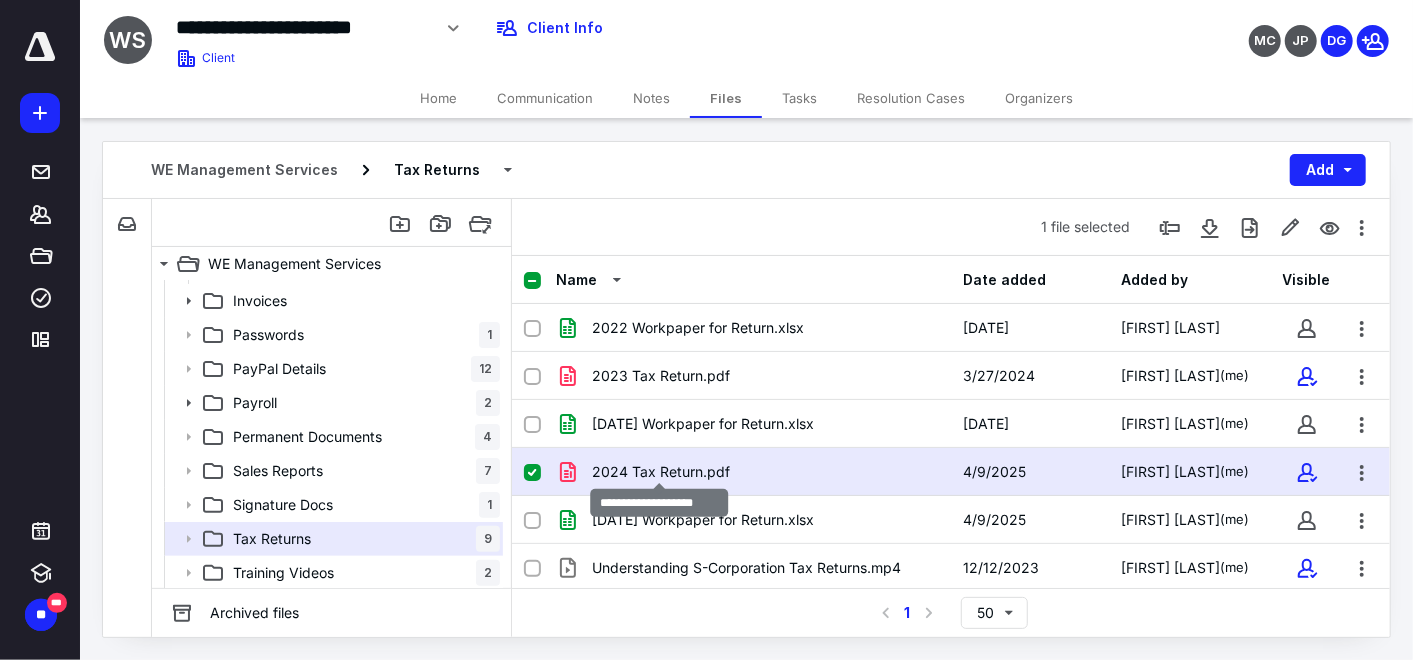 click on "2024 Tax Return.pdf" at bounding box center [661, 472] 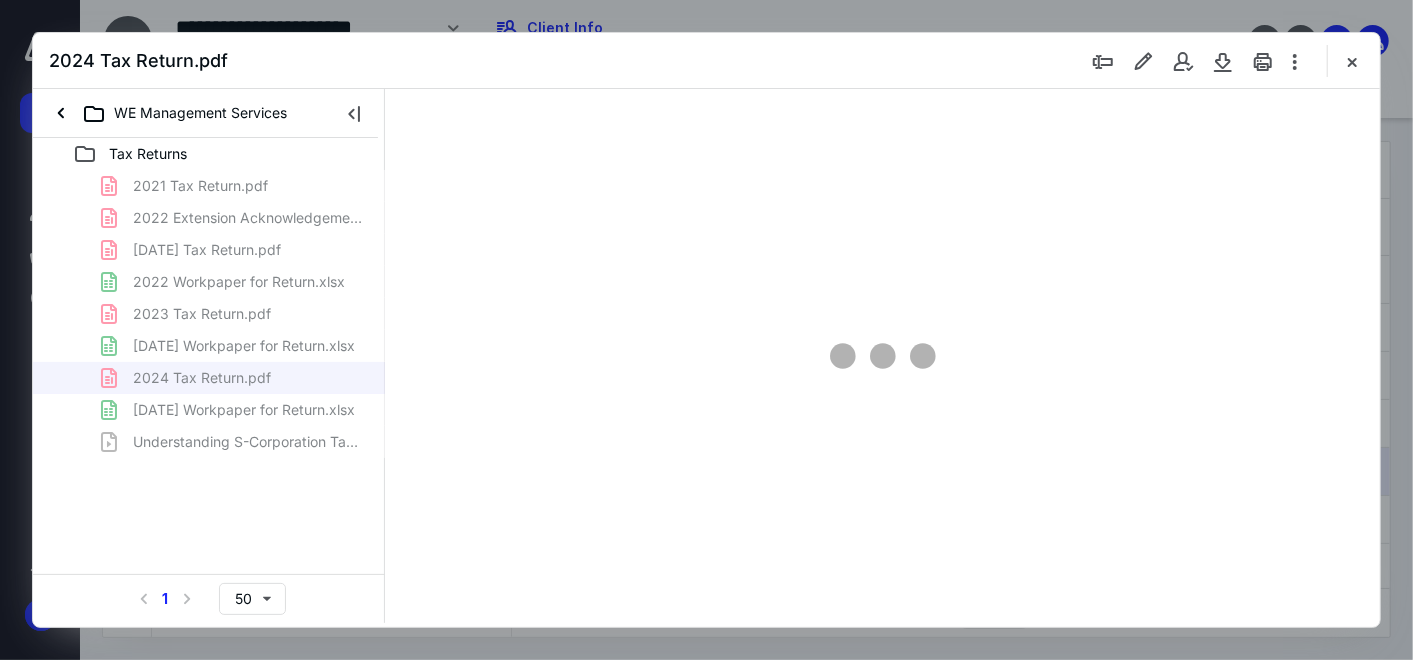 scroll, scrollTop: 0, scrollLeft: 0, axis: both 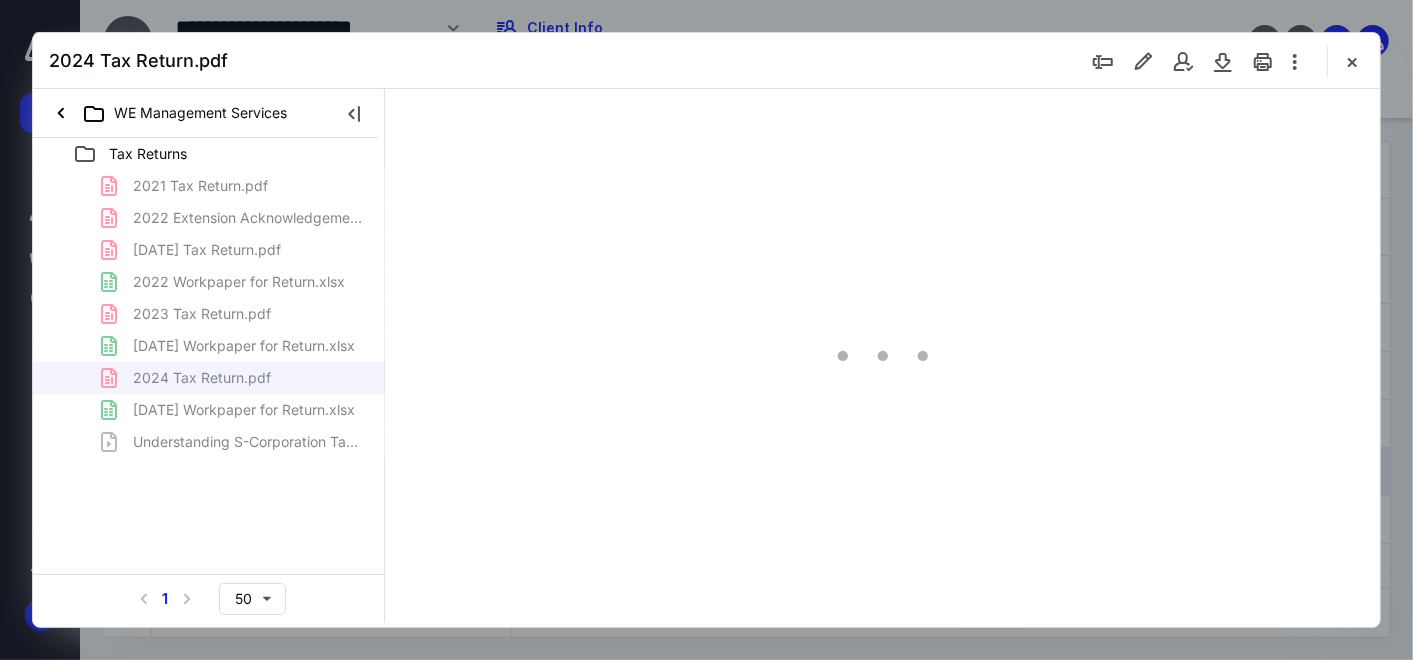 type on "58" 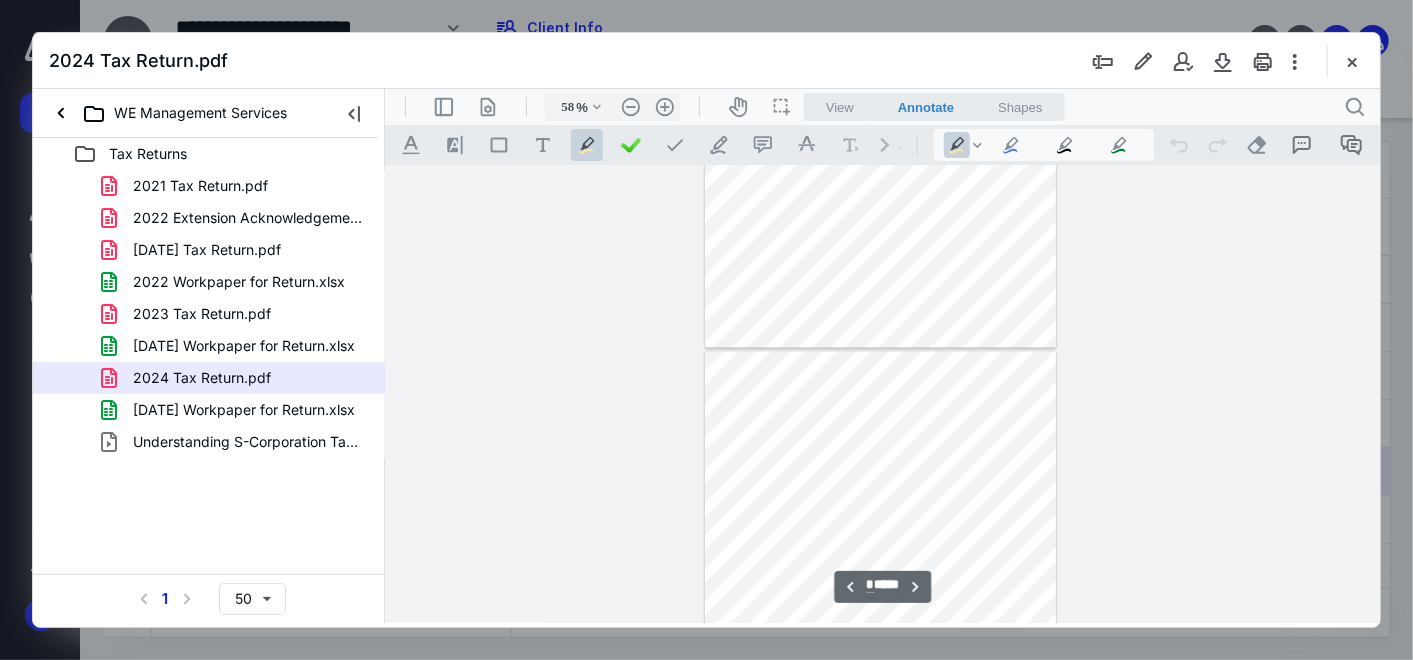 type on "*" 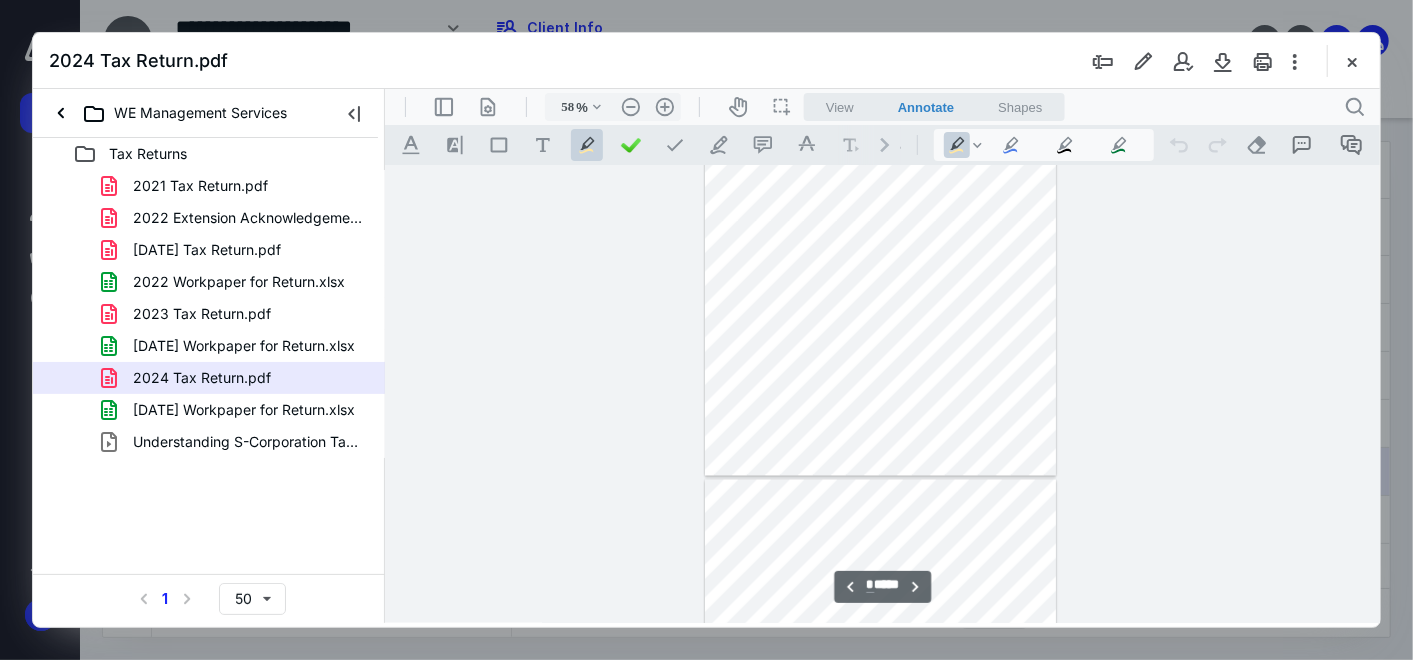 scroll, scrollTop: 1977, scrollLeft: 0, axis: vertical 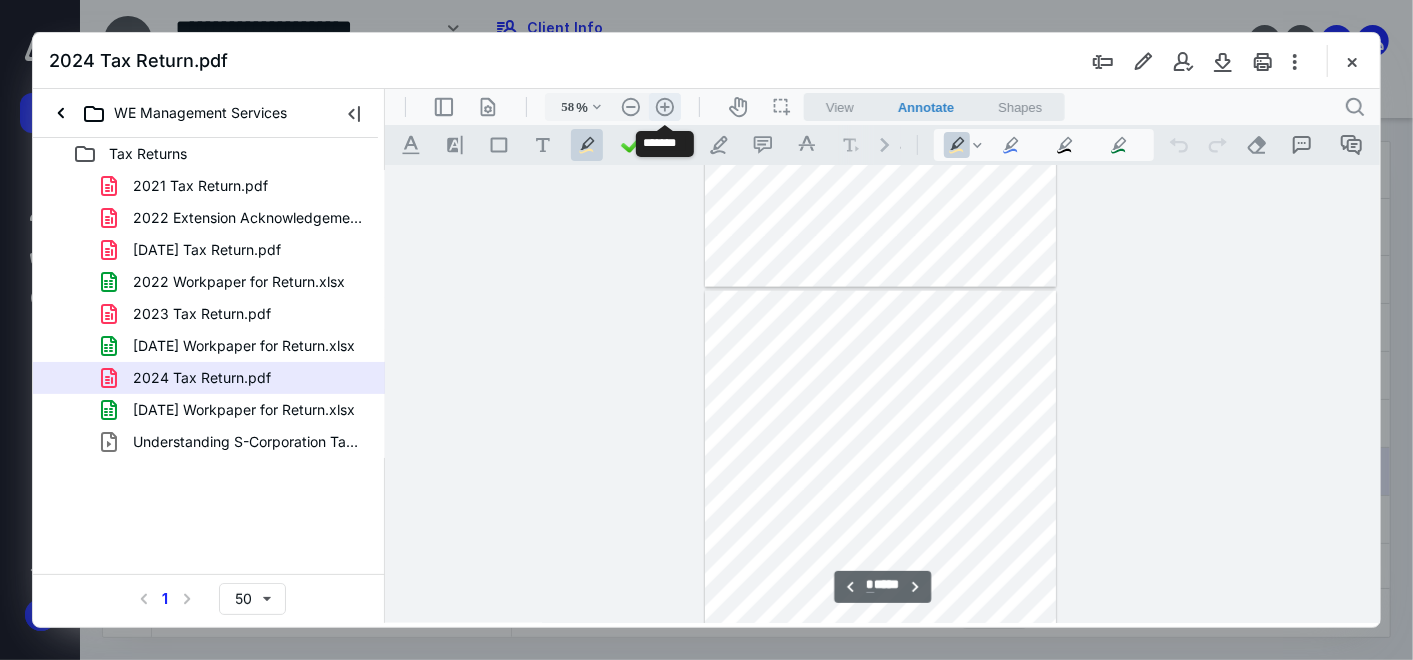 click on ".cls-1{fill:#abb0c4;} icon - header - zoom - in - line" at bounding box center (664, 106) 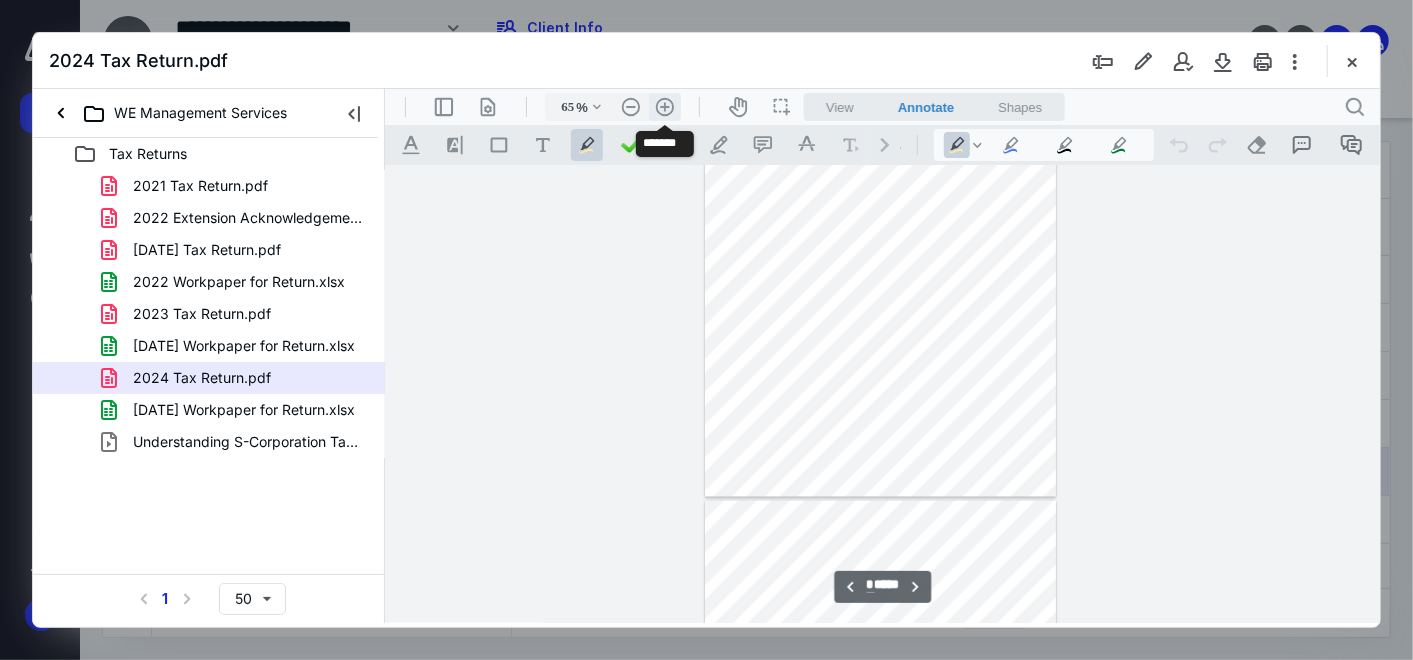 click on ".cls-1{fill:#abb0c4;} icon - header - zoom - in - line" at bounding box center (664, 106) 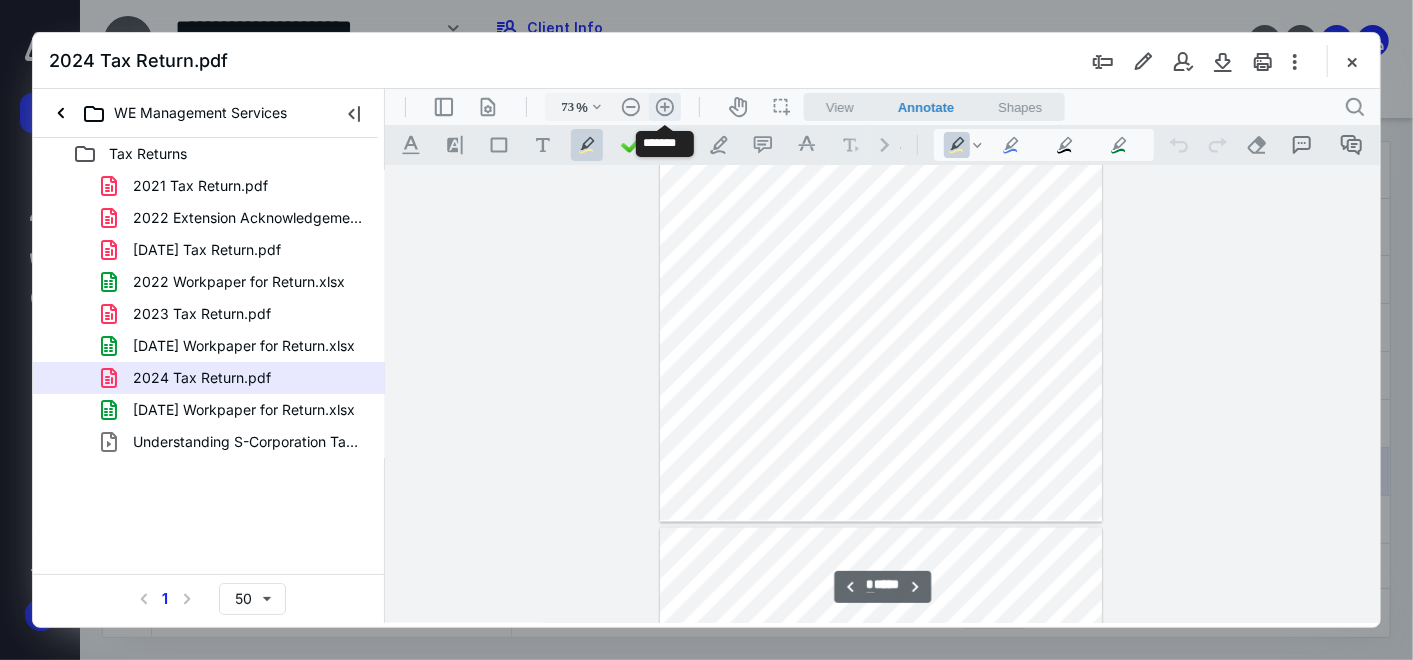 scroll, scrollTop: 2204, scrollLeft: 0, axis: vertical 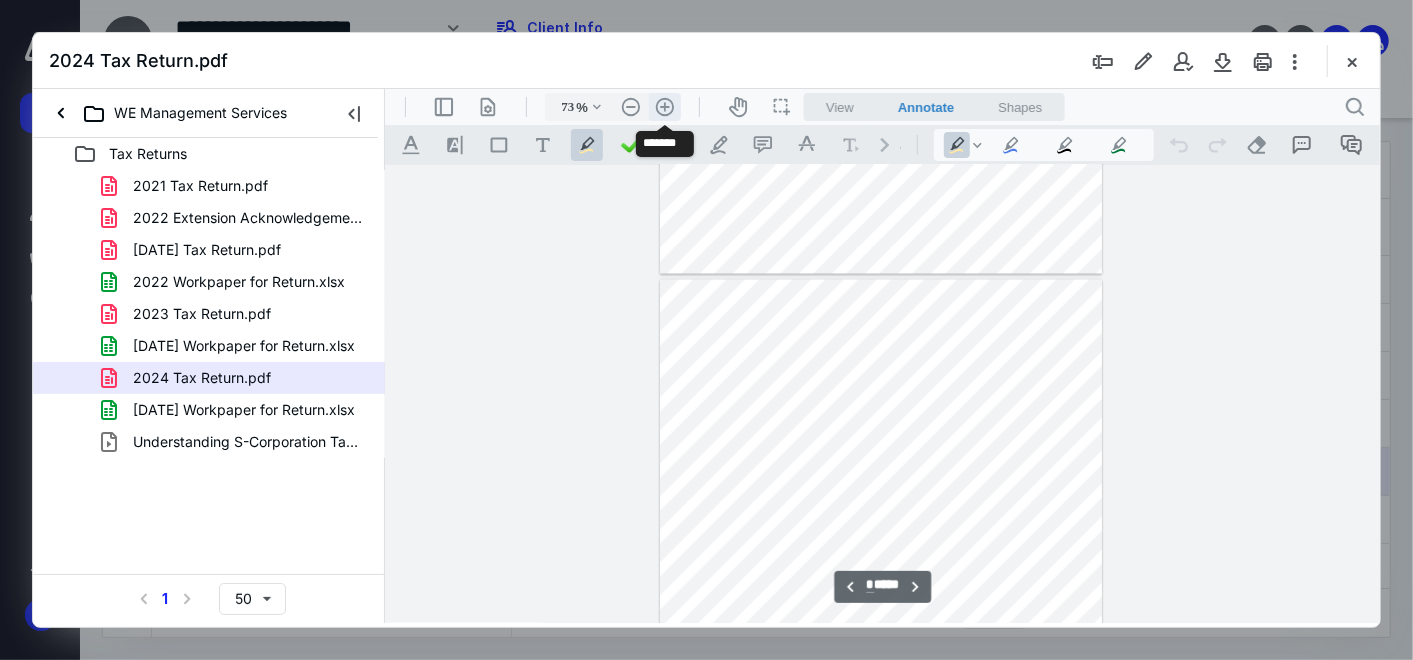click on ".cls-1{fill:#abb0c4;} icon - header - zoom - in - line" at bounding box center [664, 106] 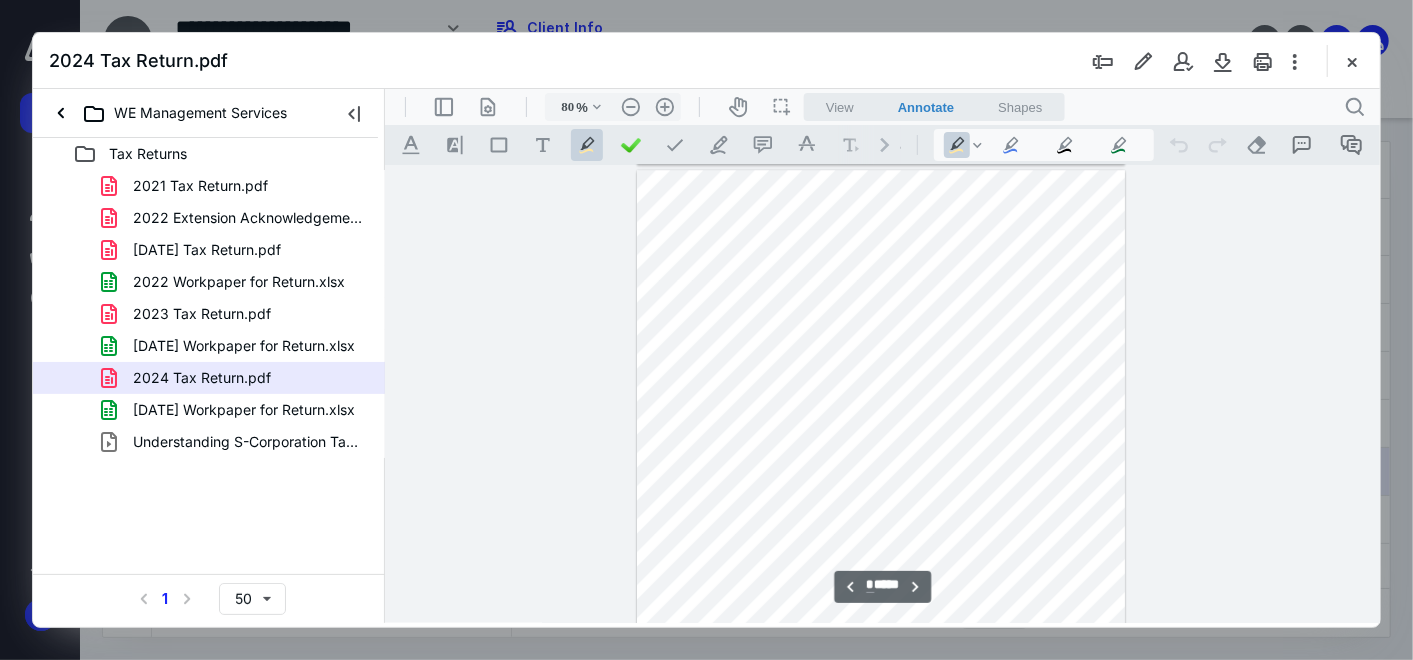 scroll, scrollTop: 3188, scrollLeft: 0, axis: vertical 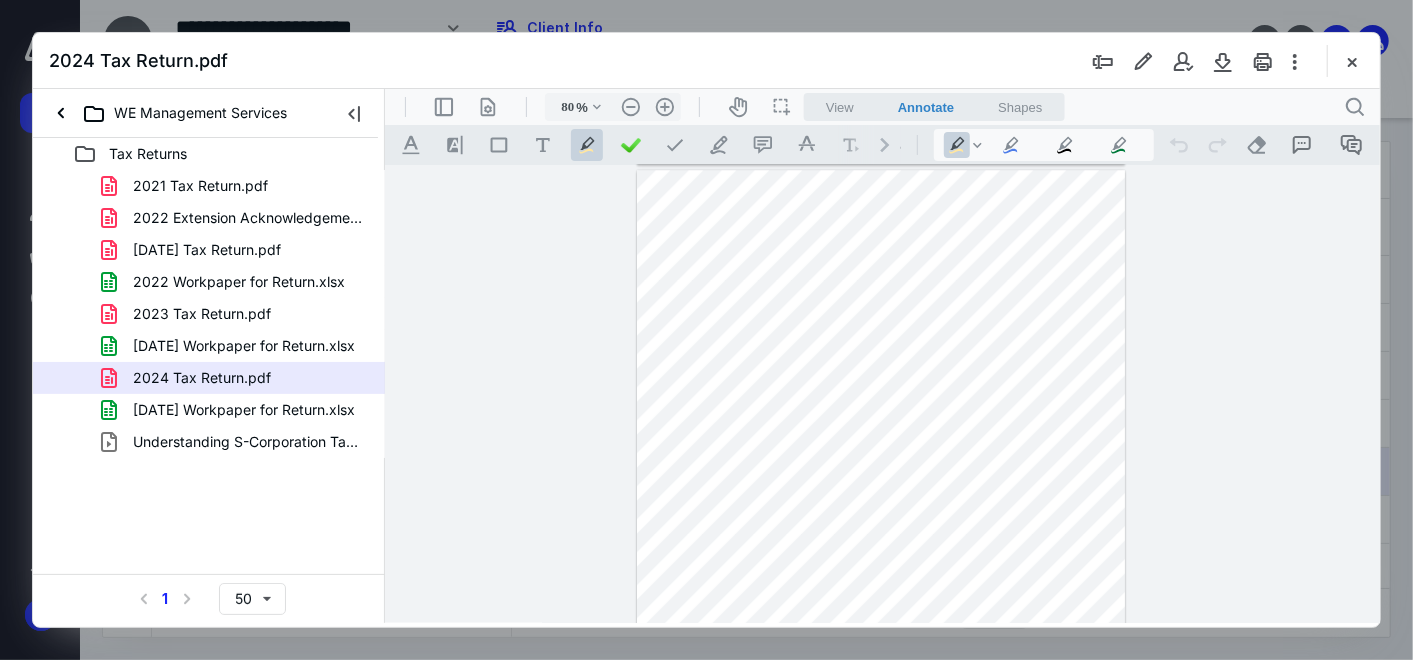 type on "*" 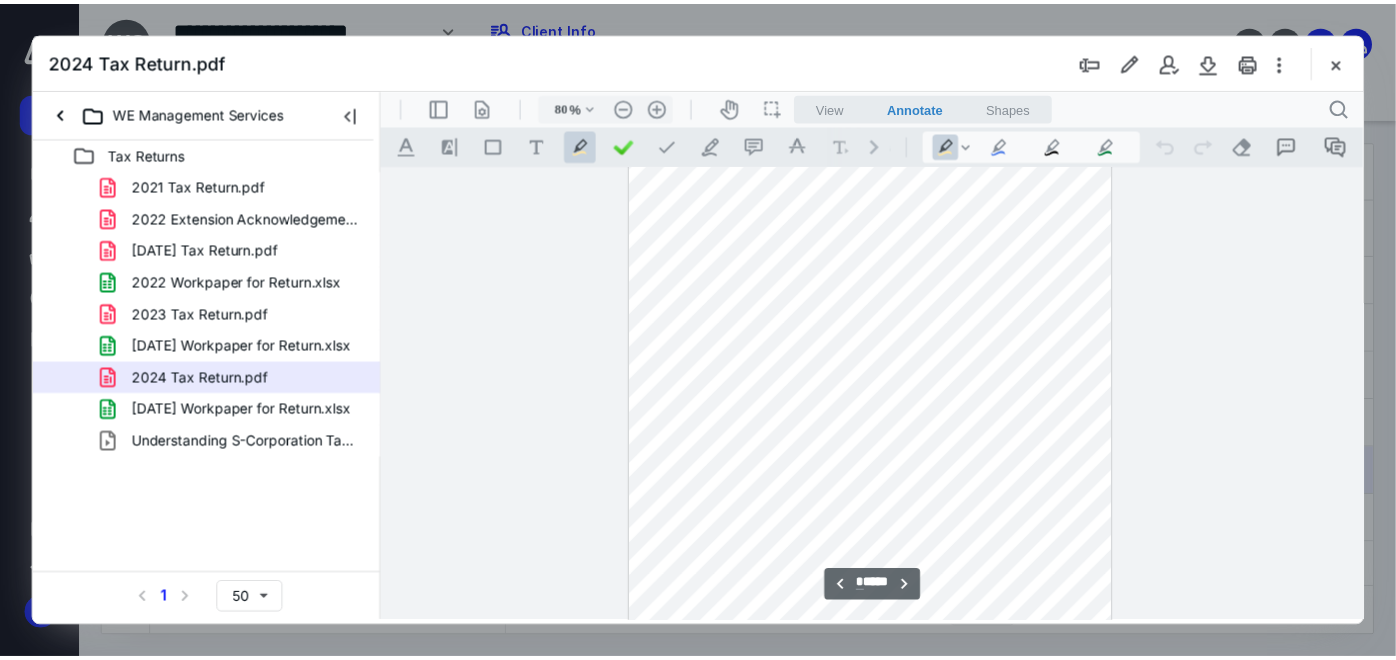 scroll, scrollTop: 2664, scrollLeft: 0, axis: vertical 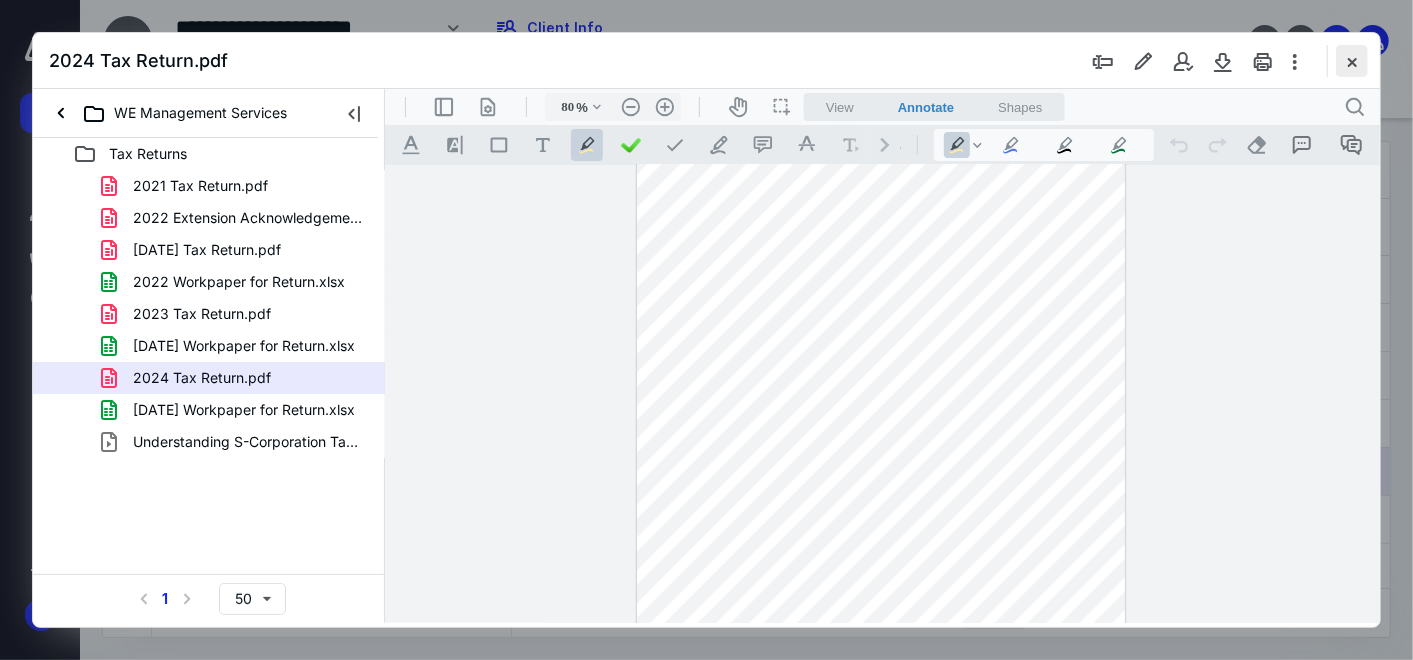 click at bounding box center [1352, 61] 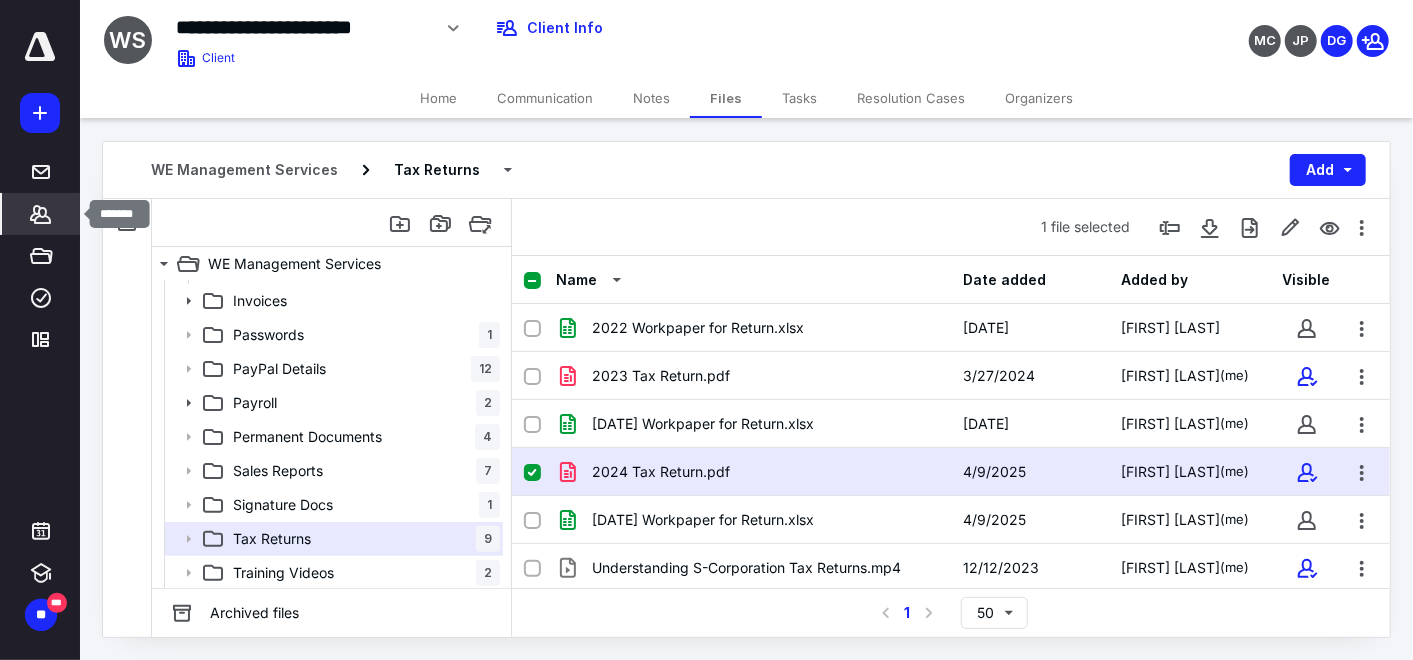 click on "*******" at bounding box center (41, 214) 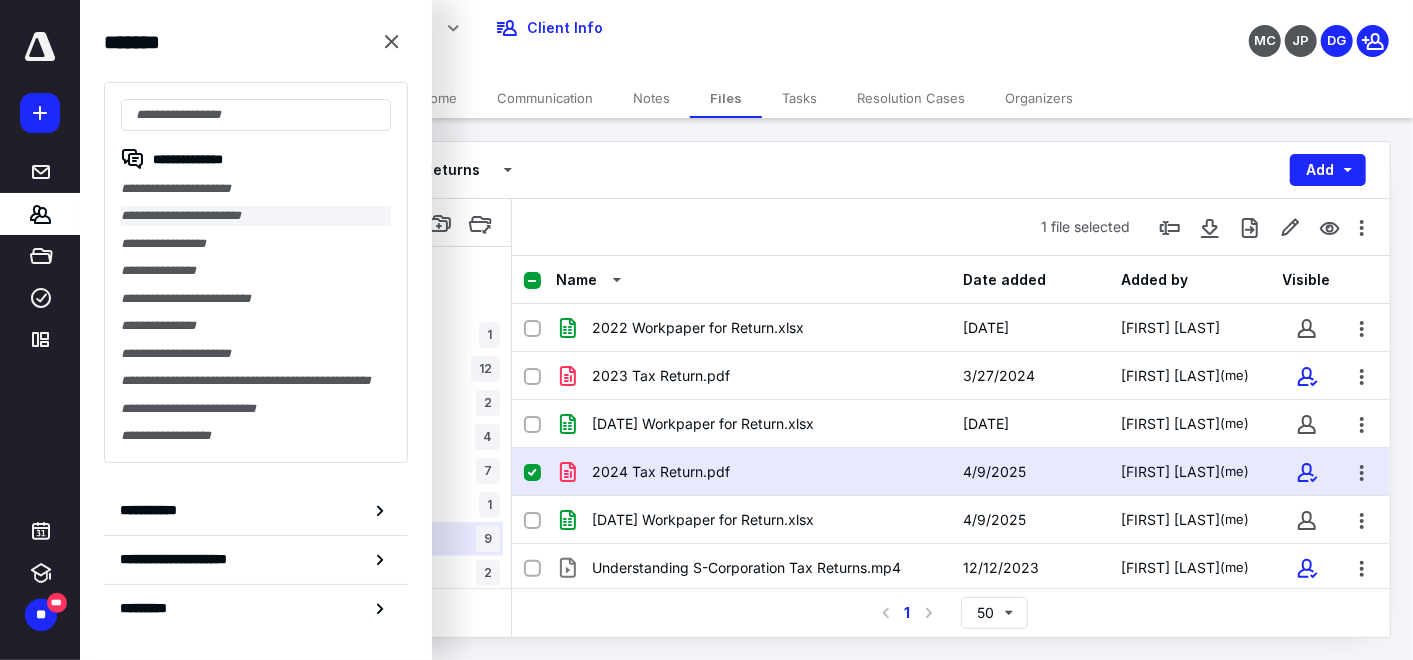 click on "**********" at bounding box center [256, 215] 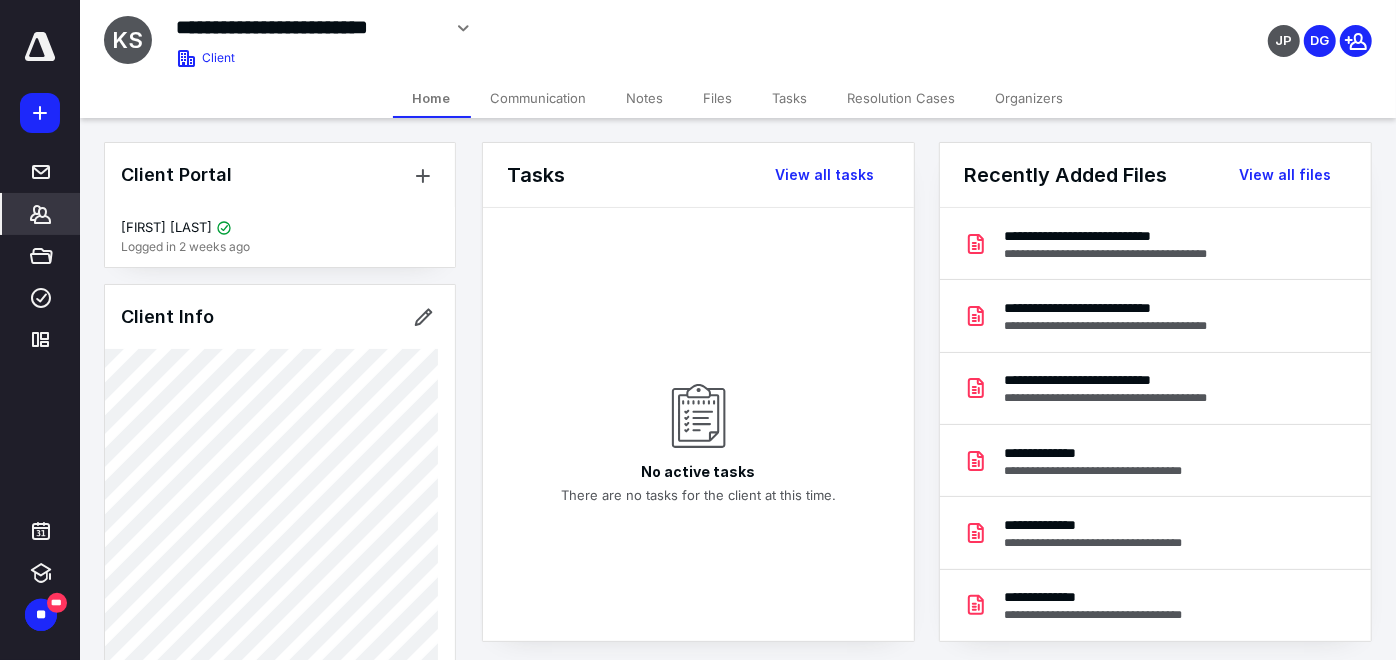 click on "Tasks" at bounding box center [790, 98] 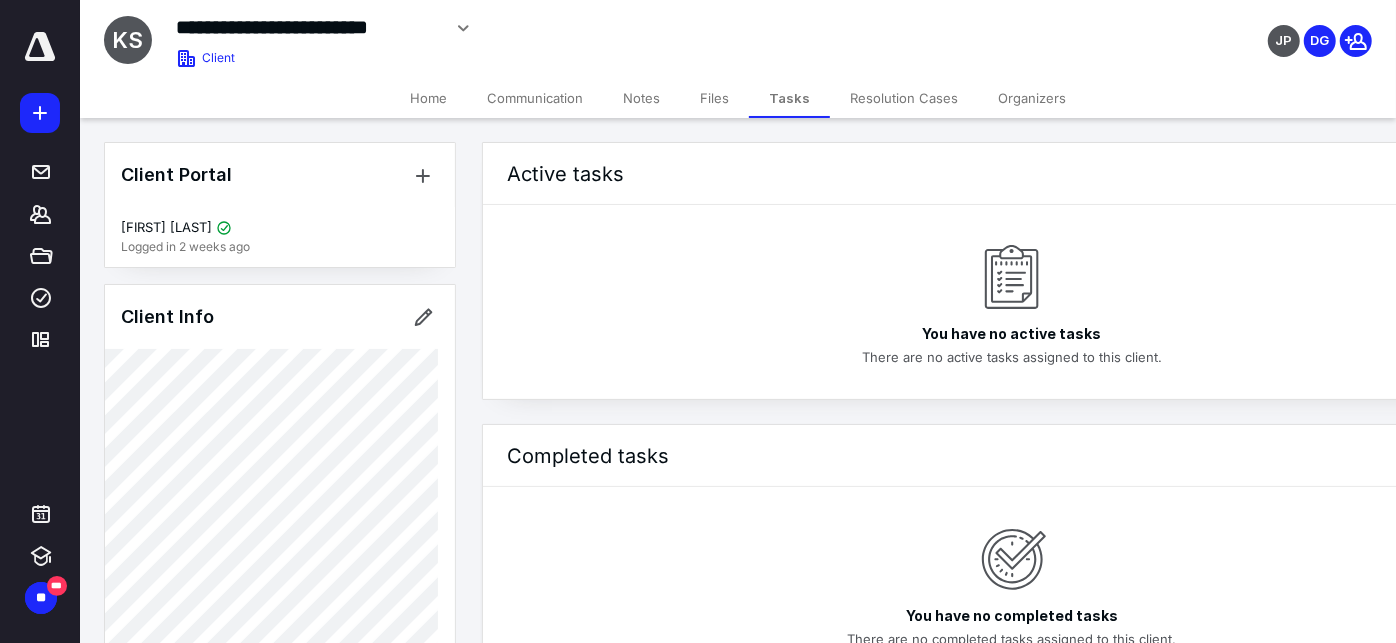 click on "Active   tasks   You have no active tasks There are no active tasks assigned to this client. Completed   tasks   You have no completed tasks There are no completed tasks assigned to this client." at bounding box center [938, 412] 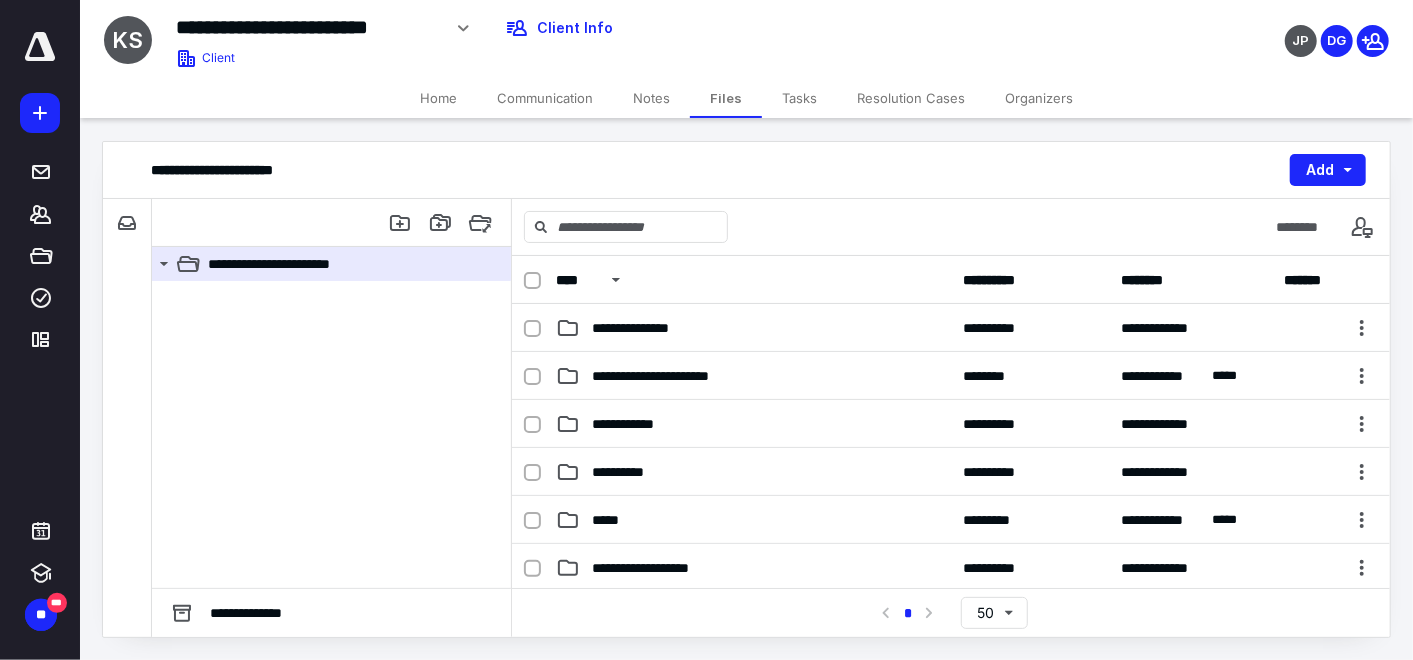 click on "Notes" at bounding box center [651, 98] 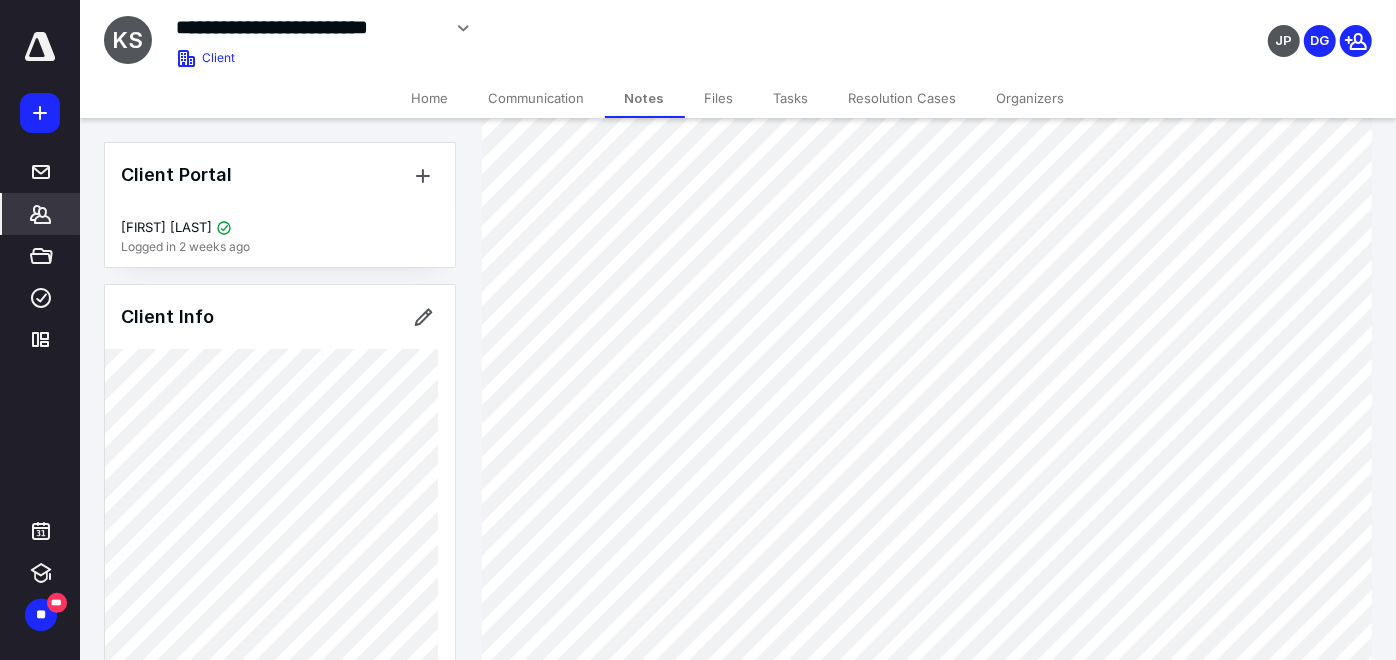 scroll, scrollTop: 264, scrollLeft: 0, axis: vertical 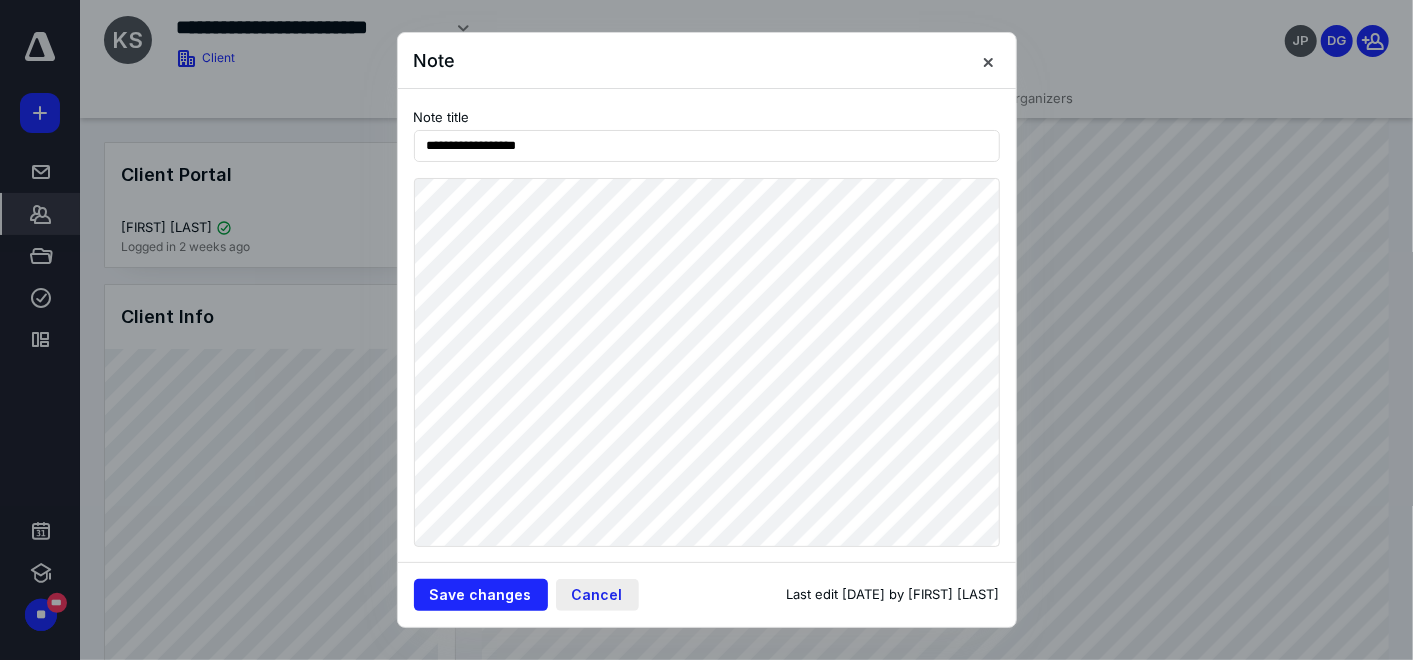 click on "Cancel" at bounding box center [597, 595] 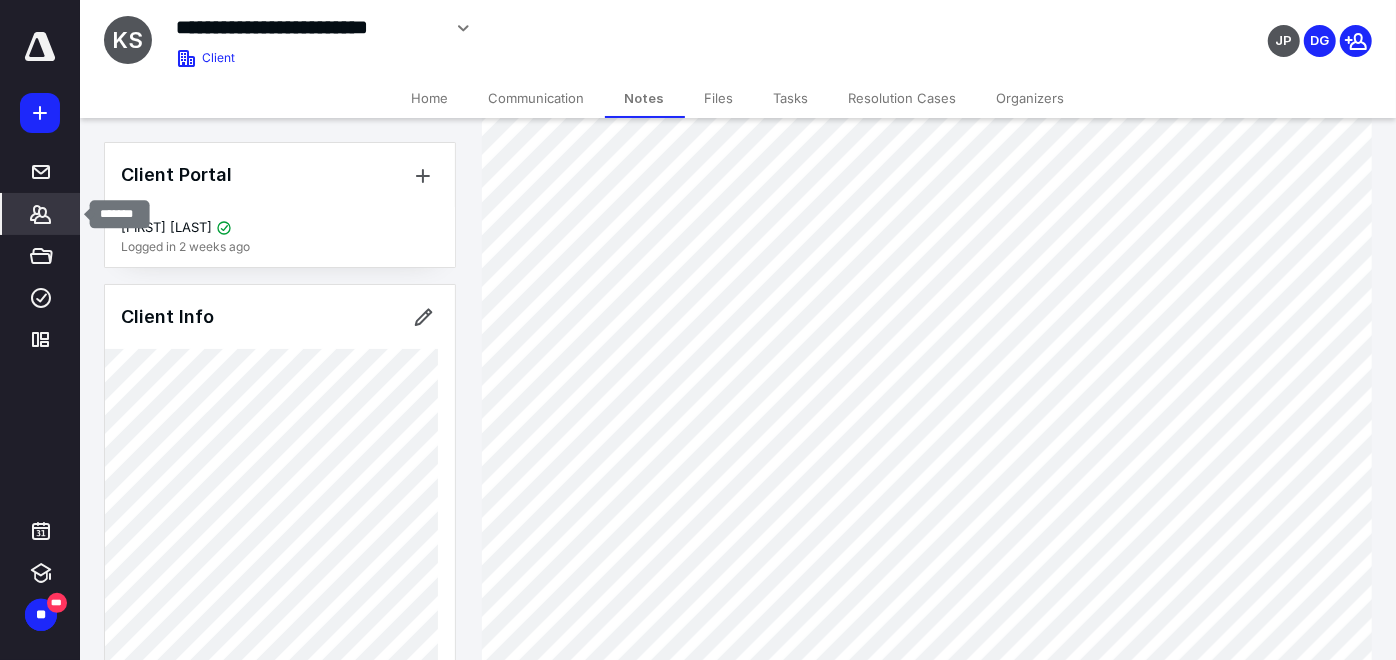 click 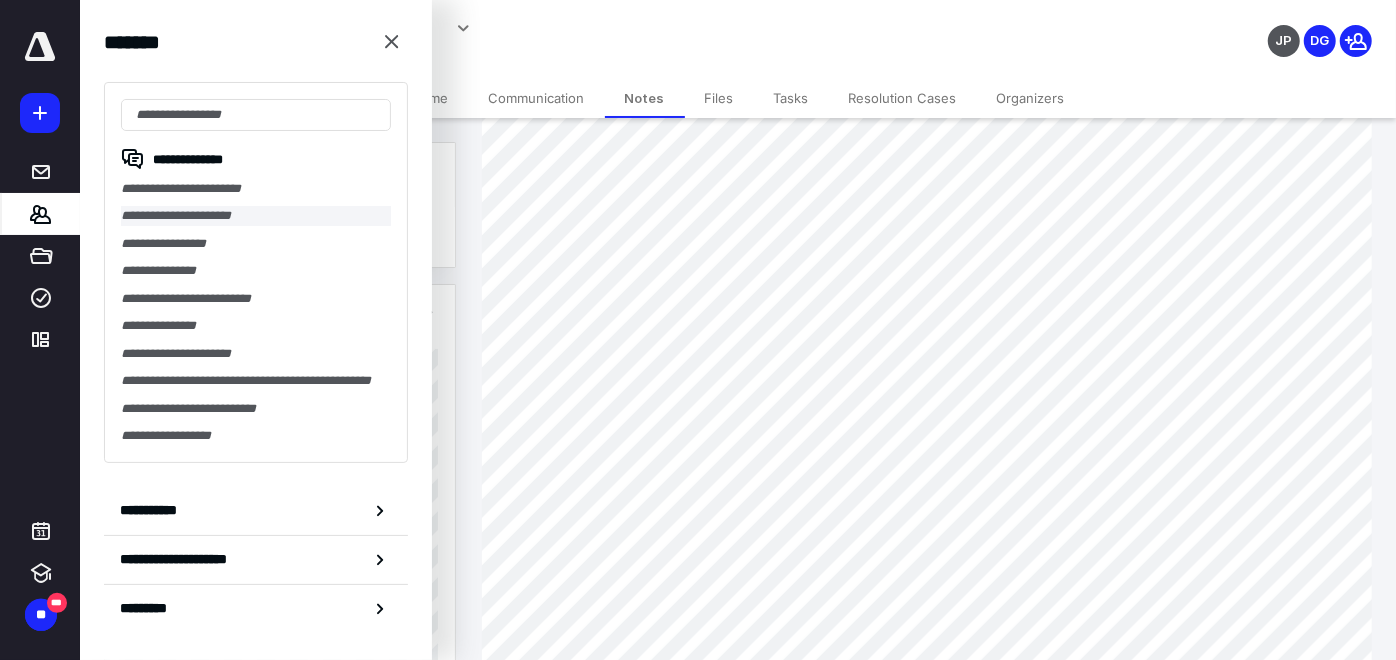 click on "**********" at bounding box center [256, 215] 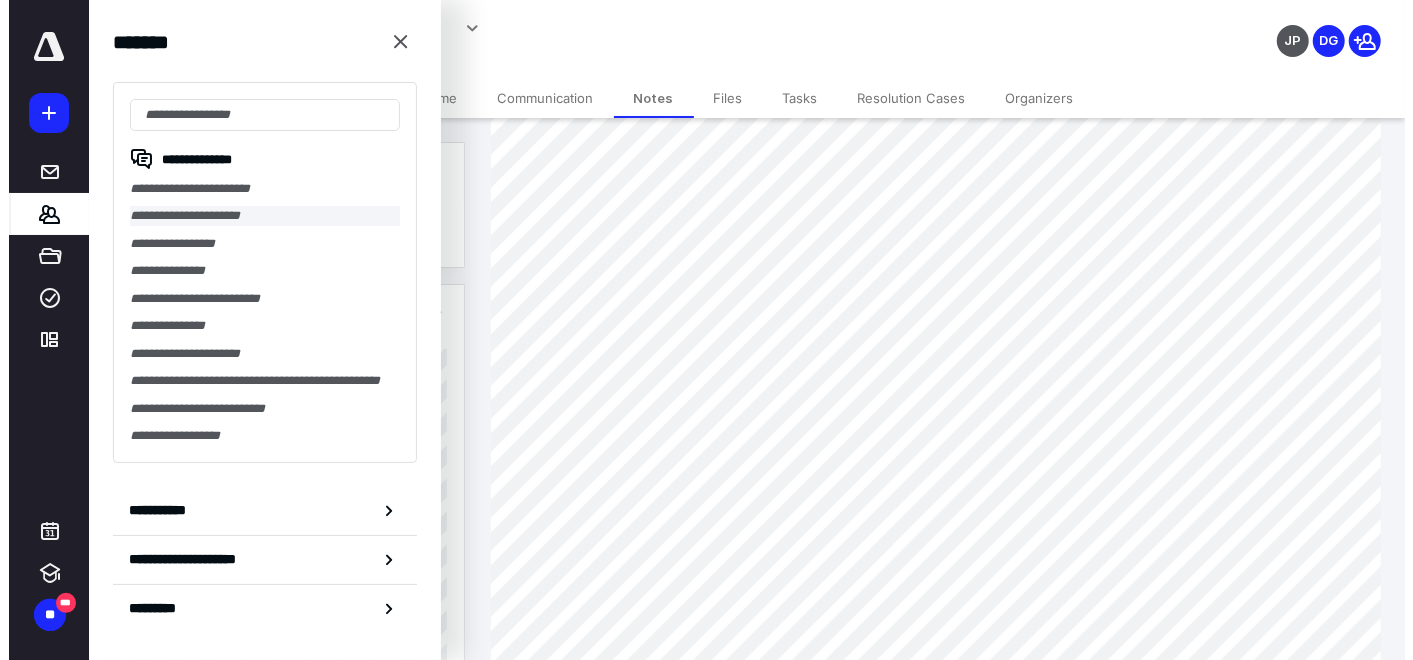scroll, scrollTop: 0, scrollLeft: 0, axis: both 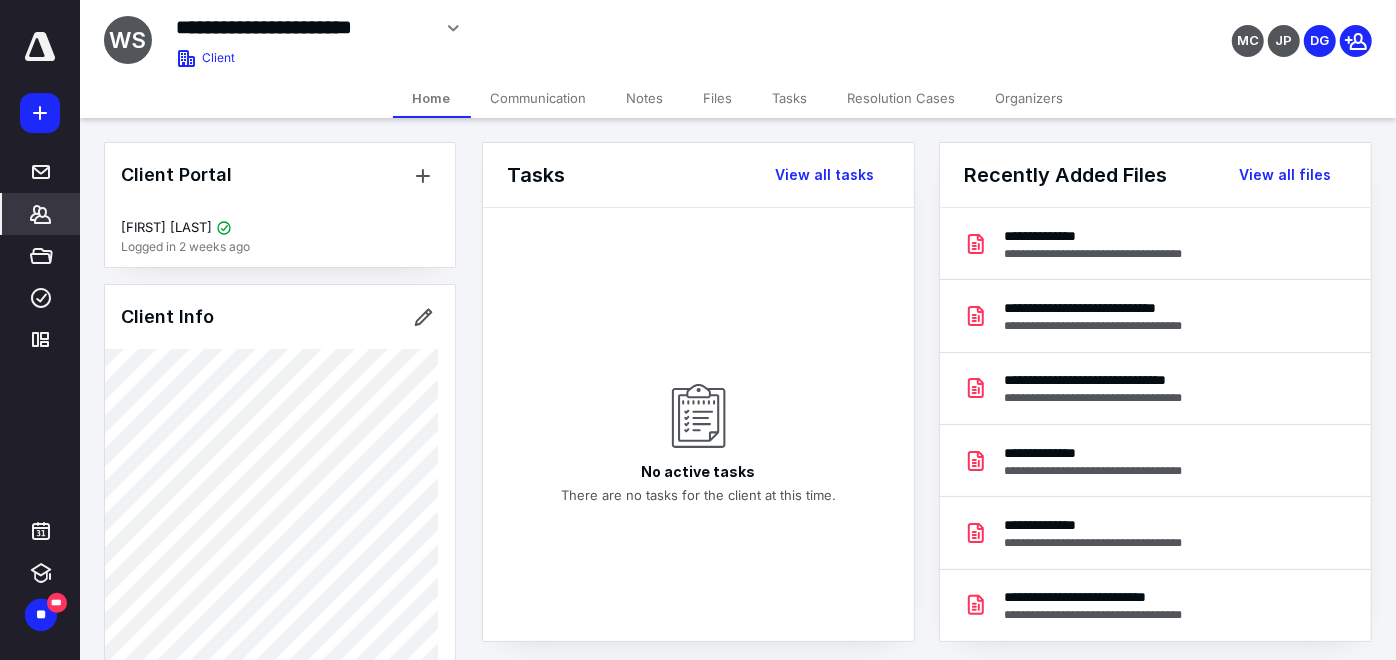 click on "Files" at bounding box center [718, 98] 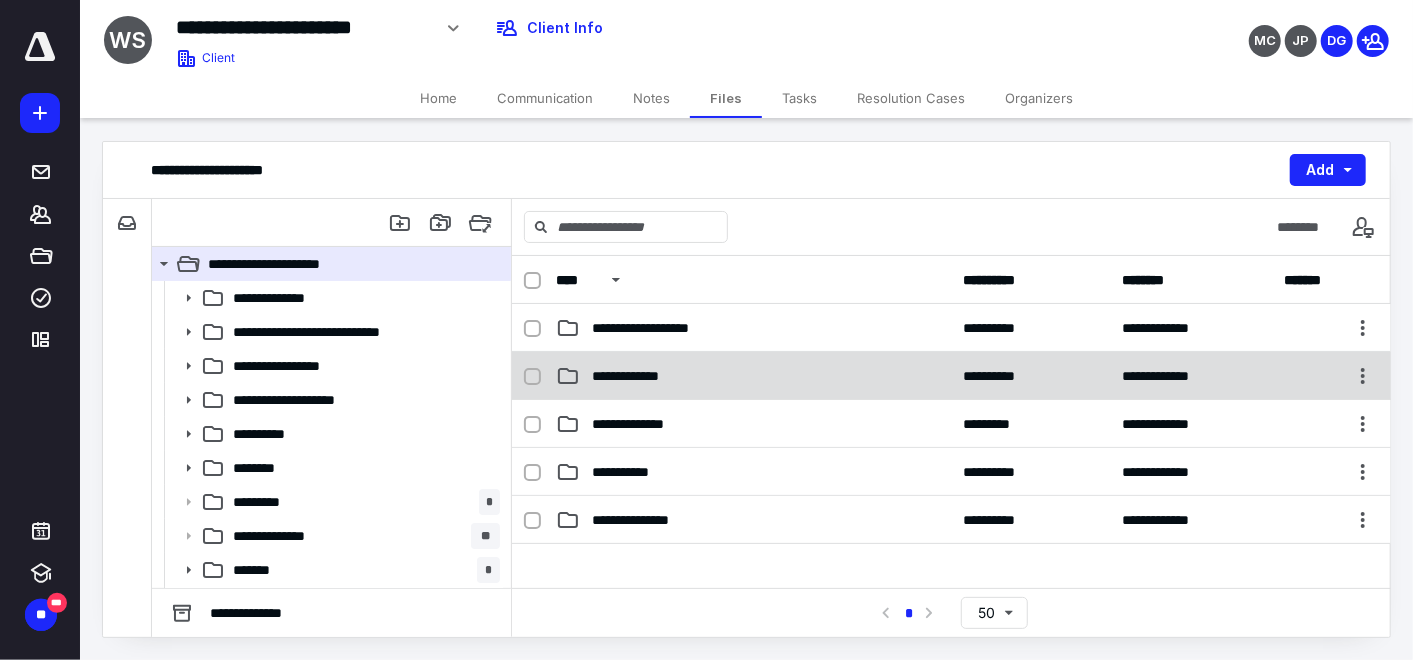 scroll, scrollTop: 444, scrollLeft: 0, axis: vertical 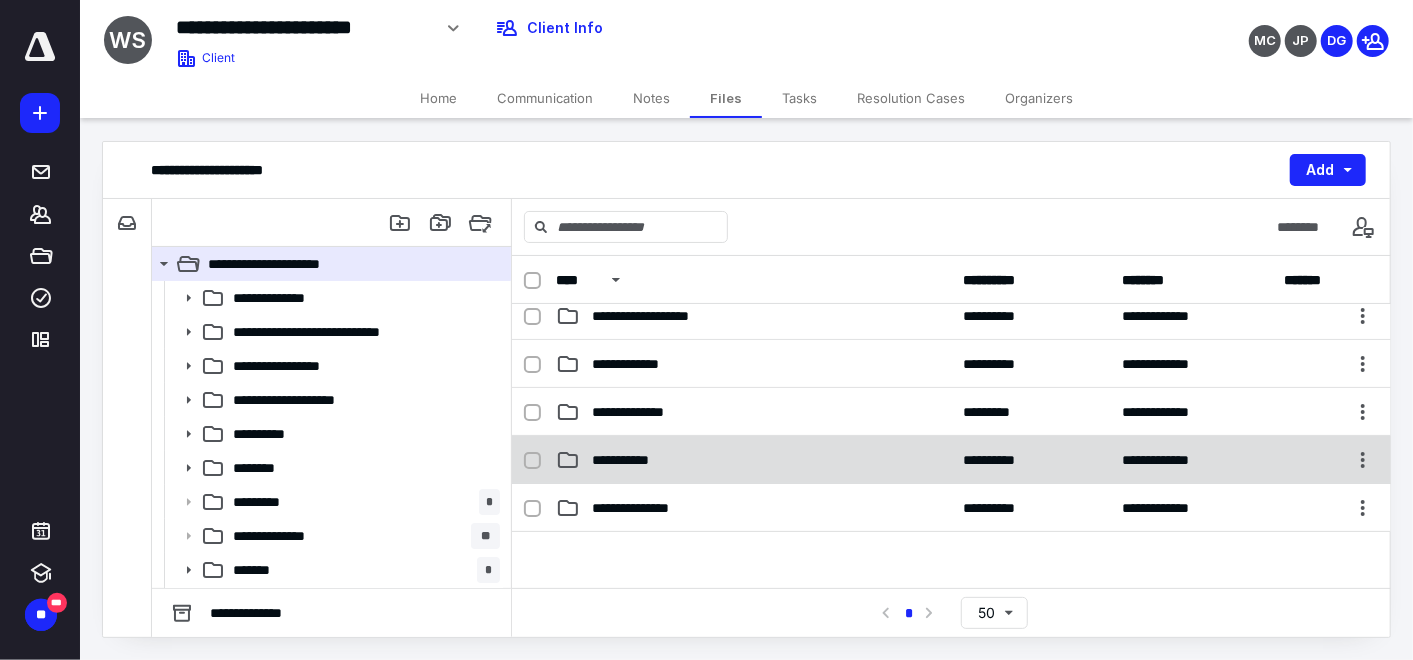 click on "**********" at bounding box center (631, 460) 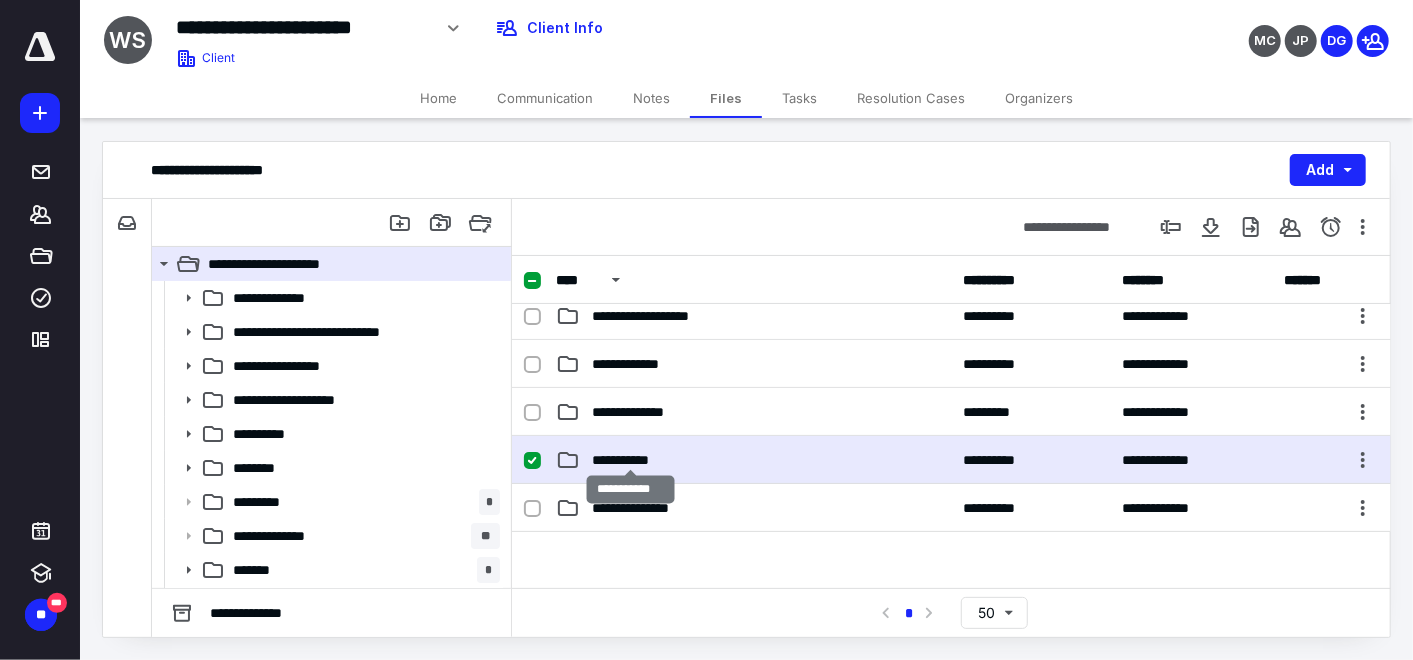 click on "**********" at bounding box center (631, 460) 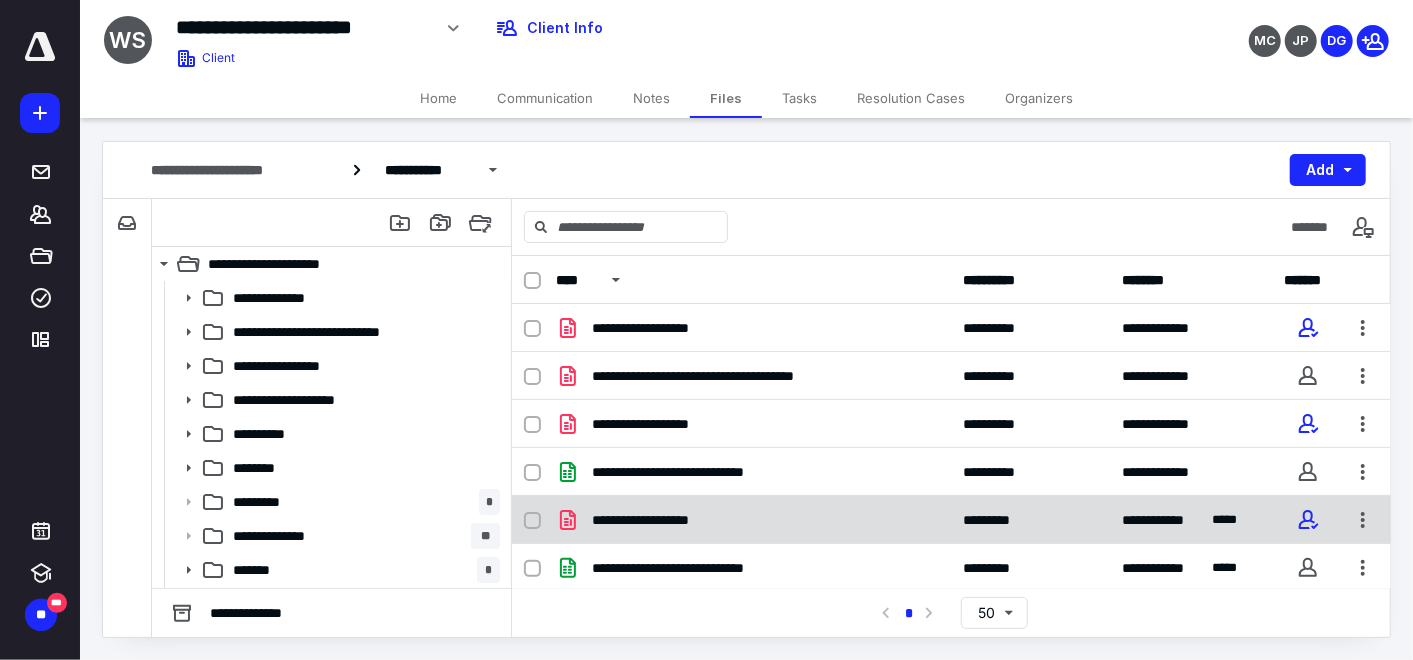 scroll, scrollTop: 144, scrollLeft: 0, axis: vertical 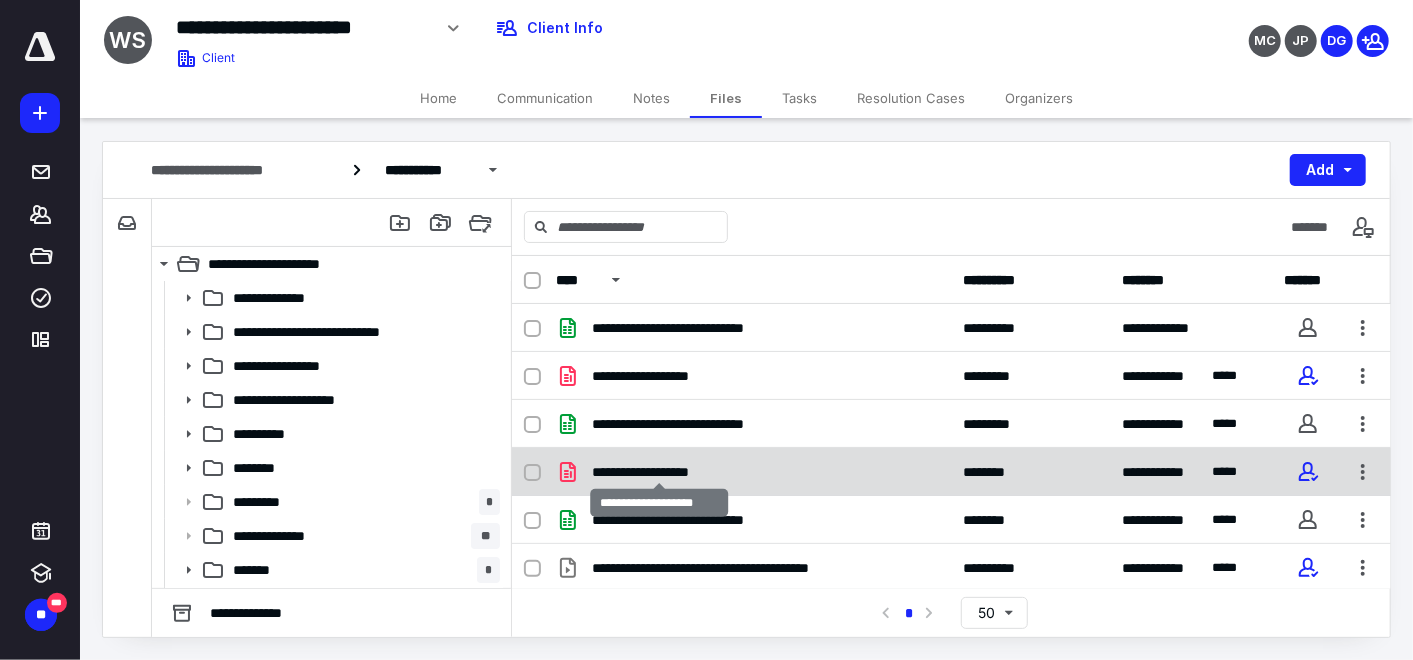 click on "**********" at bounding box center (660, 472) 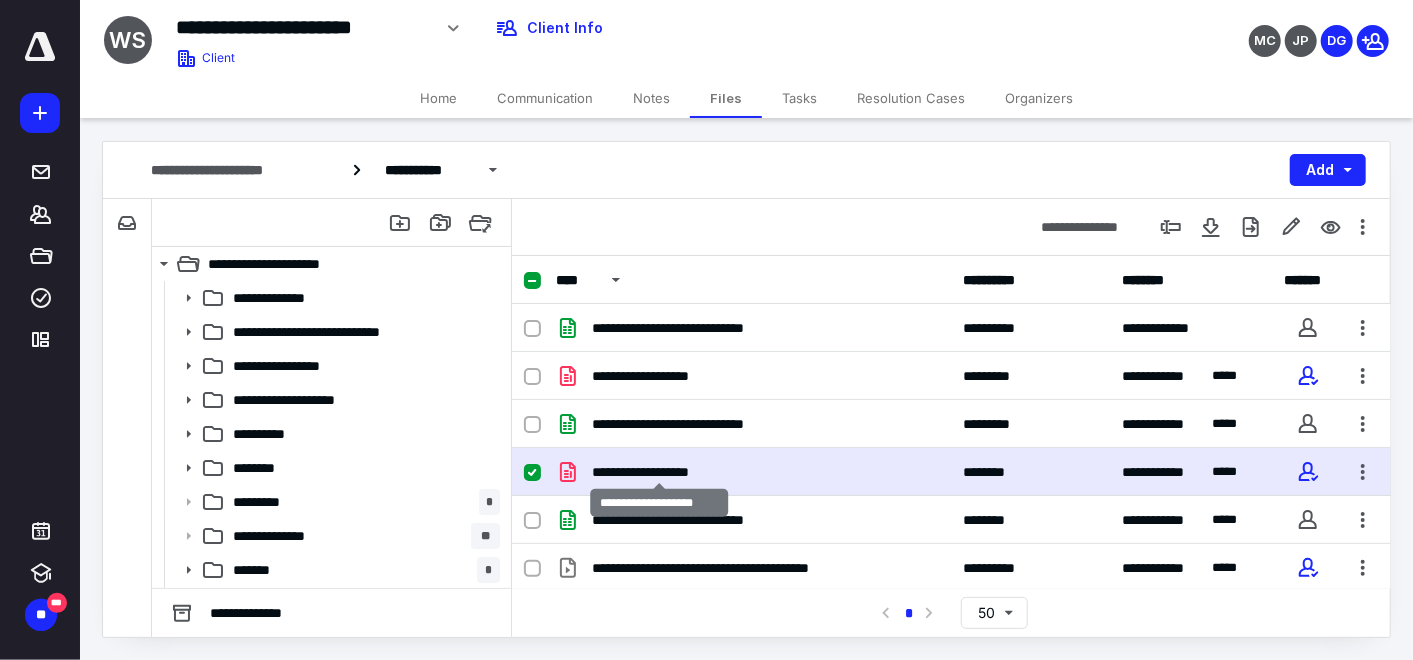 click on "**********" at bounding box center (660, 472) 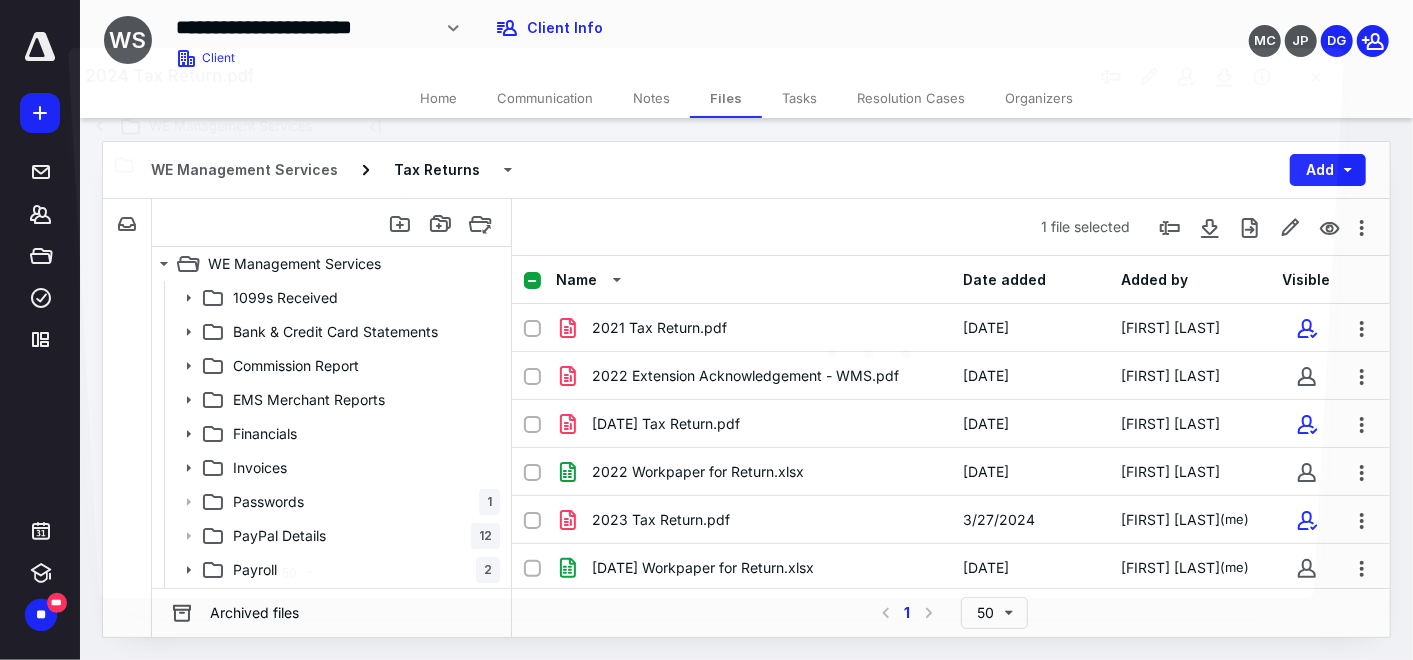 scroll, scrollTop: 144, scrollLeft: 0, axis: vertical 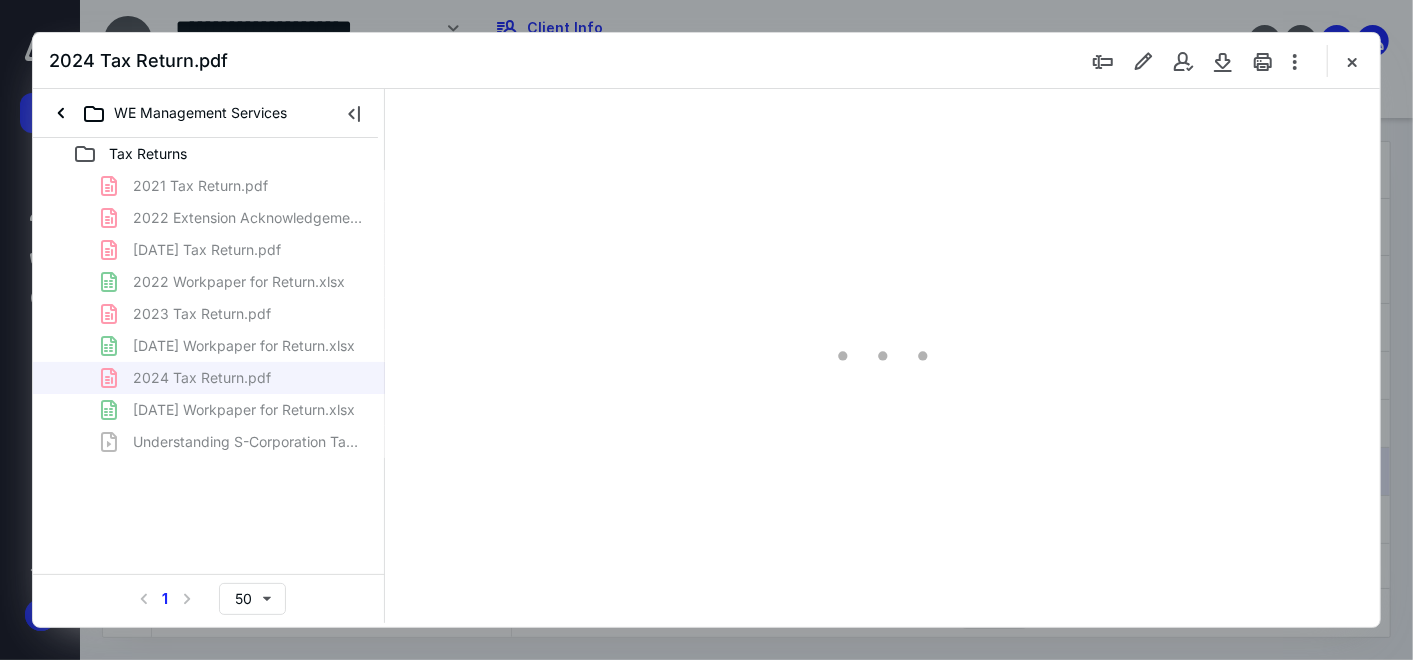 type on "58" 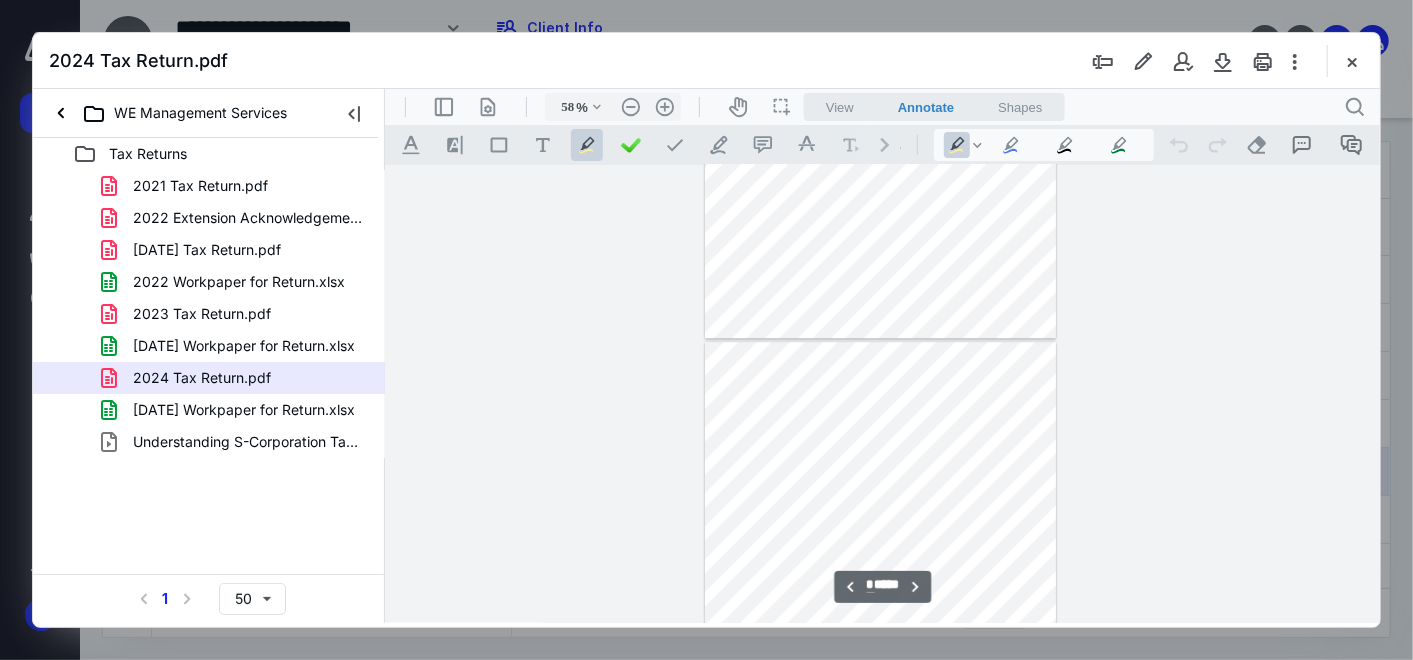 type on "*" 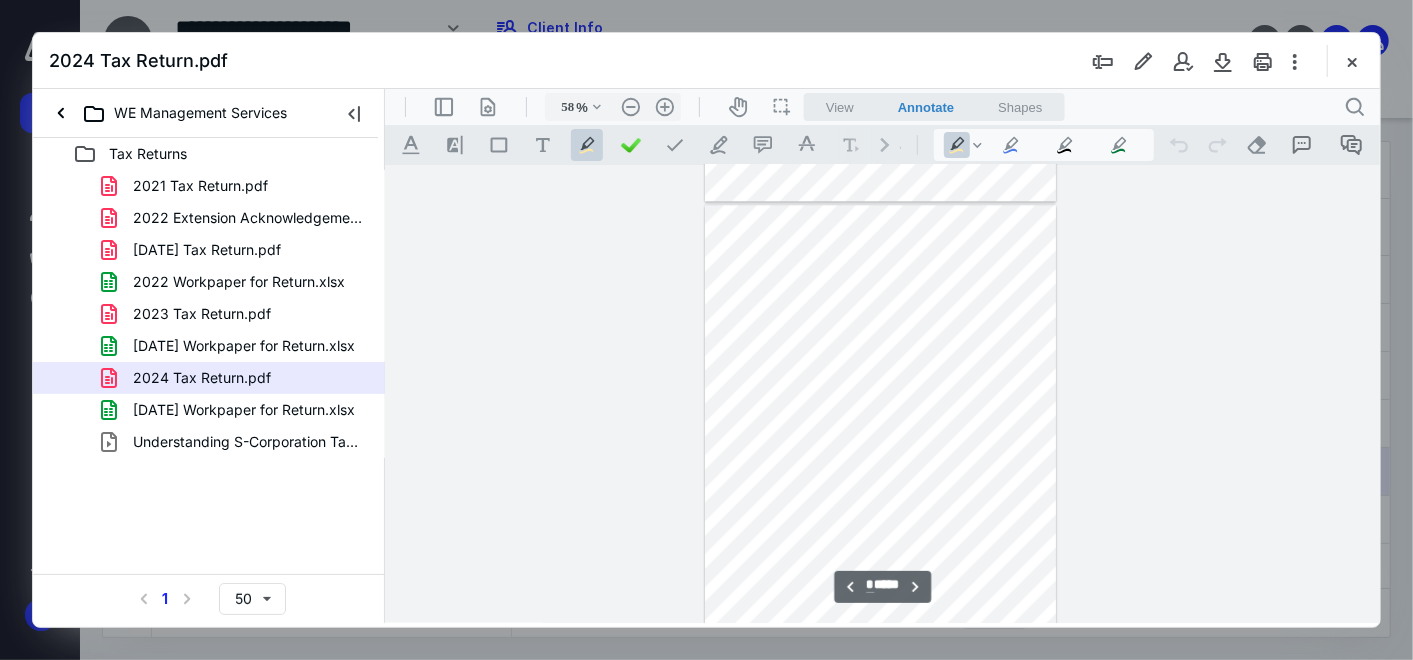 scroll, scrollTop: 2711, scrollLeft: 0, axis: vertical 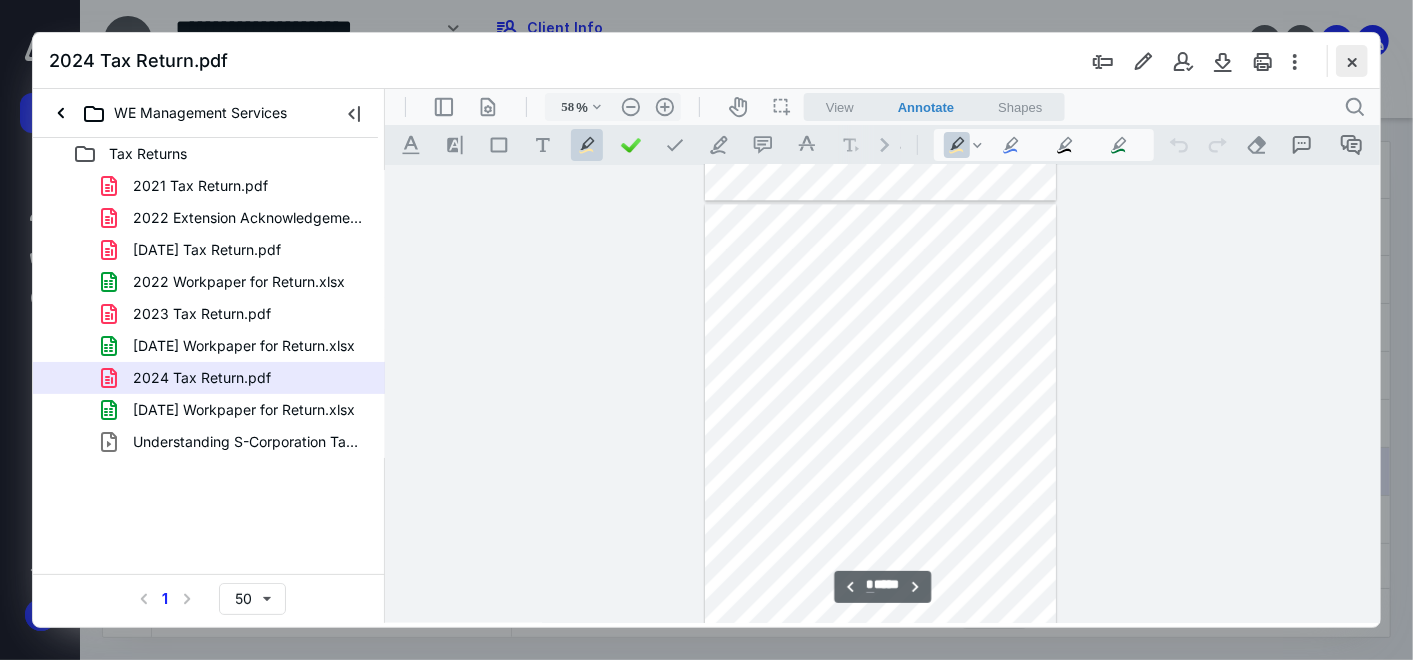 click at bounding box center [1352, 61] 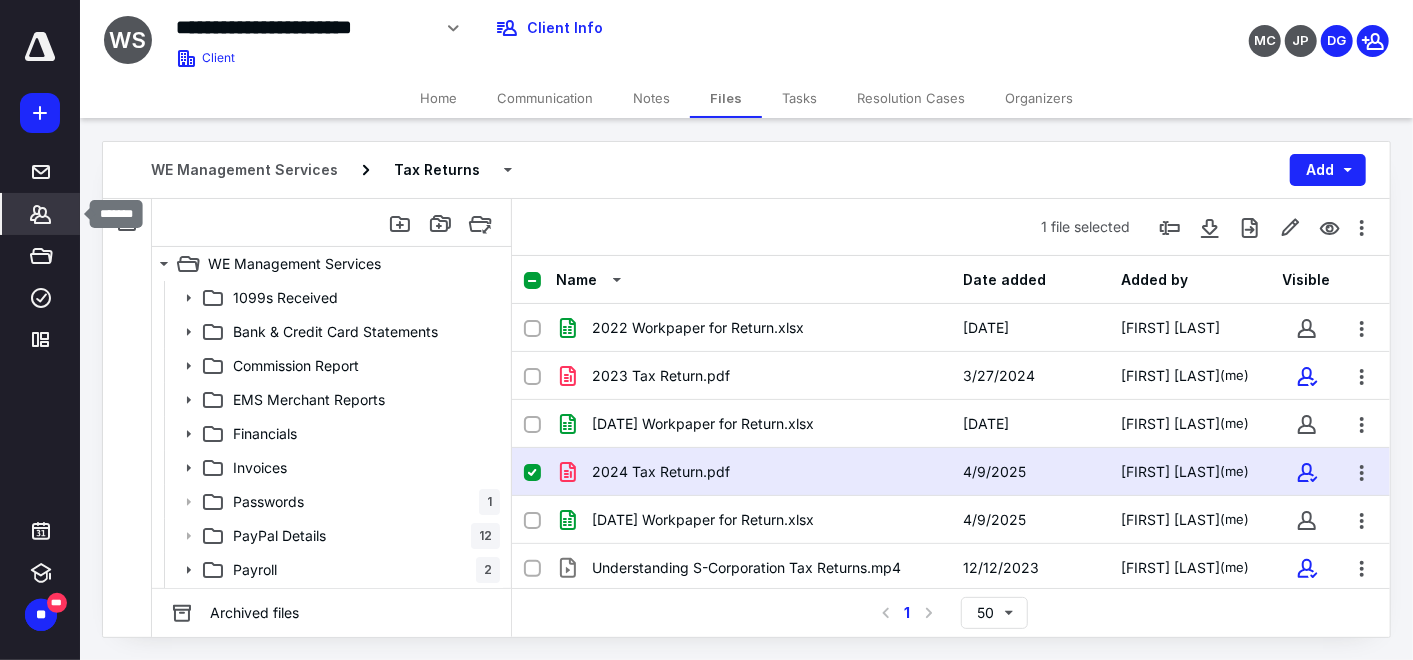 click 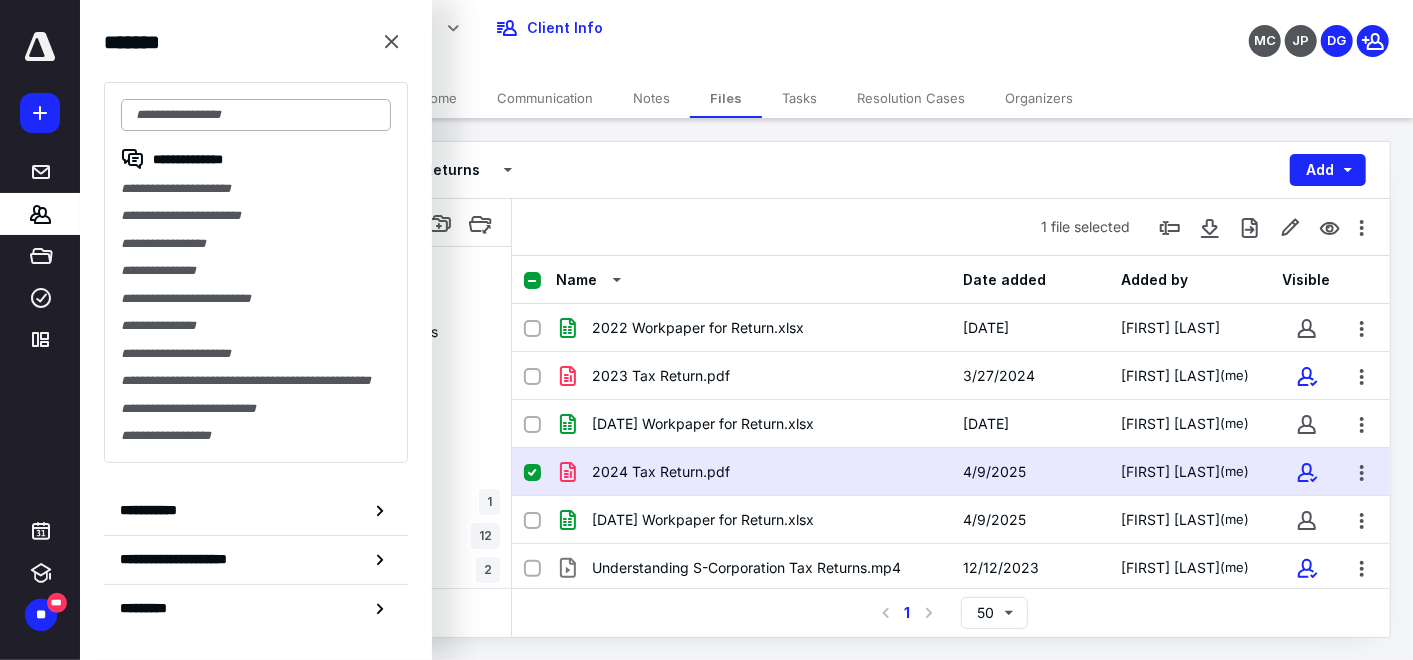 type on "*" 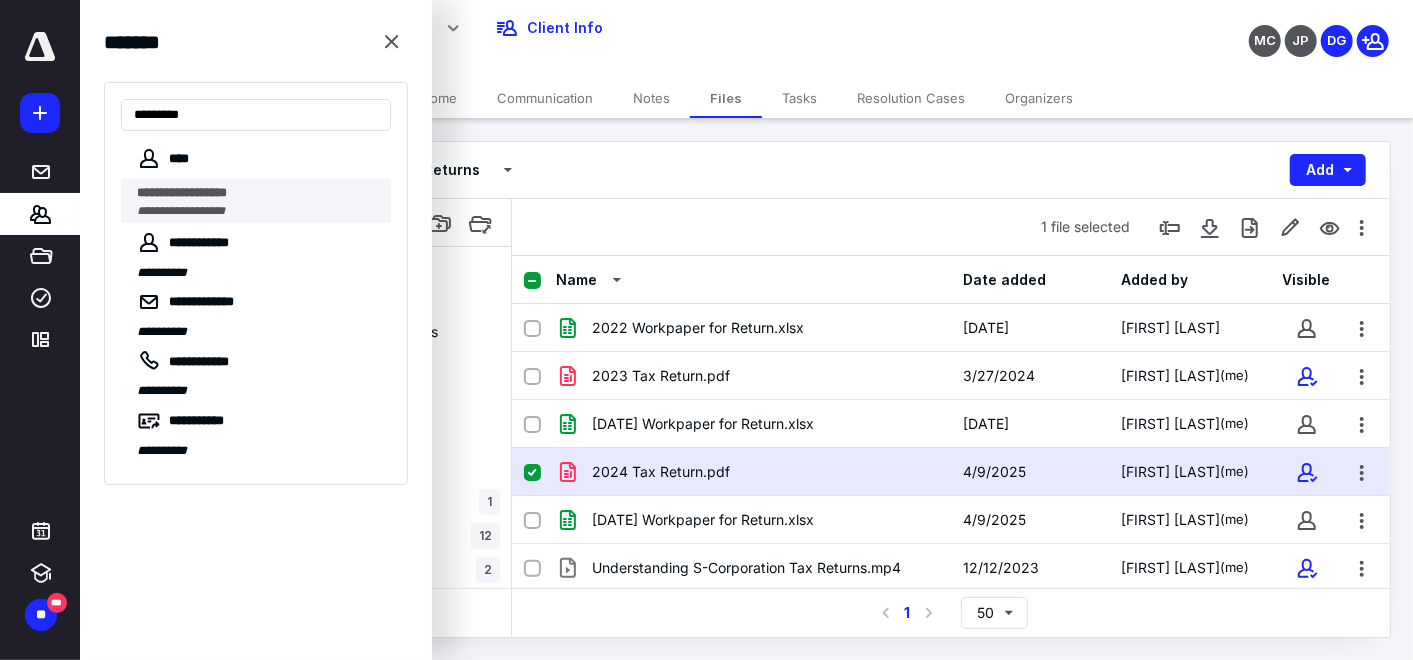 type on "*********" 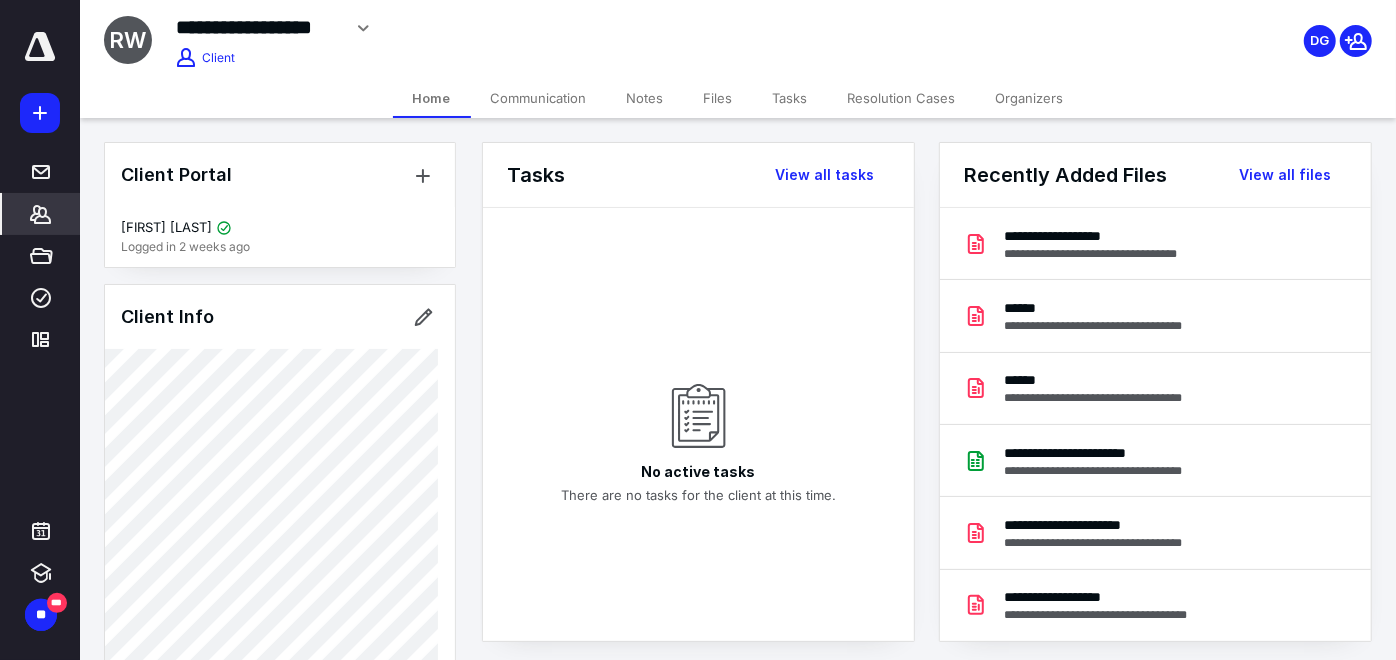 click on "Files" at bounding box center (718, 98) 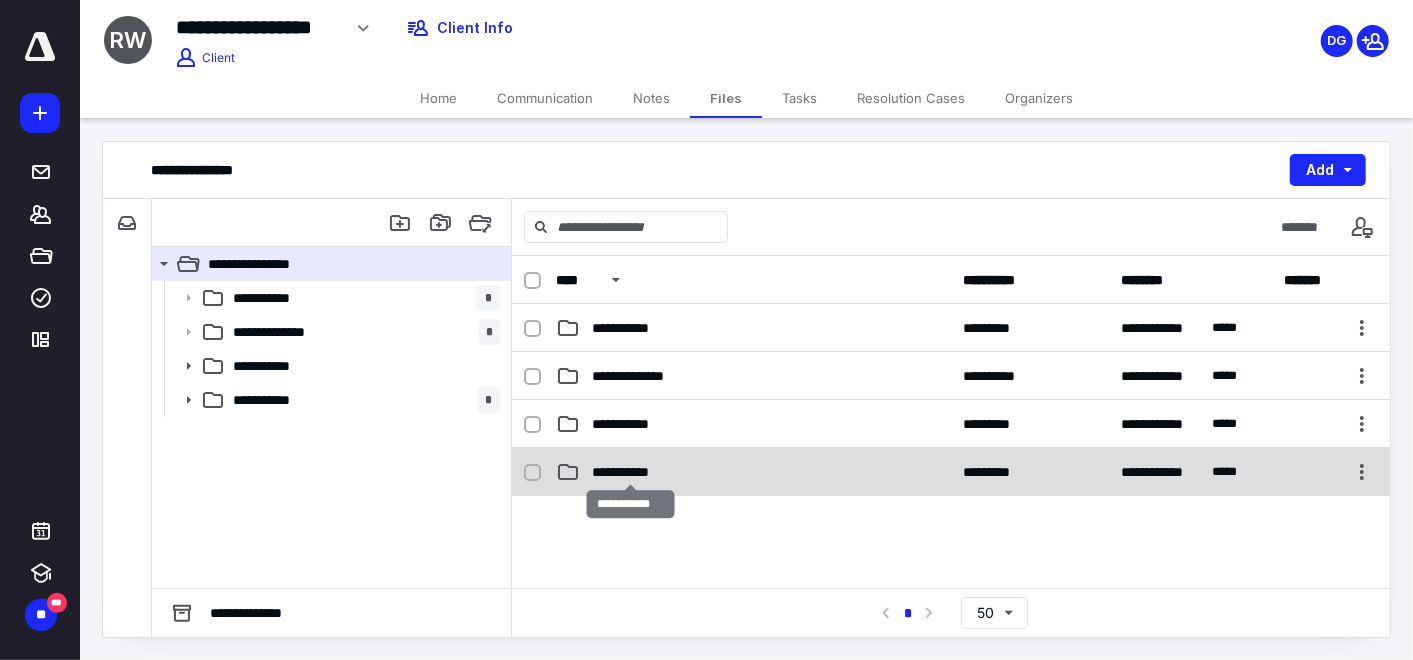 click on "**********" at bounding box center (631, 472) 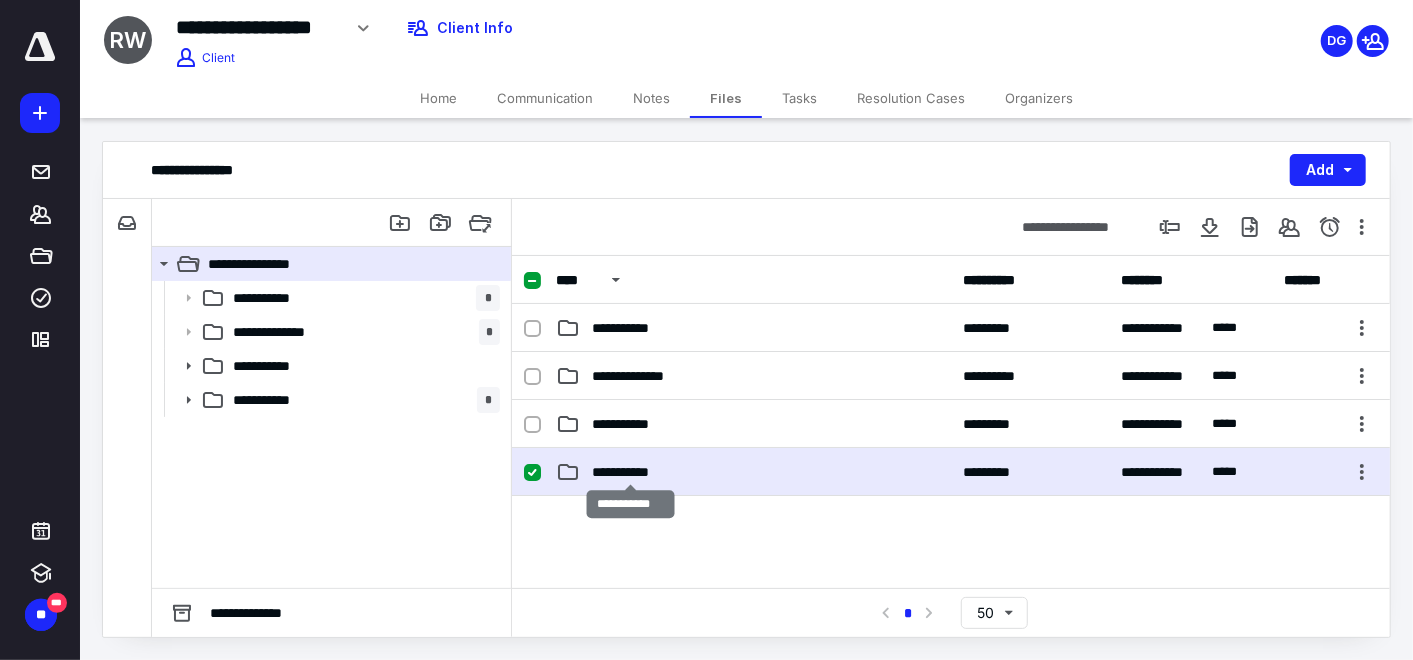 click on "**********" at bounding box center [631, 472] 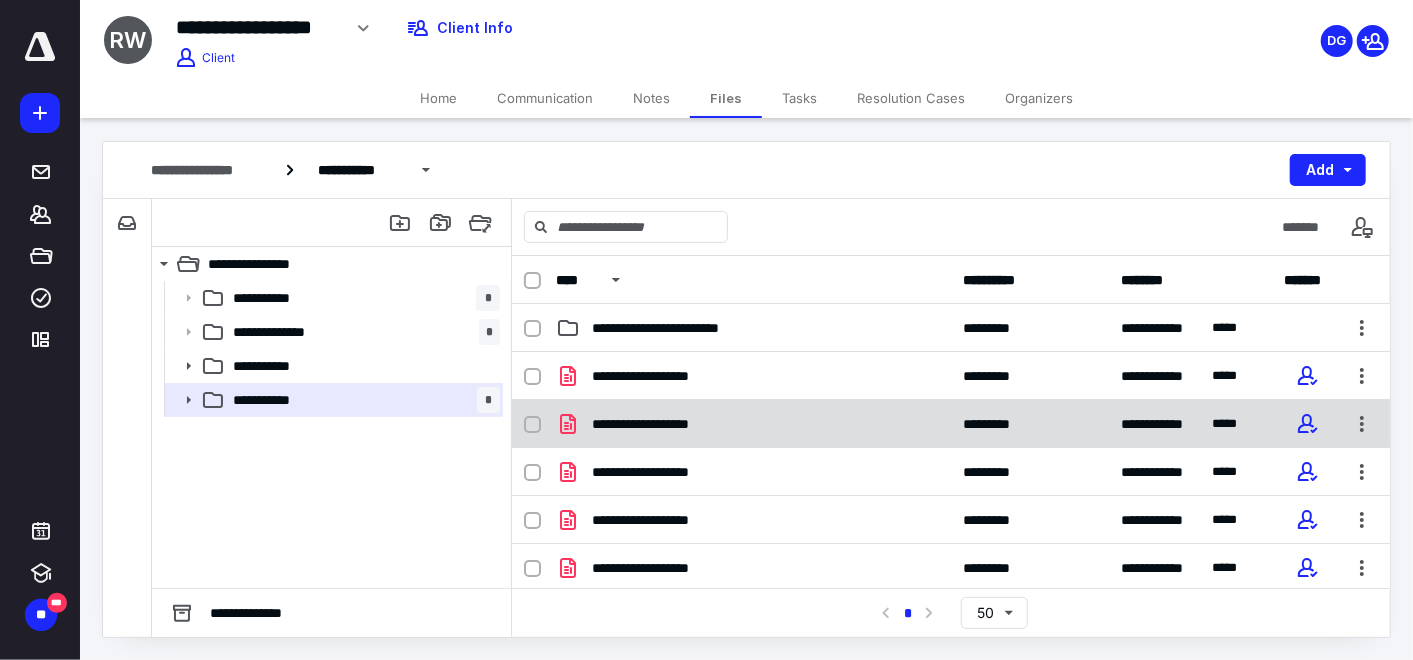 scroll, scrollTop: 96, scrollLeft: 0, axis: vertical 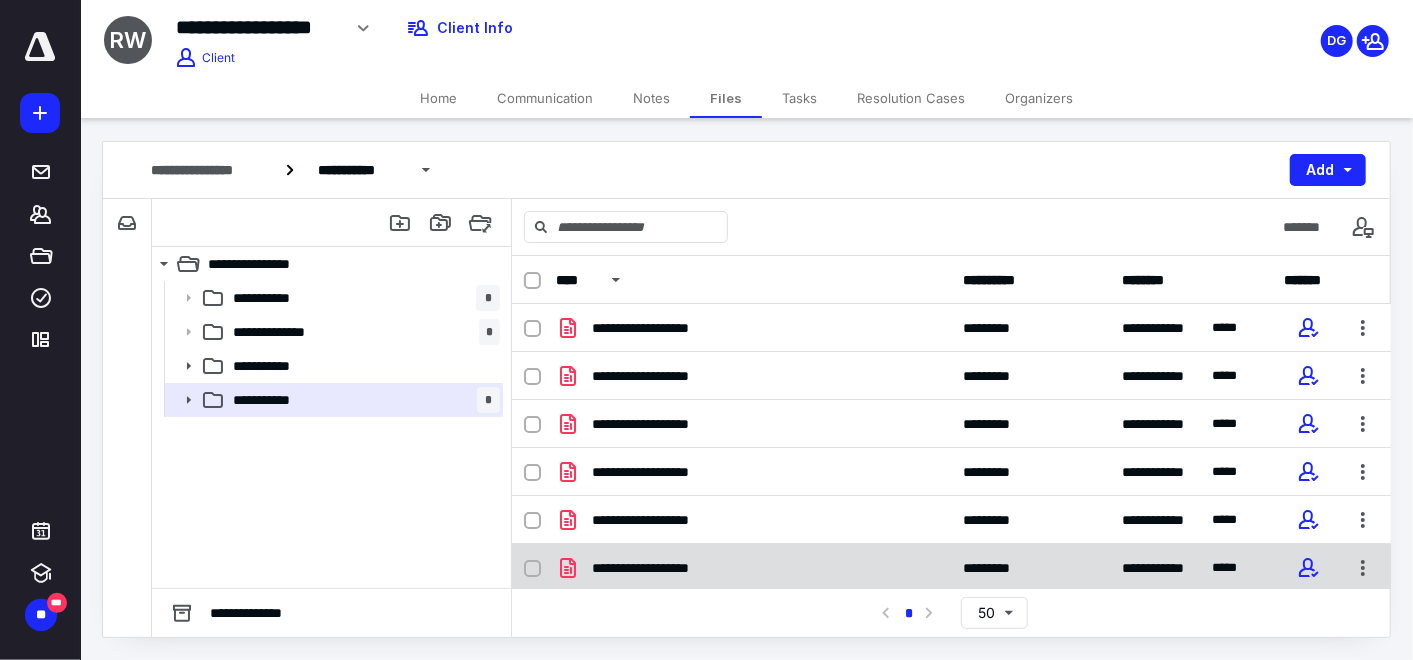 click on "**********" at bounding box center [951, 568] 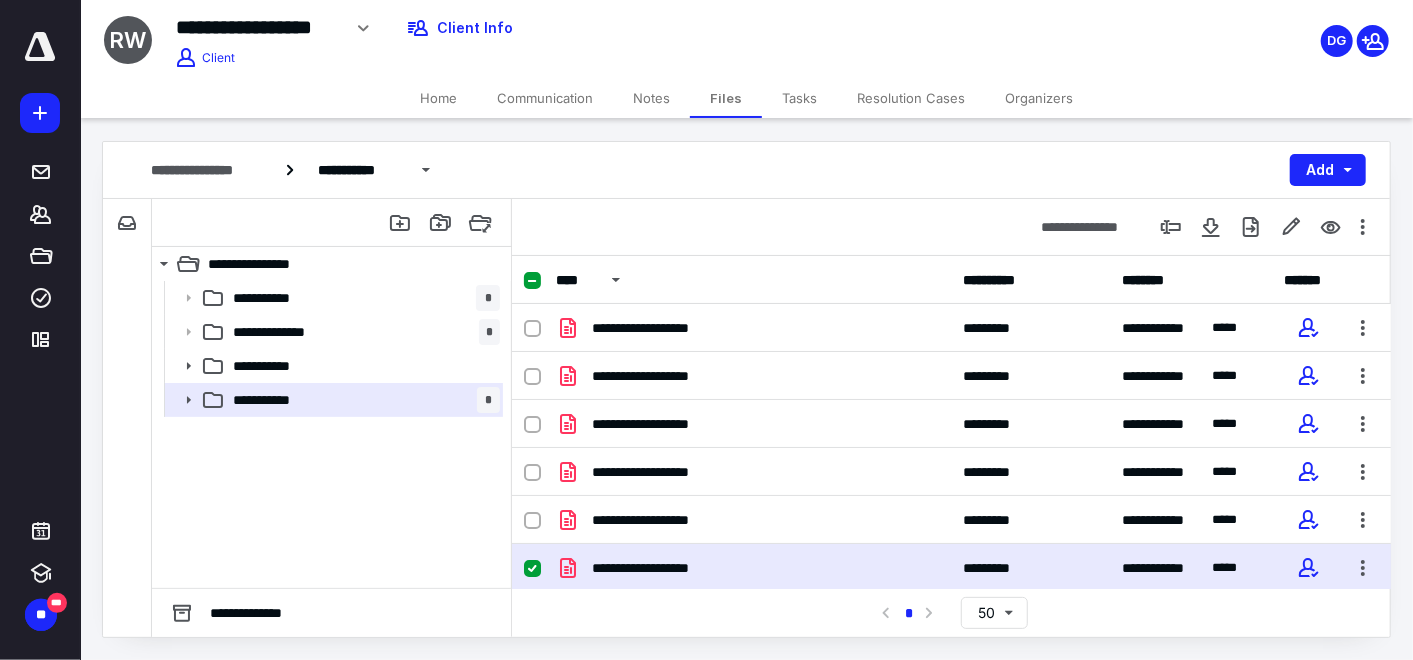 click on "**********" at bounding box center [660, 568] 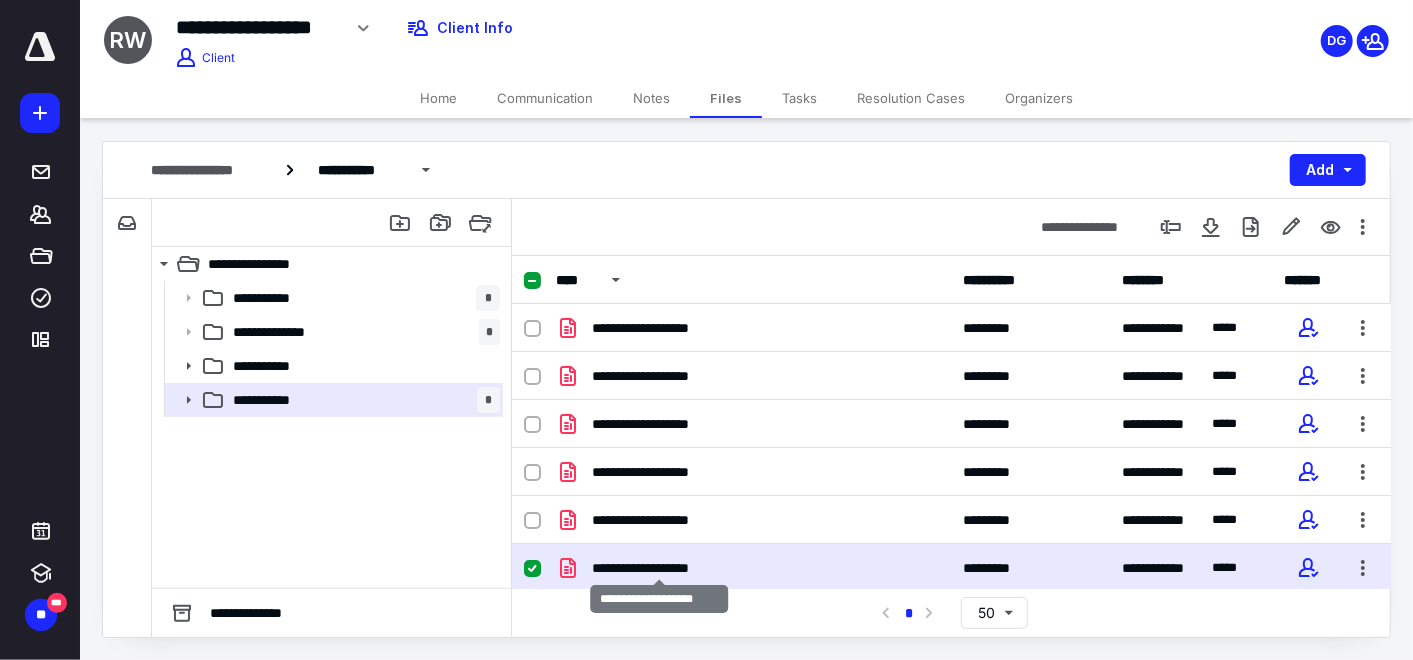 click on "**********" at bounding box center [660, 568] 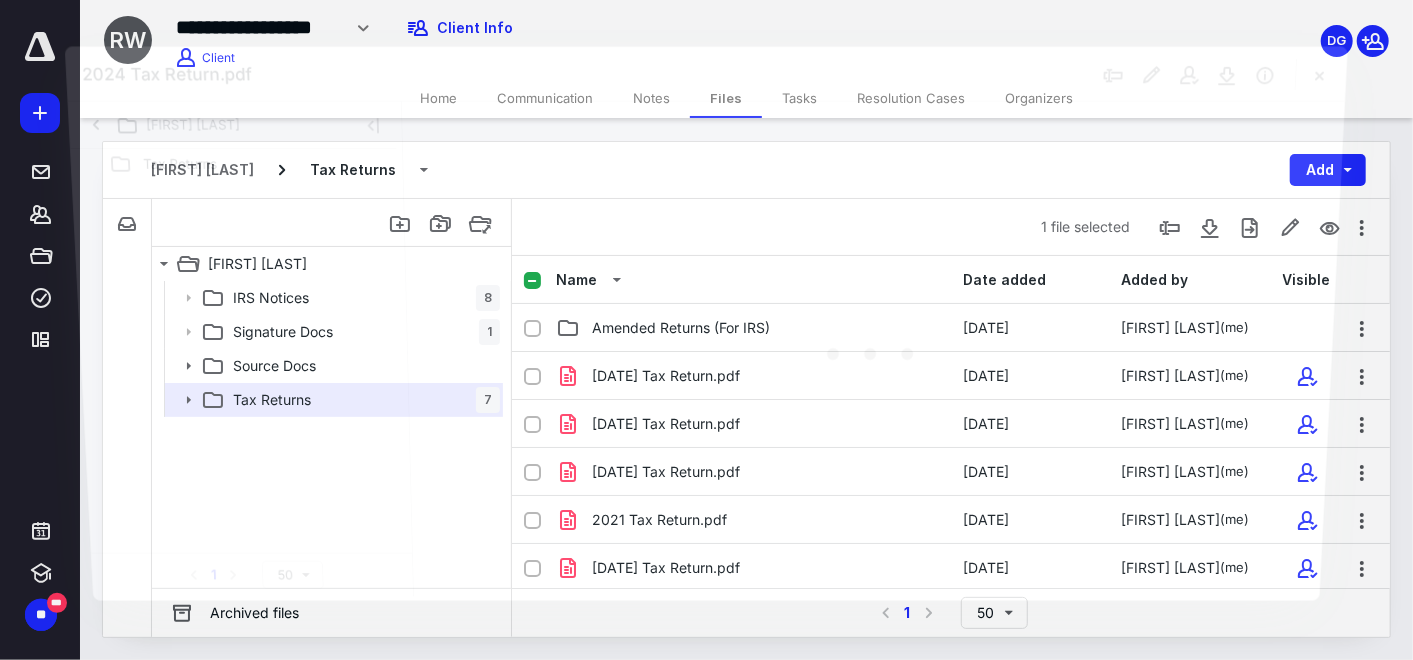 scroll, scrollTop: 96, scrollLeft: 0, axis: vertical 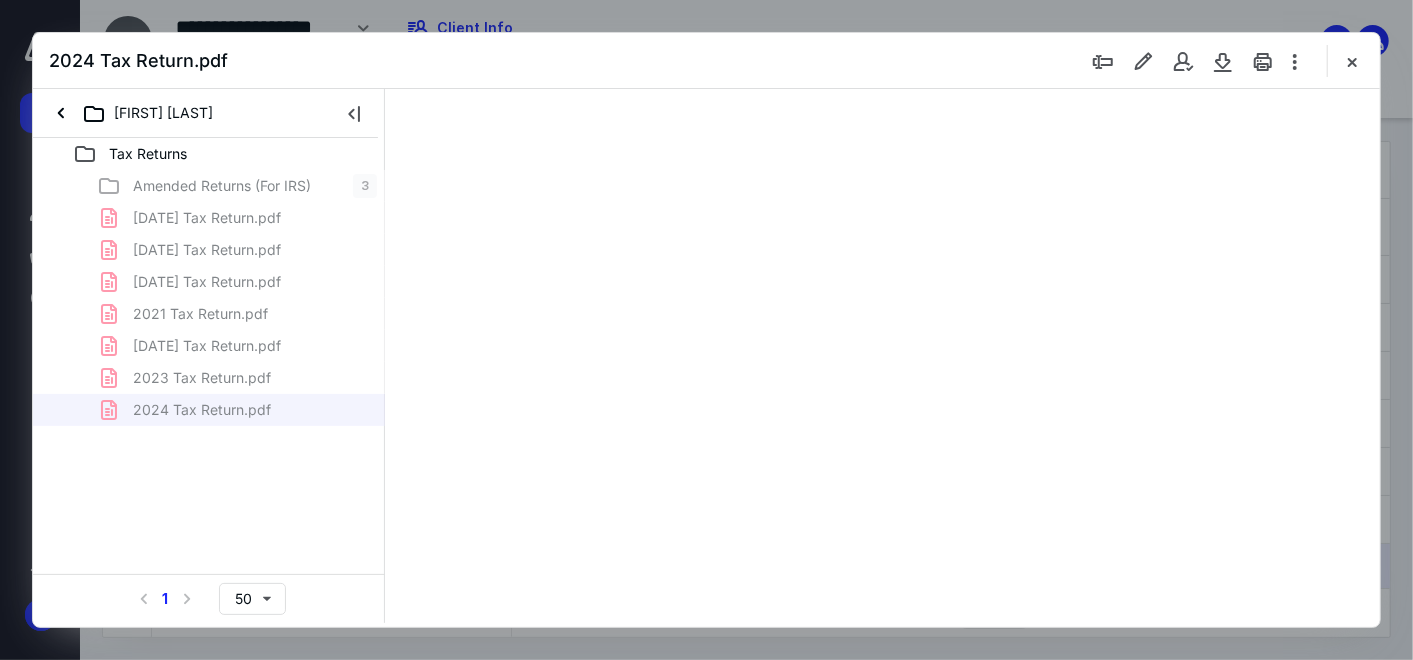 type on "58" 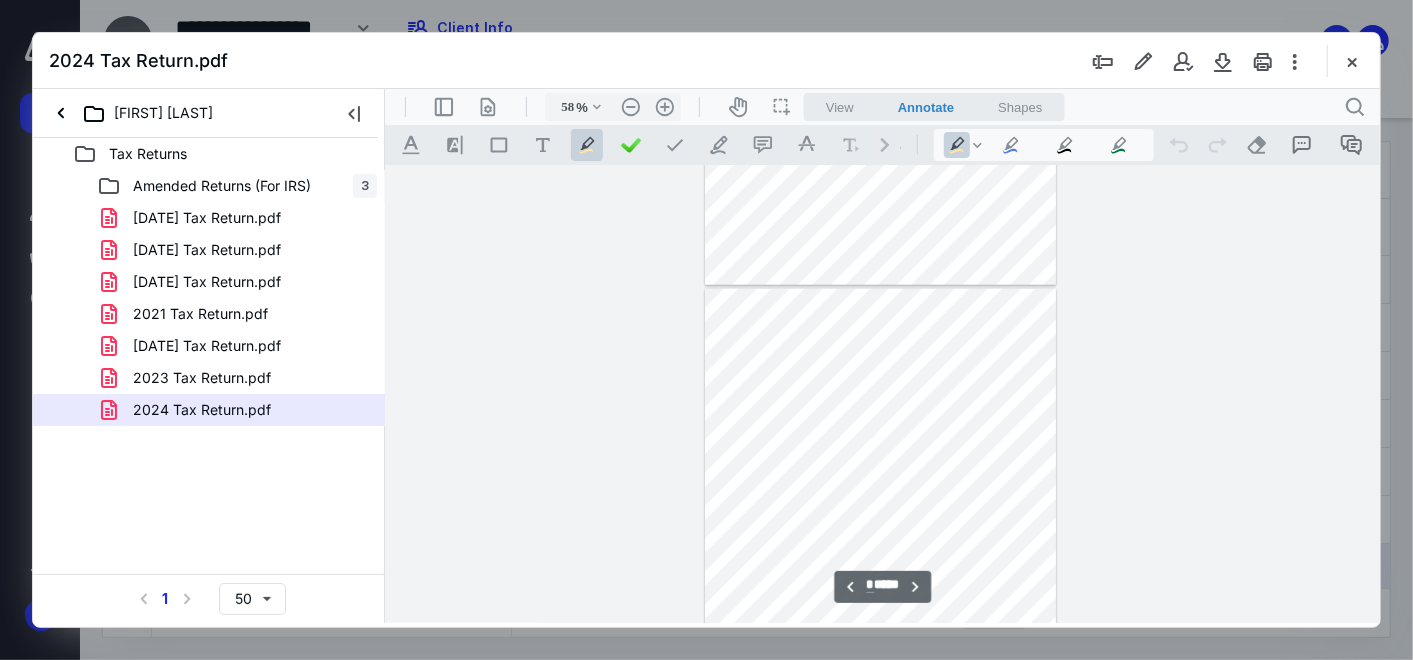 type on "*" 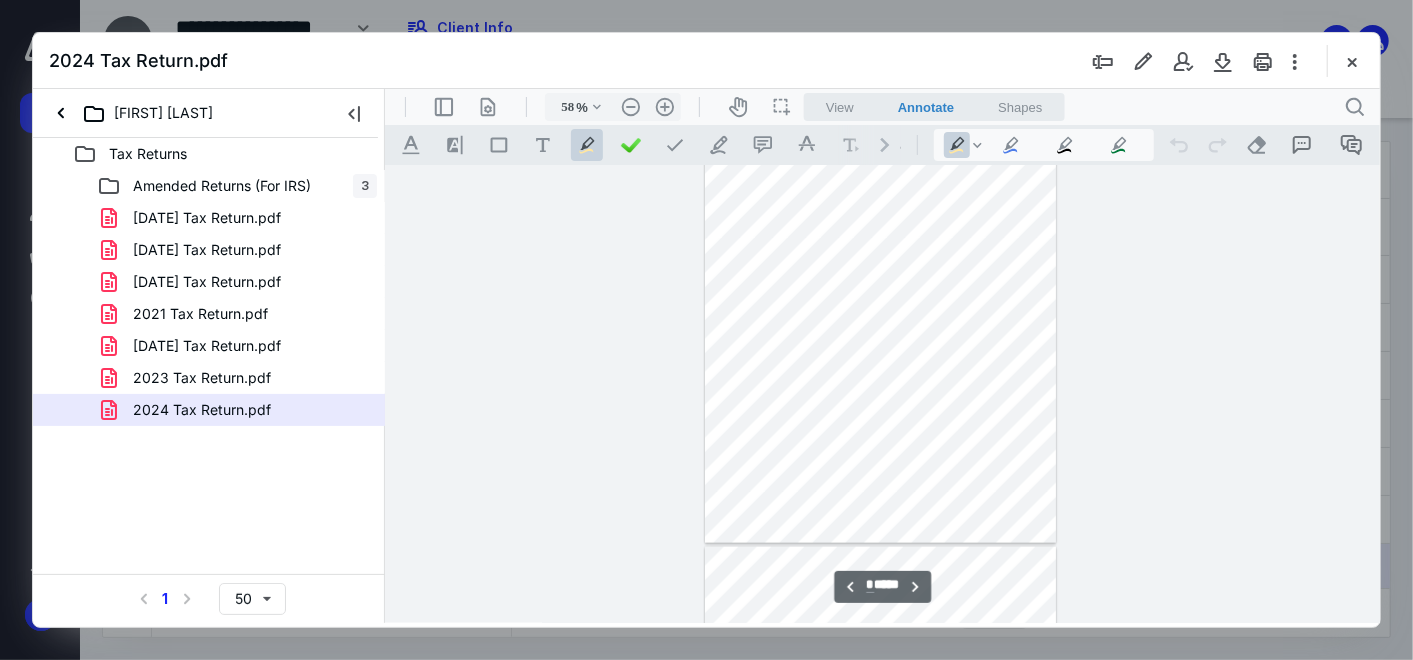 scroll, scrollTop: 1455, scrollLeft: 0, axis: vertical 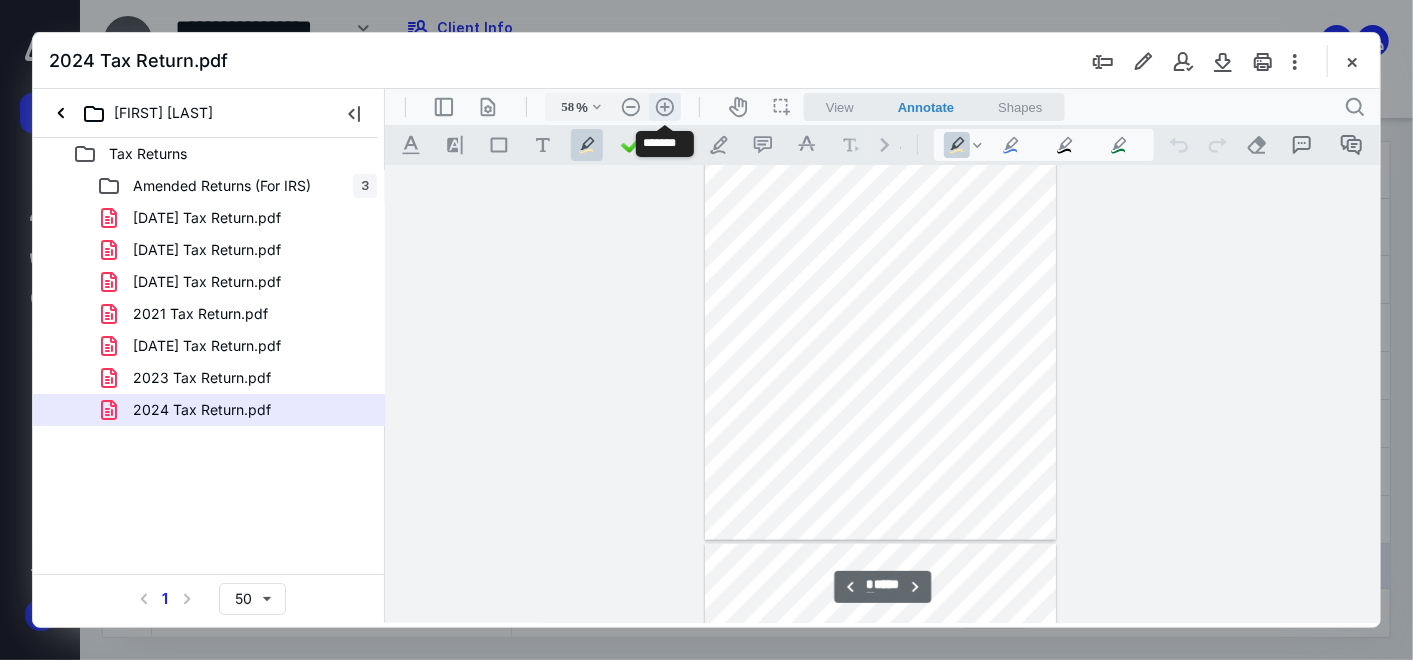 click on ".cls-1{fill:#abb0c4;} icon - header - zoom - in - line" at bounding box center (664, 106) 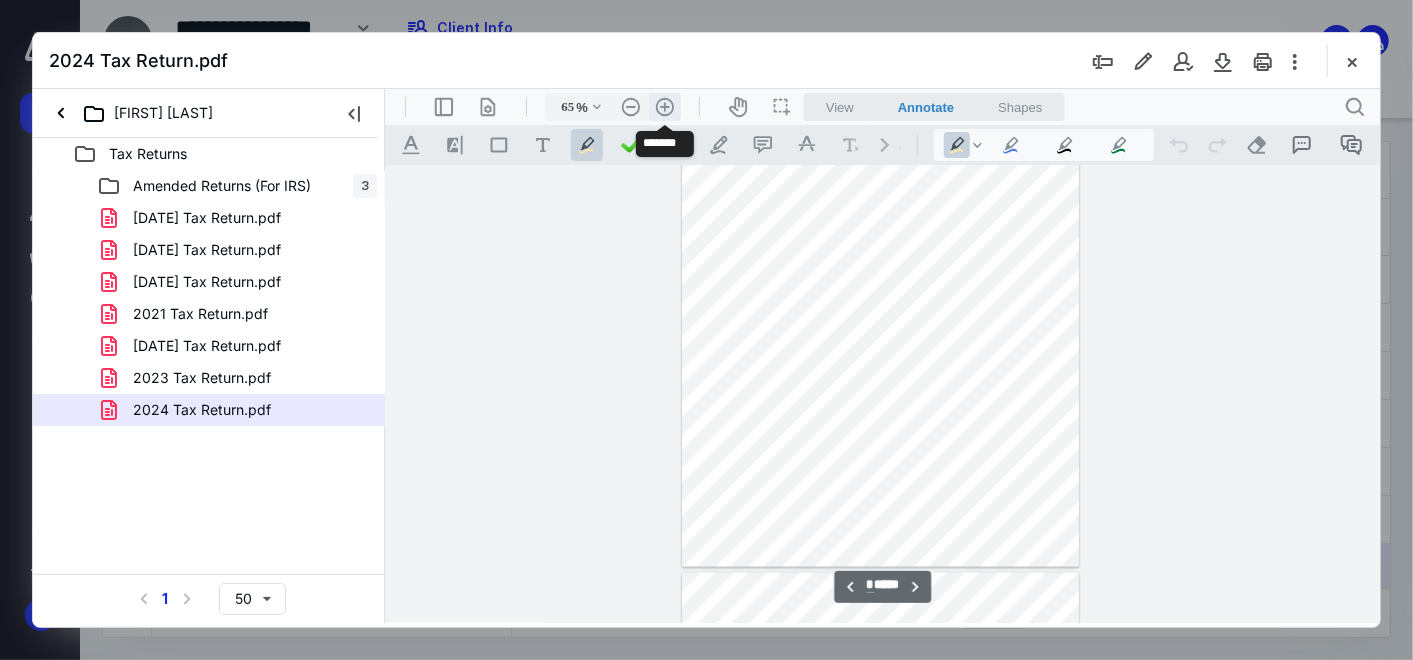click on ".cls-1{fill:#abb0c4;} icon - header - zoom - in - line" at bounding box center [664, 106] 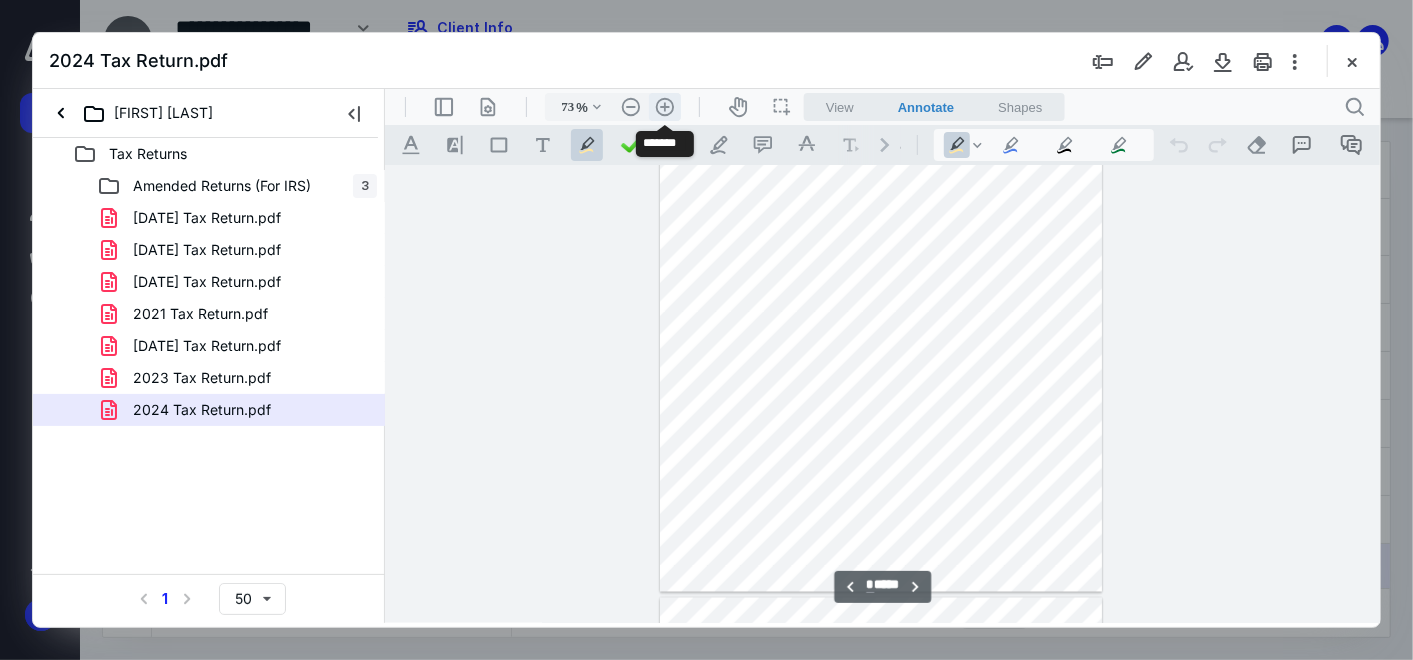 click on ".cls-1{fill:#abb0c4;} icon - header - zoom - in - line" at bounding box center [664, 106] 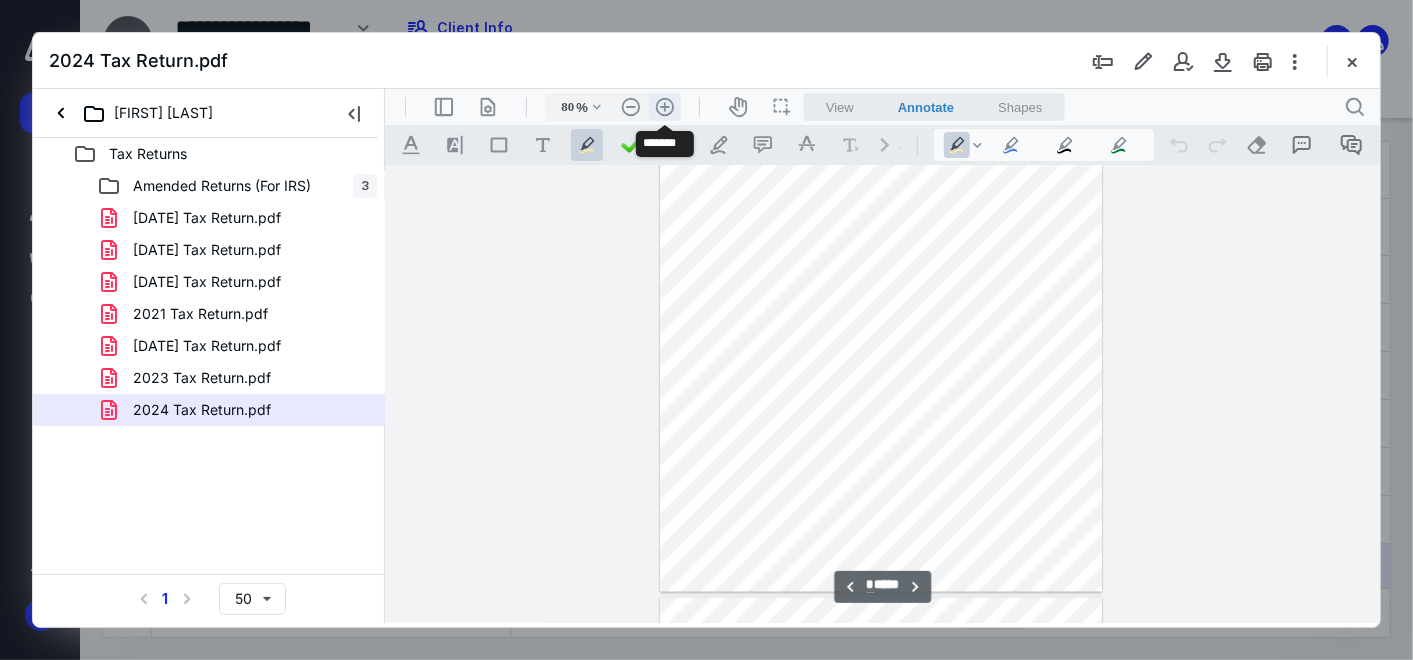 scroll, scrollTop: 2102, scrollLeft: 0, axis: vertical 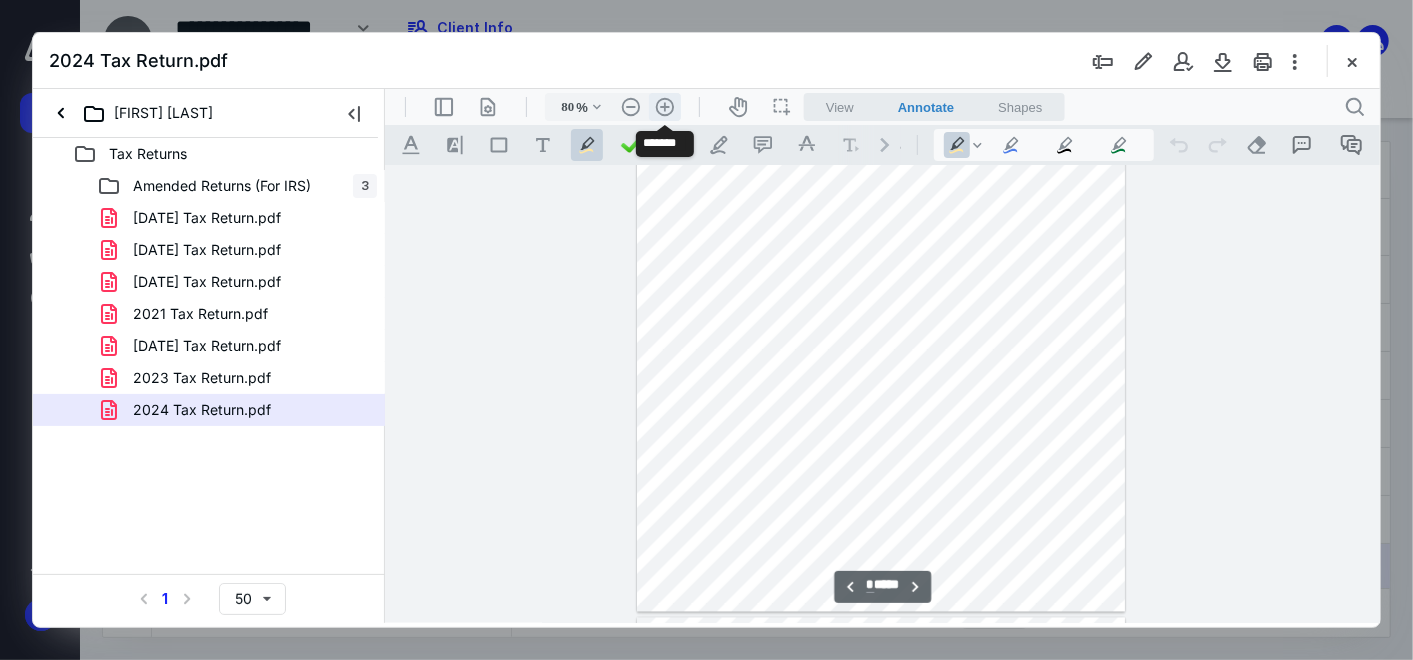 click on ".cls-1{fill:#abb0c4;} icon - header - zoom - in - line" at bounding box center [664, 106] 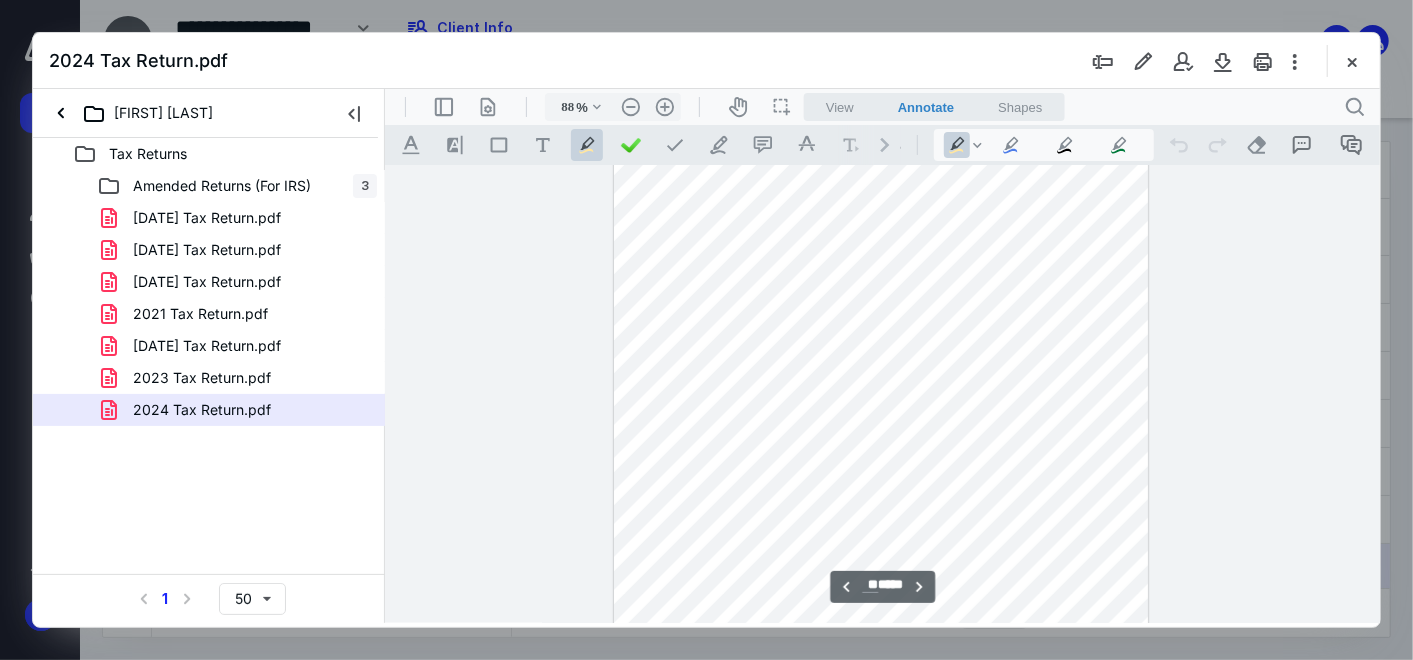 scroll, scrollTop: 13290, scrollLeft: 0, axis: vertical 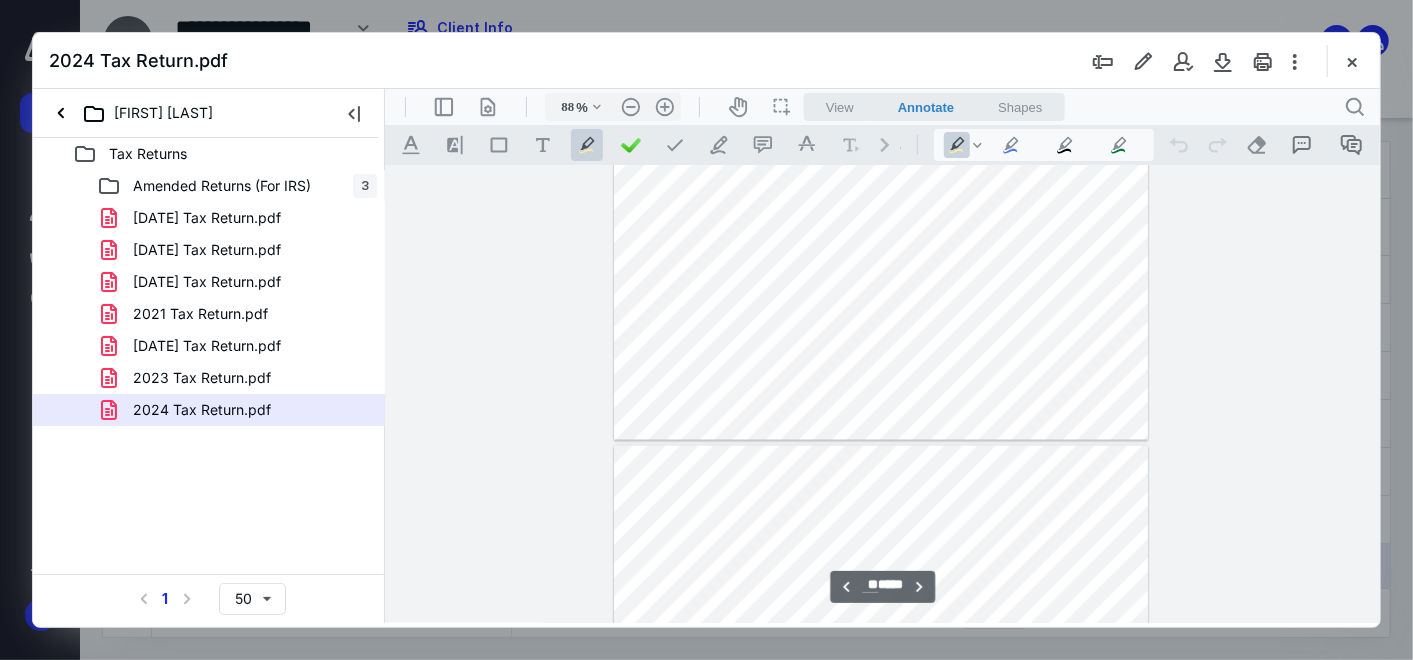 type on "**" 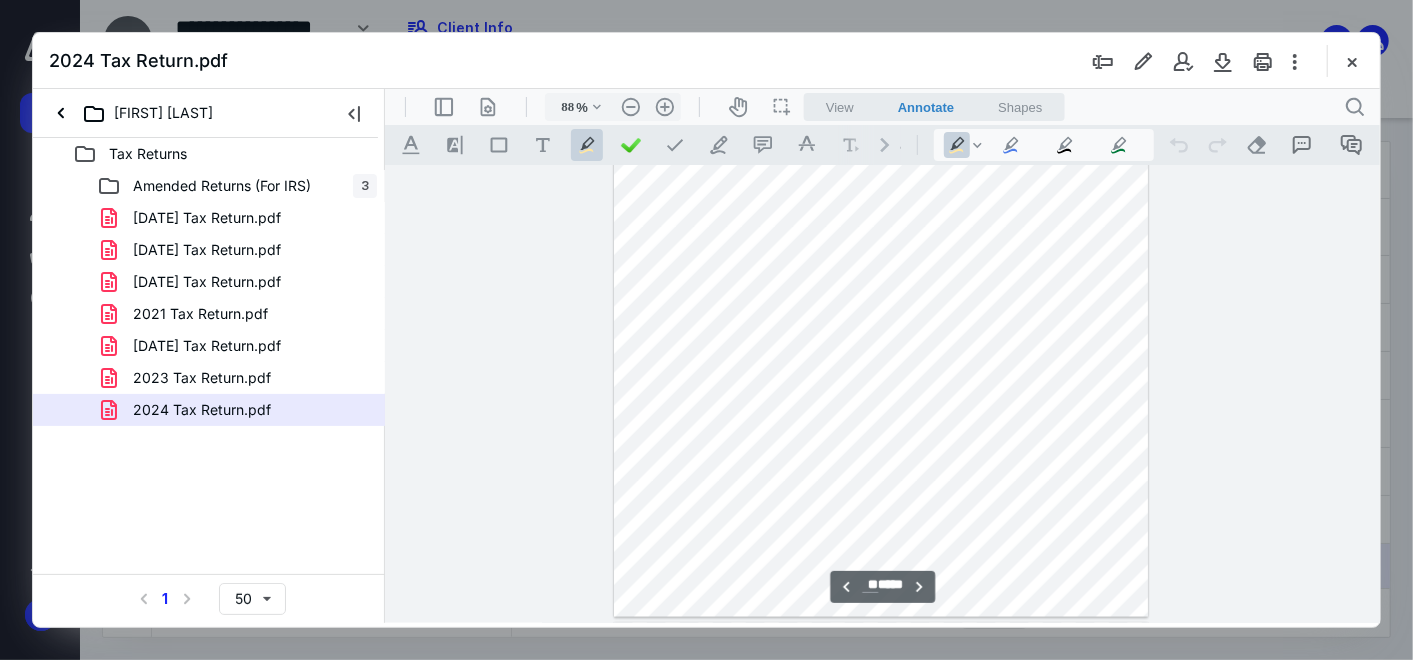 scroll, scrollTop: 10037, scrollLeft: 0, axis: vertical 